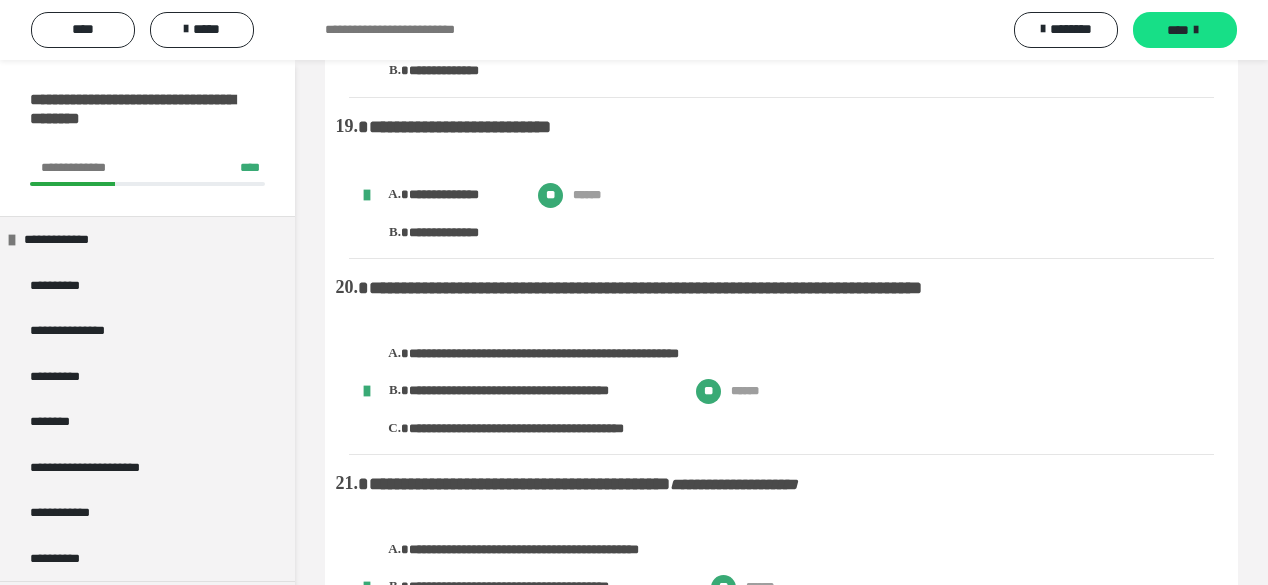 scroll, scrollTop: 0, scrollLeft: 0, axis: both 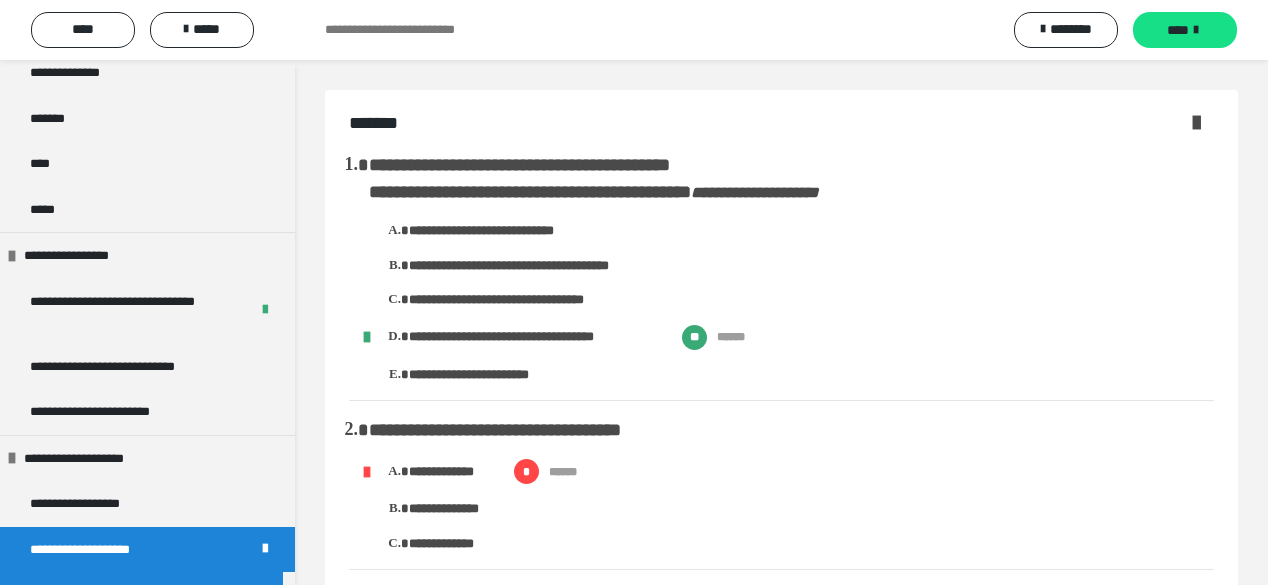 drag, startPoint x: 1178, startPoint y: 17, endPoint x: 352, endPoint y: 218, distance: 850.1041 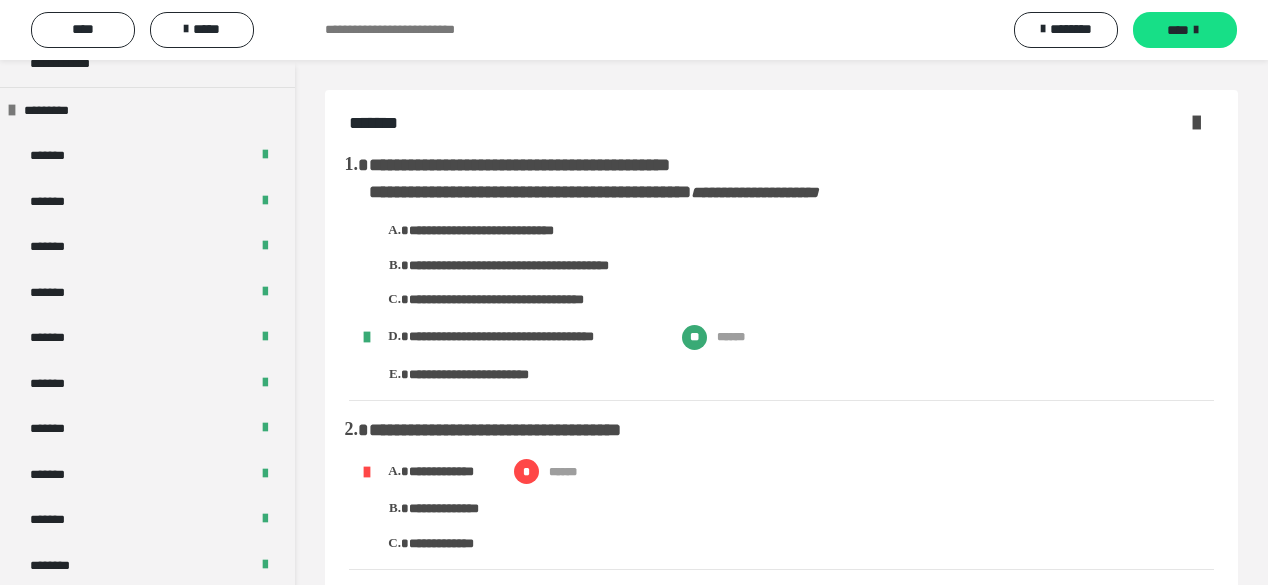 scroll, scrollTop: 609, scrollLeft: 0, axis: vertical 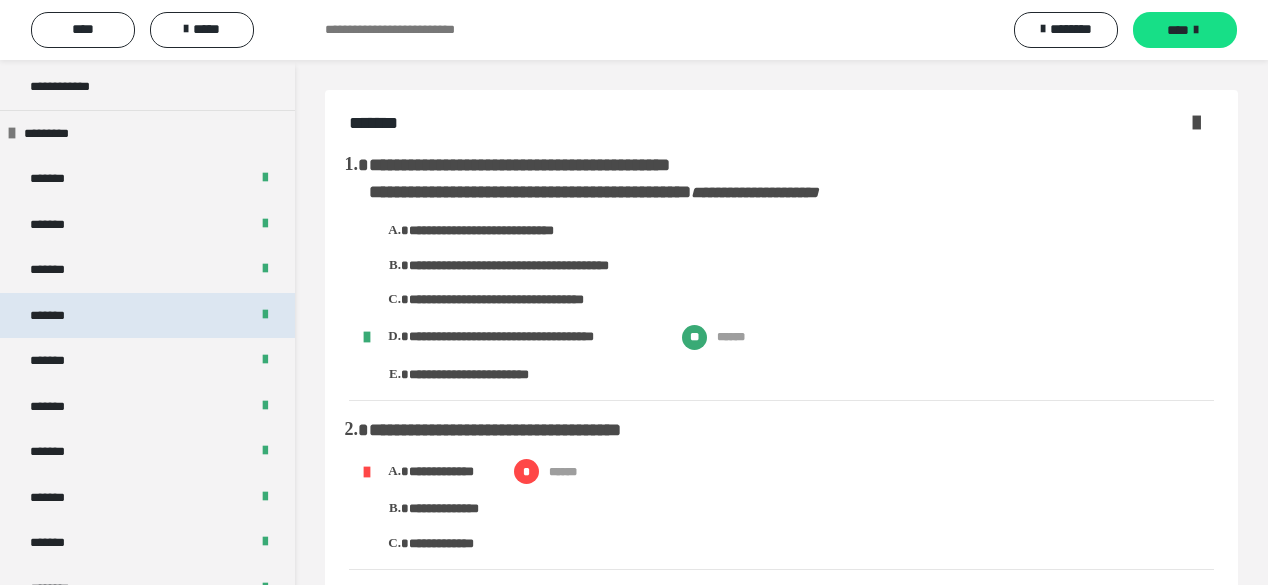 click on "*******" at bounding box center (147, 316) 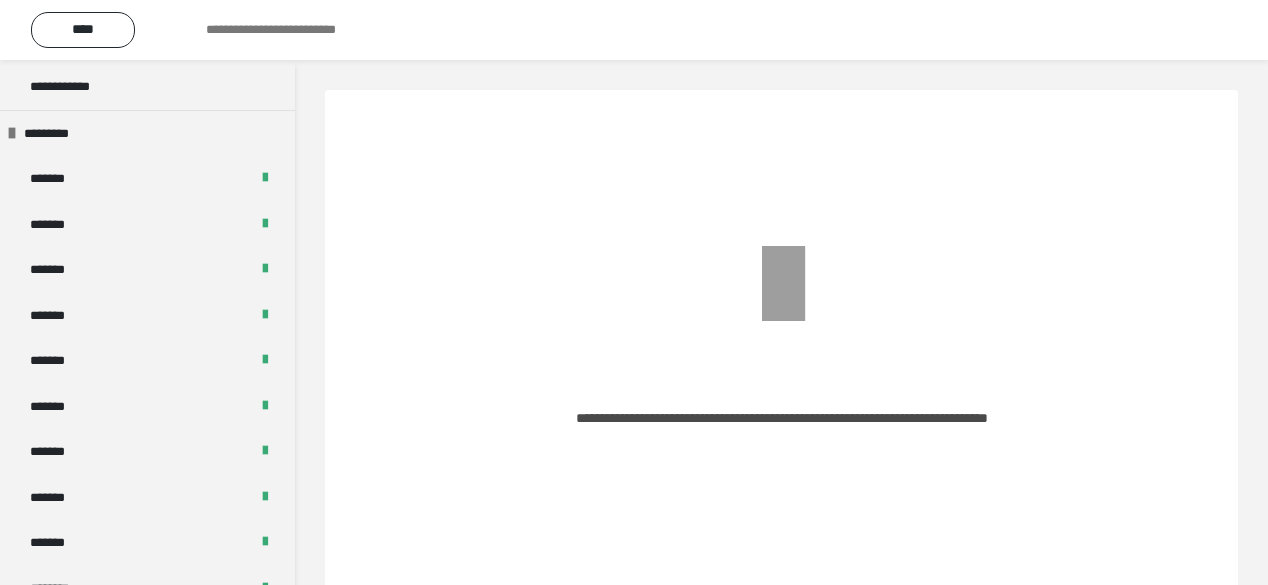 scroll, scrollTop: 60, scrollLeft: 0, axis: vertical 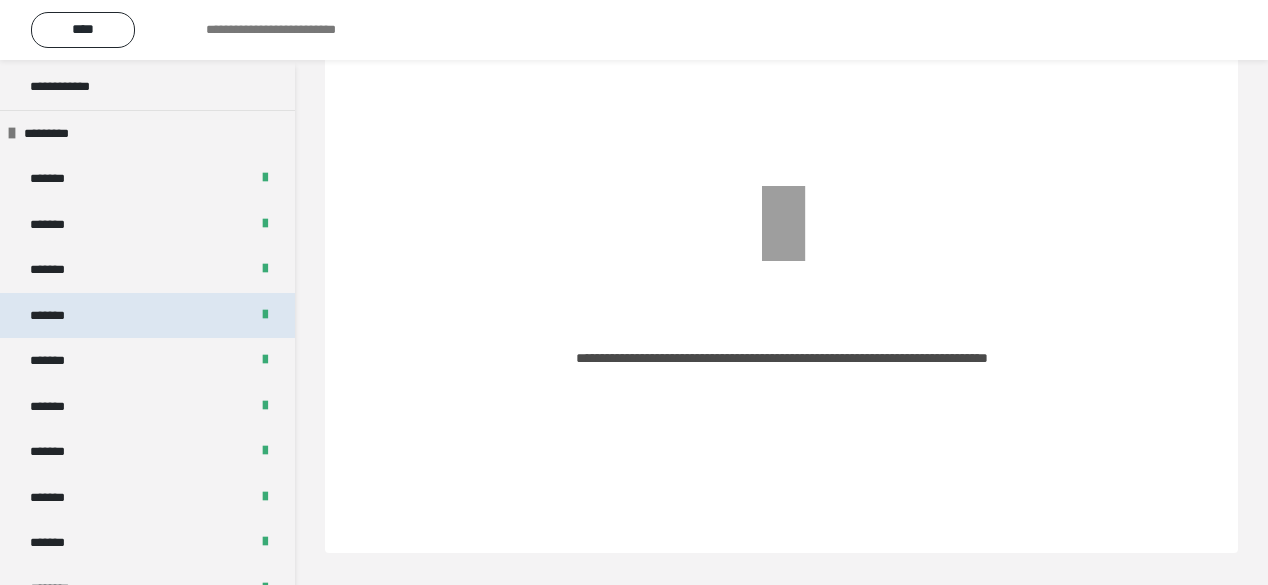 click on "*******" at bounding box center [147, 316] 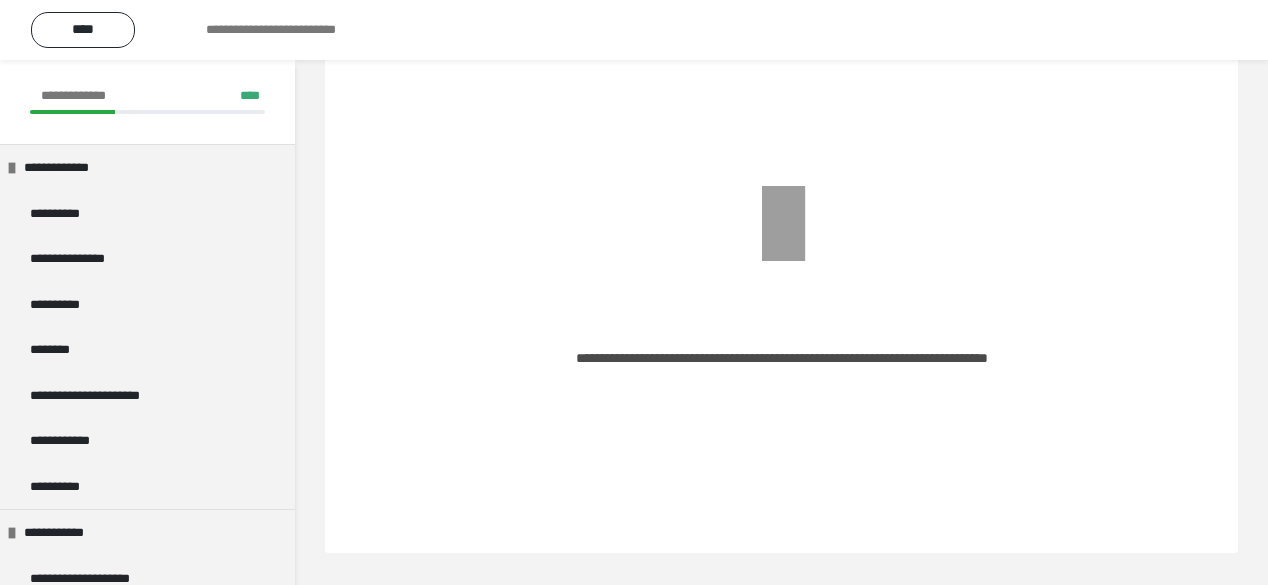 scroll, scrollTop: 0, scrollLeft: 0, axis: both 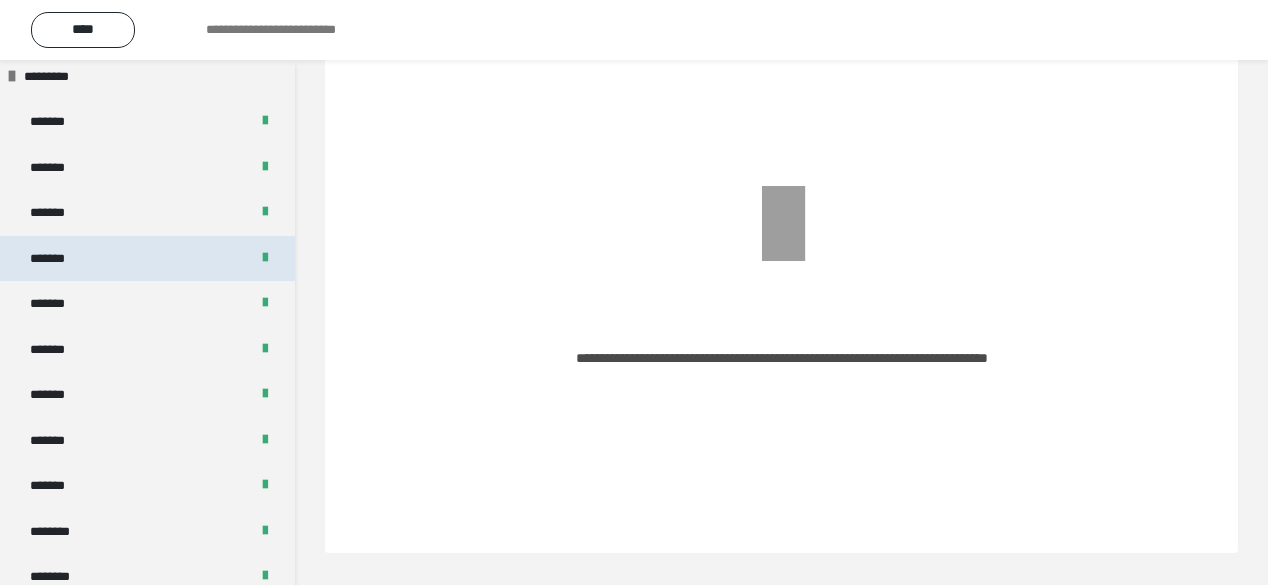 click on "*******" at bounding box center (59, 259) 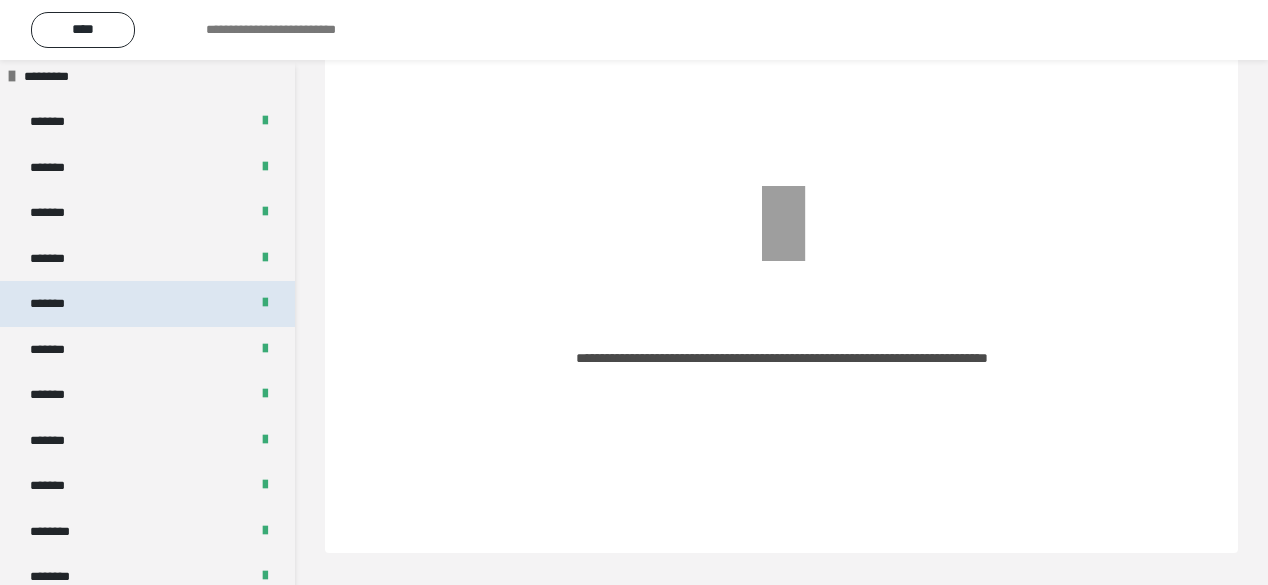 click on "*******" at bounding box center (58, 304) 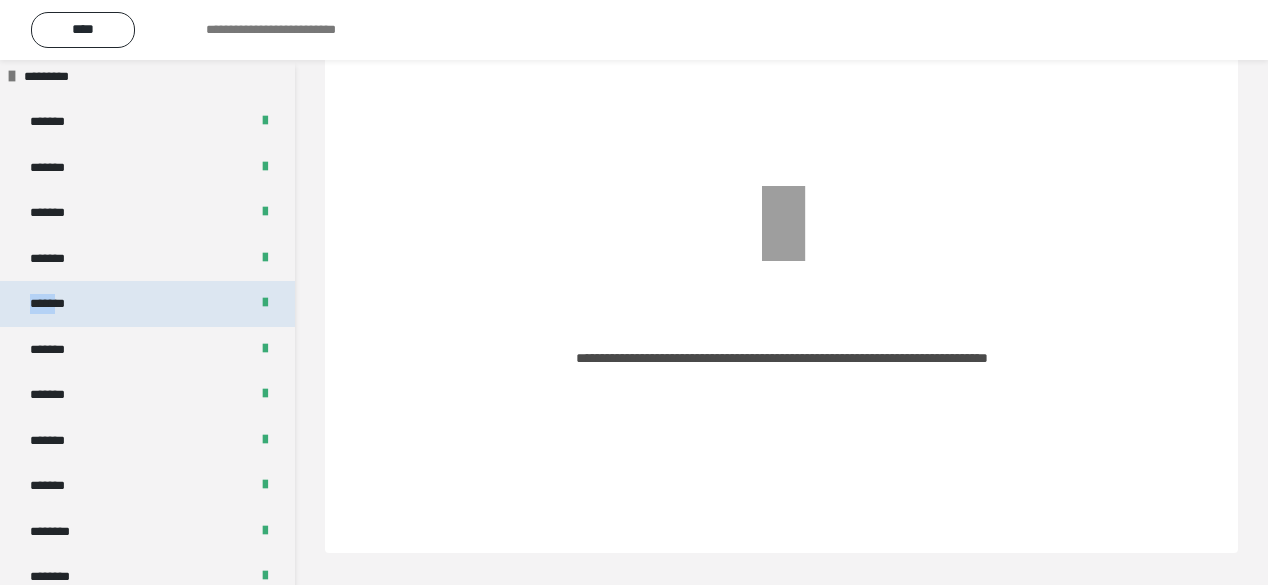 click on "*******" at bounding box center [58, 304] 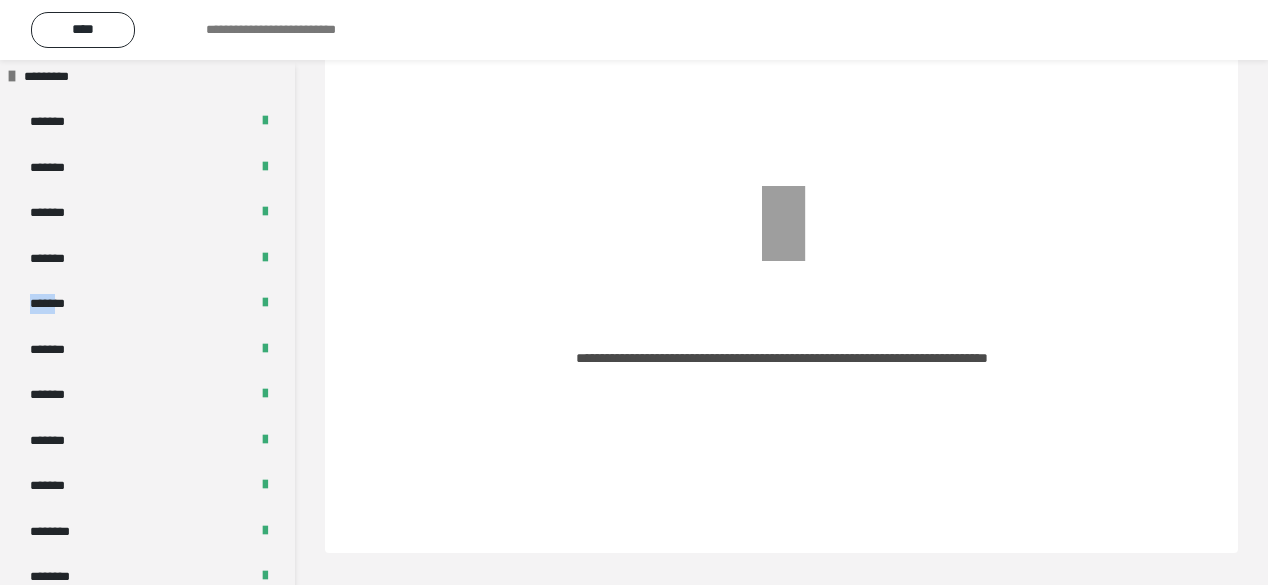 click on "*******" at bounding box center (58, 304) 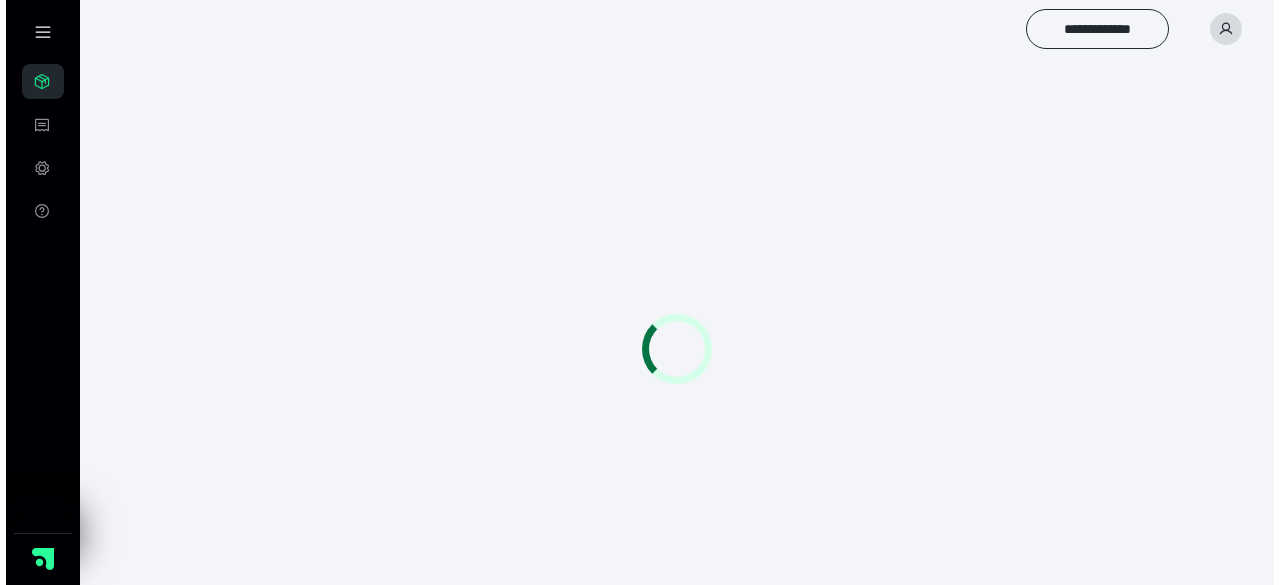 scroll, scrollTop: 0, scrollLeft: 0, axis: both 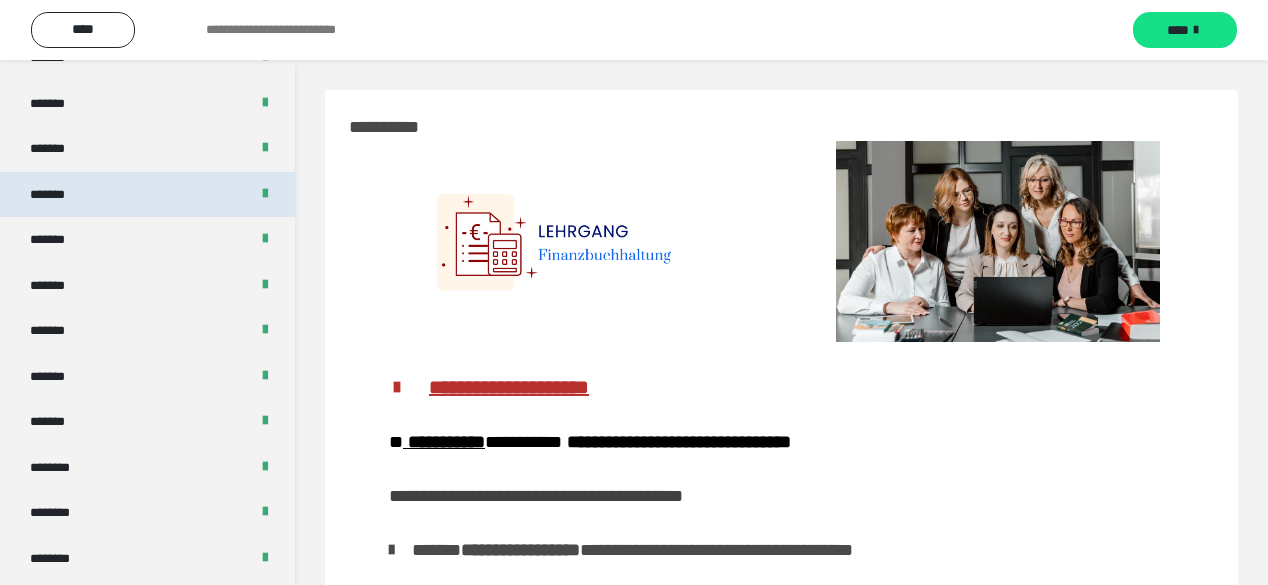 click on "*******" at bounding box center (147, 195) 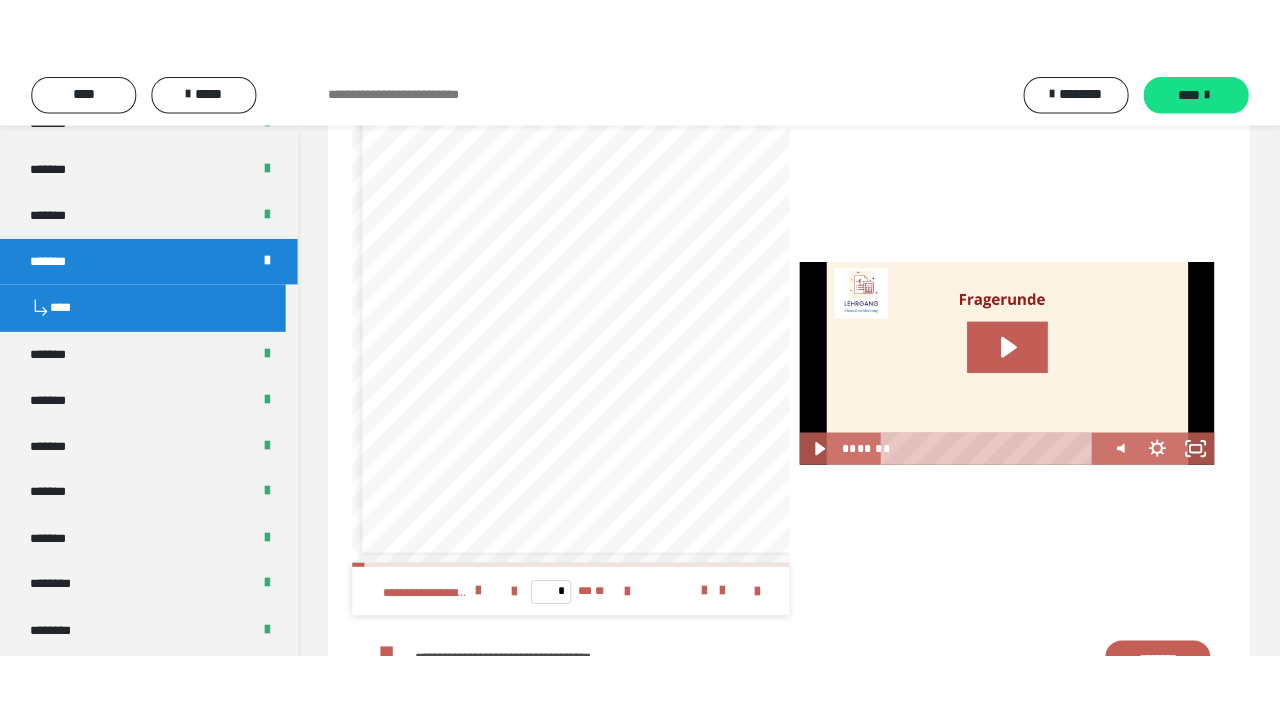 scroll, scrollTop: 3920, scrollLeft: 0, axis: vertical 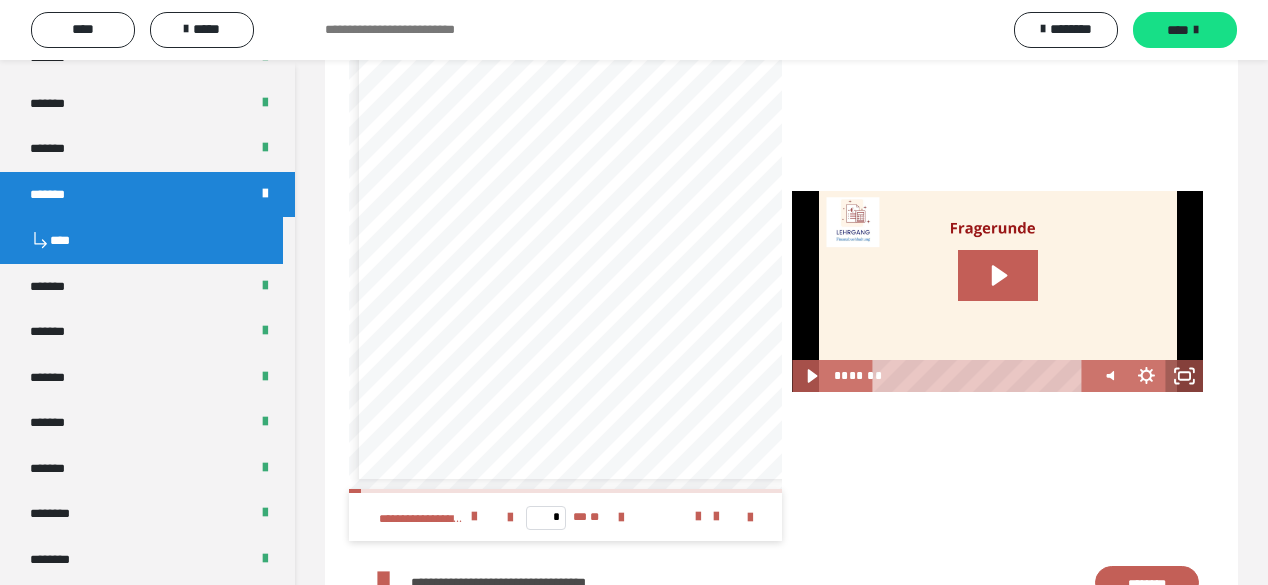 click 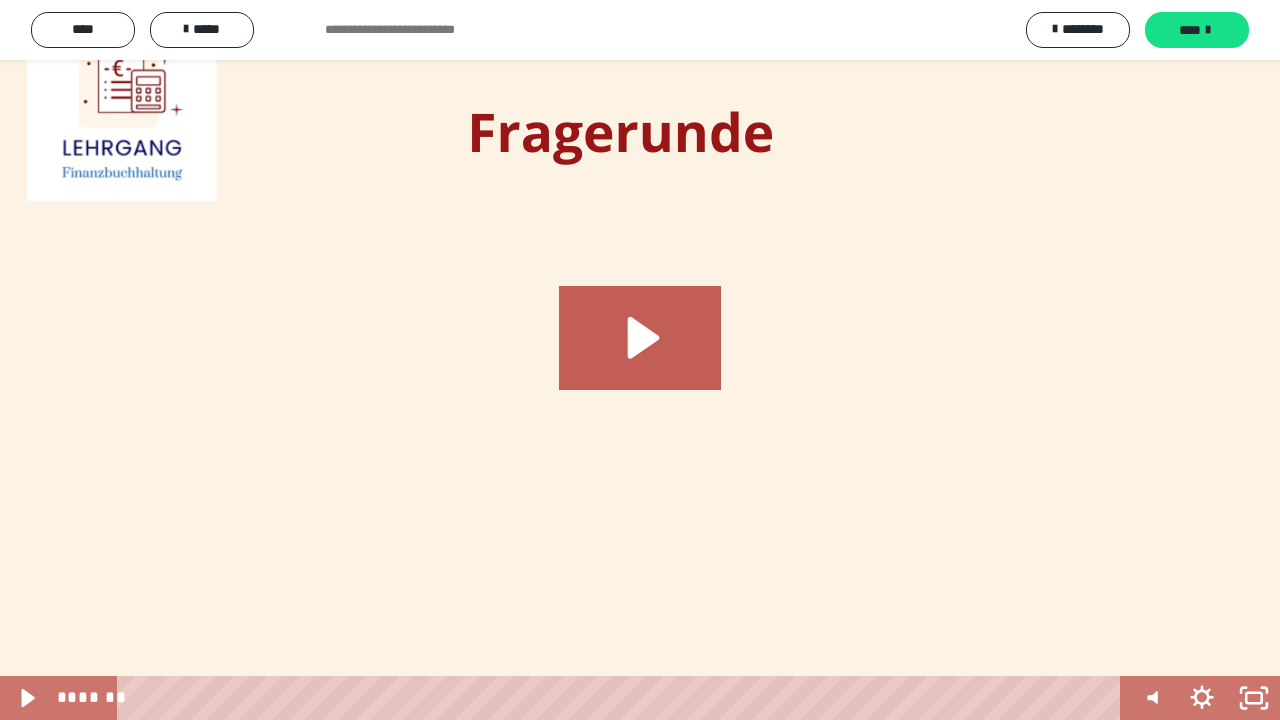 click at bounding box center (640, 360) 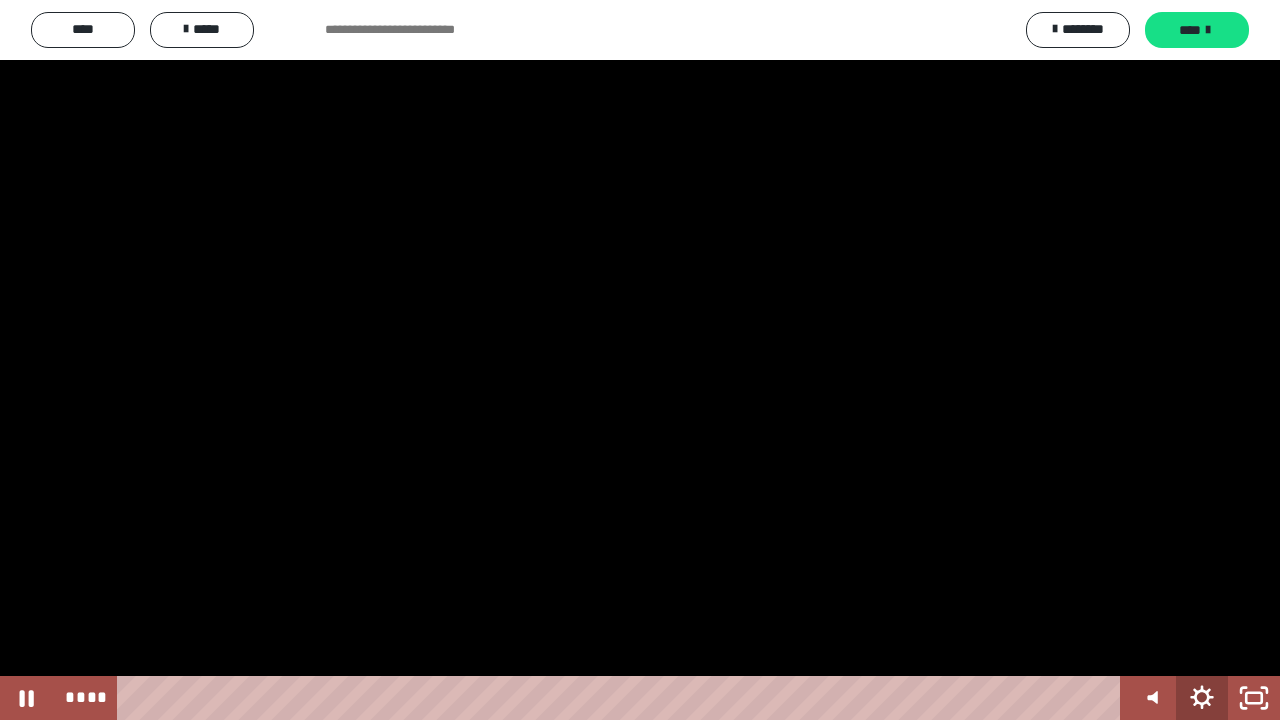 click 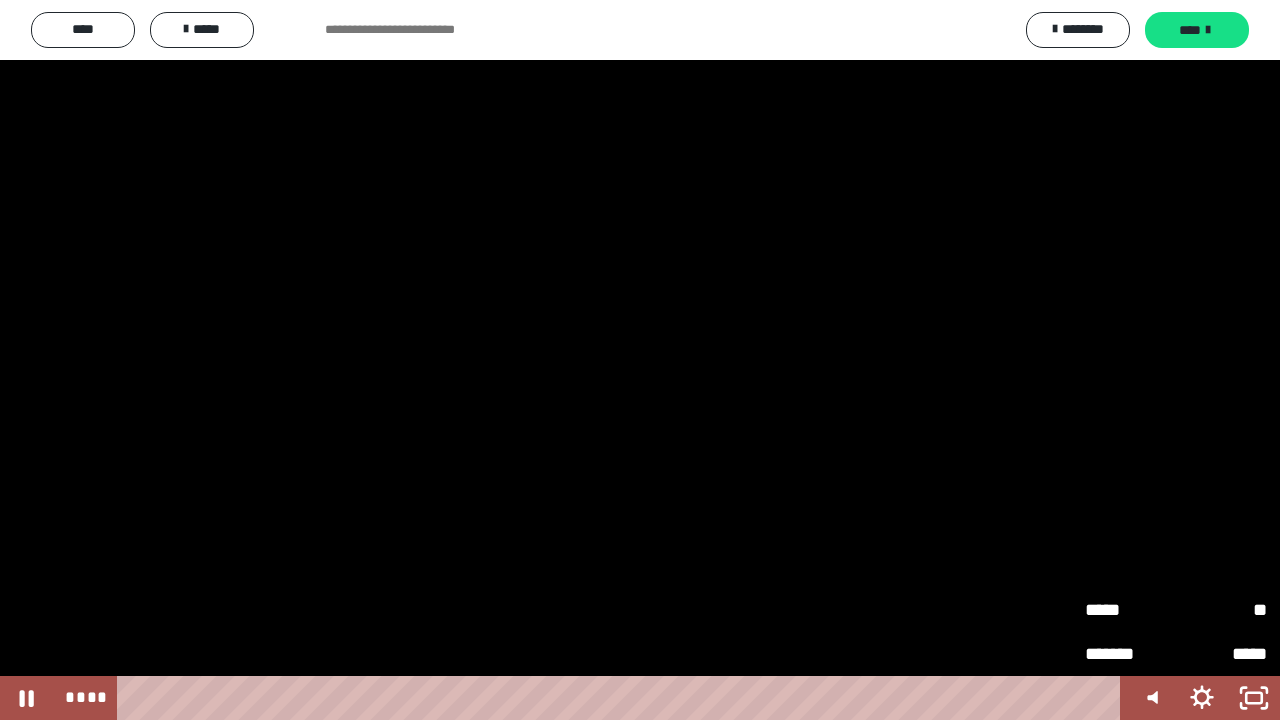 click on "**" at bounding box center (1221, 610) 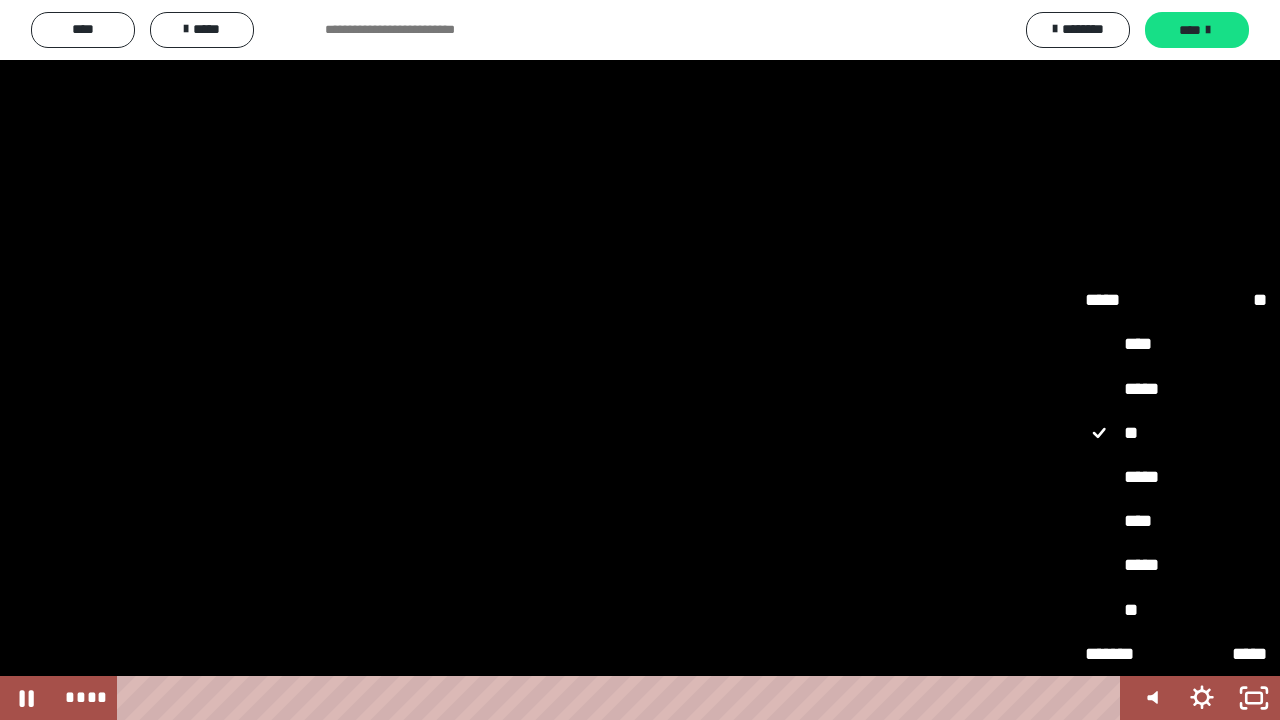click on "****" at bounding box center [1176, 522] 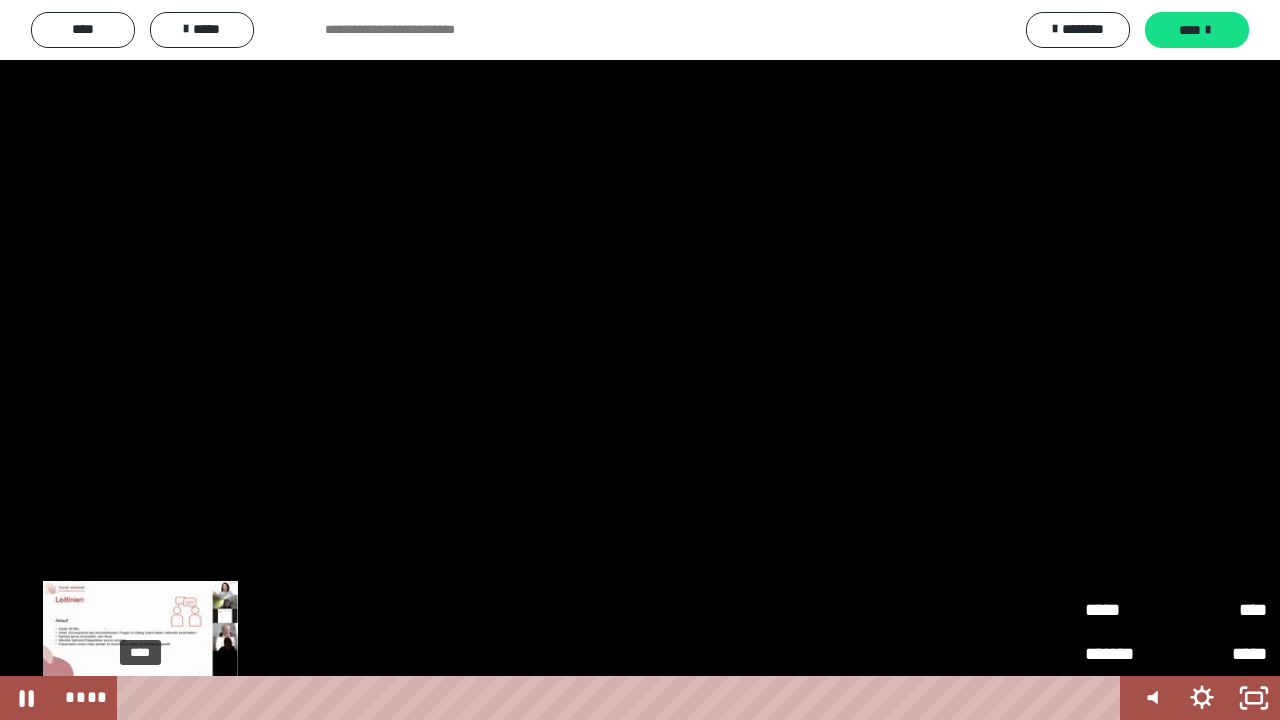 click on "****" at bounding box center [622, 698] 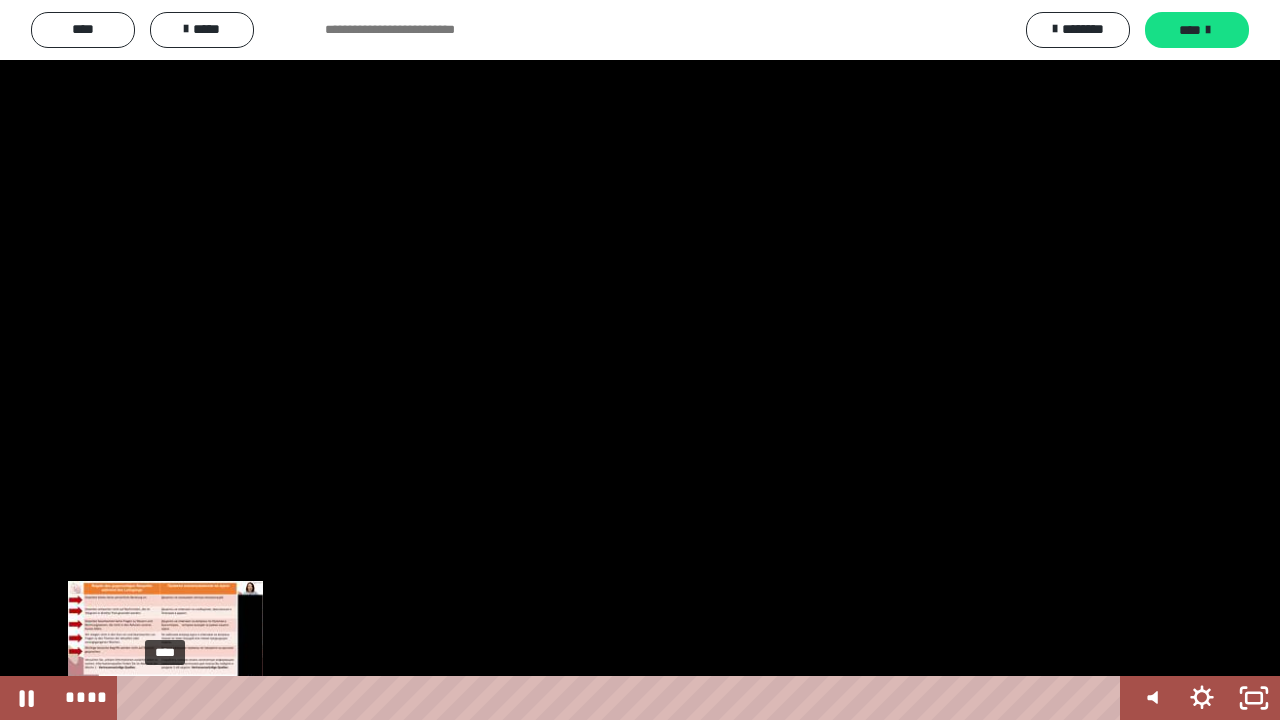 click on "****" at bounding box center [622, 698] 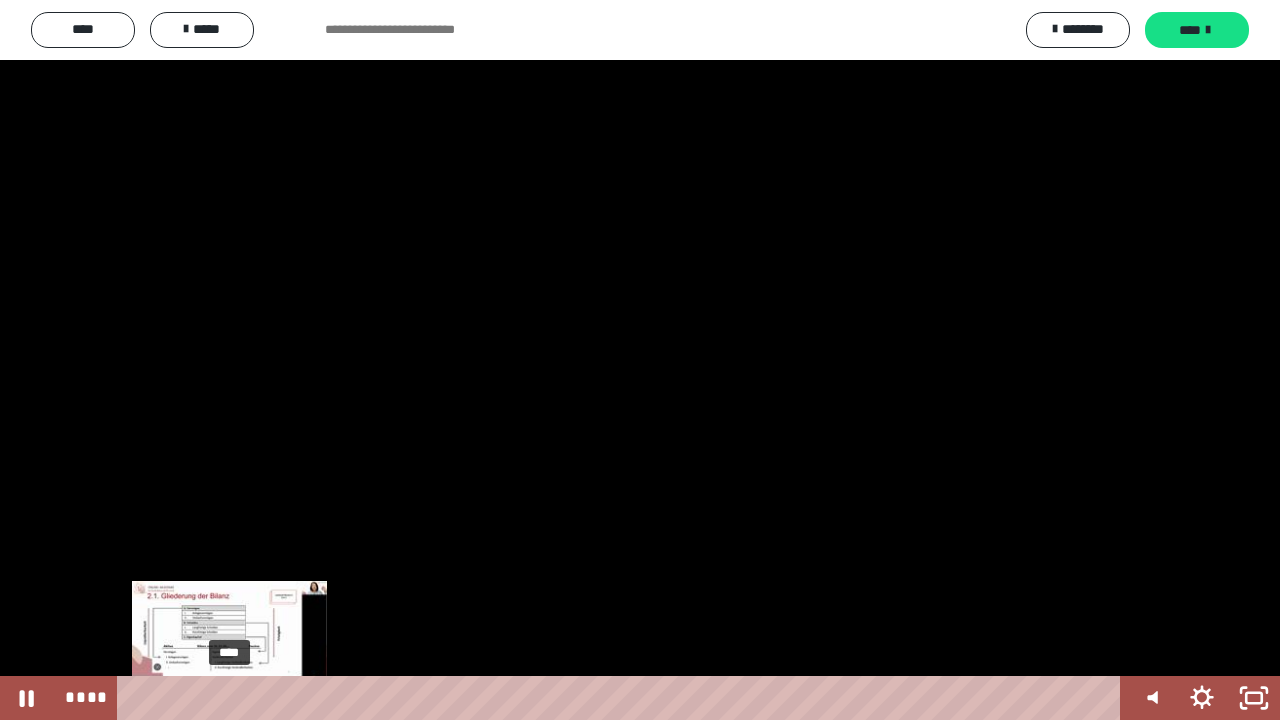 click on "****" at bounding box center (622, 698) 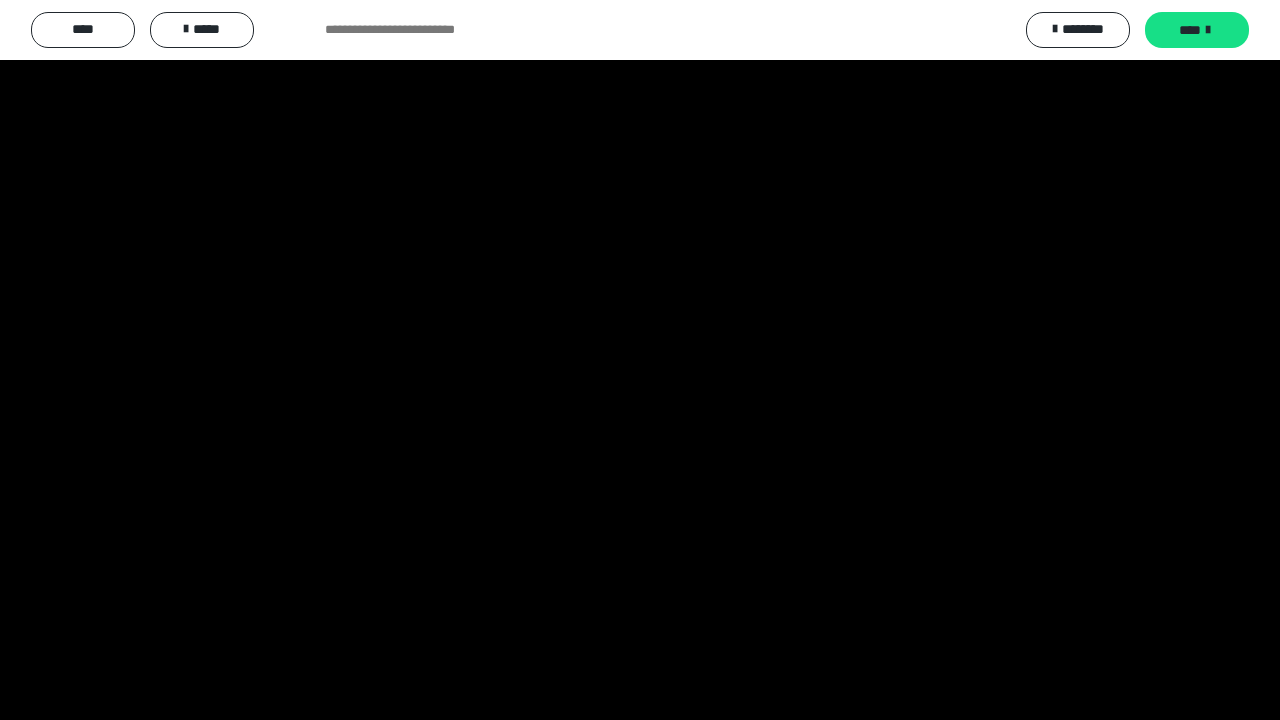 click at bounding box center (640, 360) 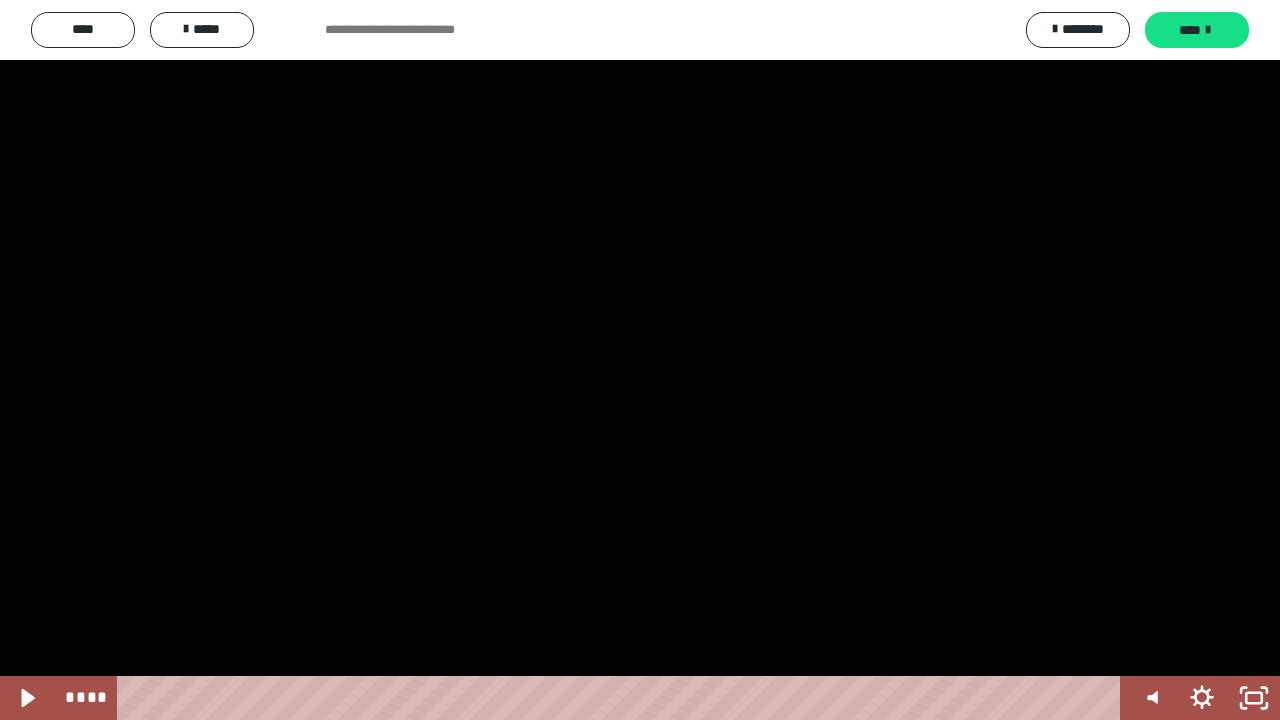 click at bounding box center [640, 360] 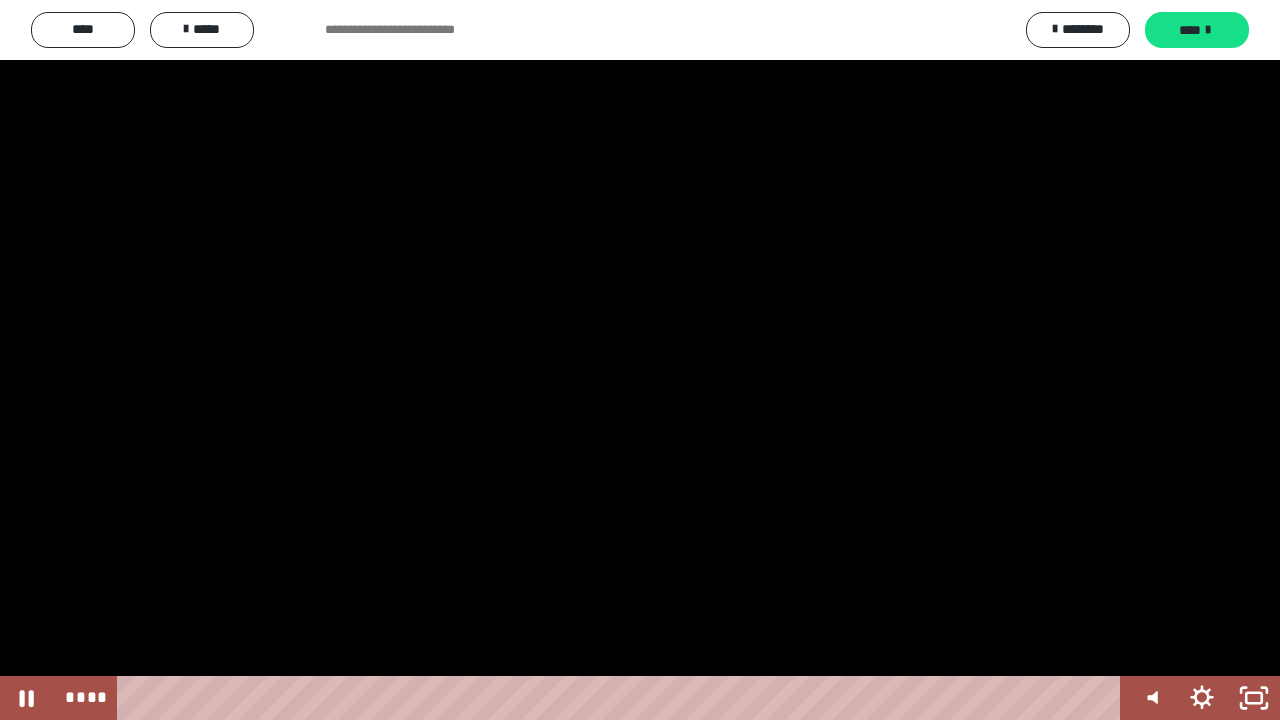 click at bounding box center [640, 360] 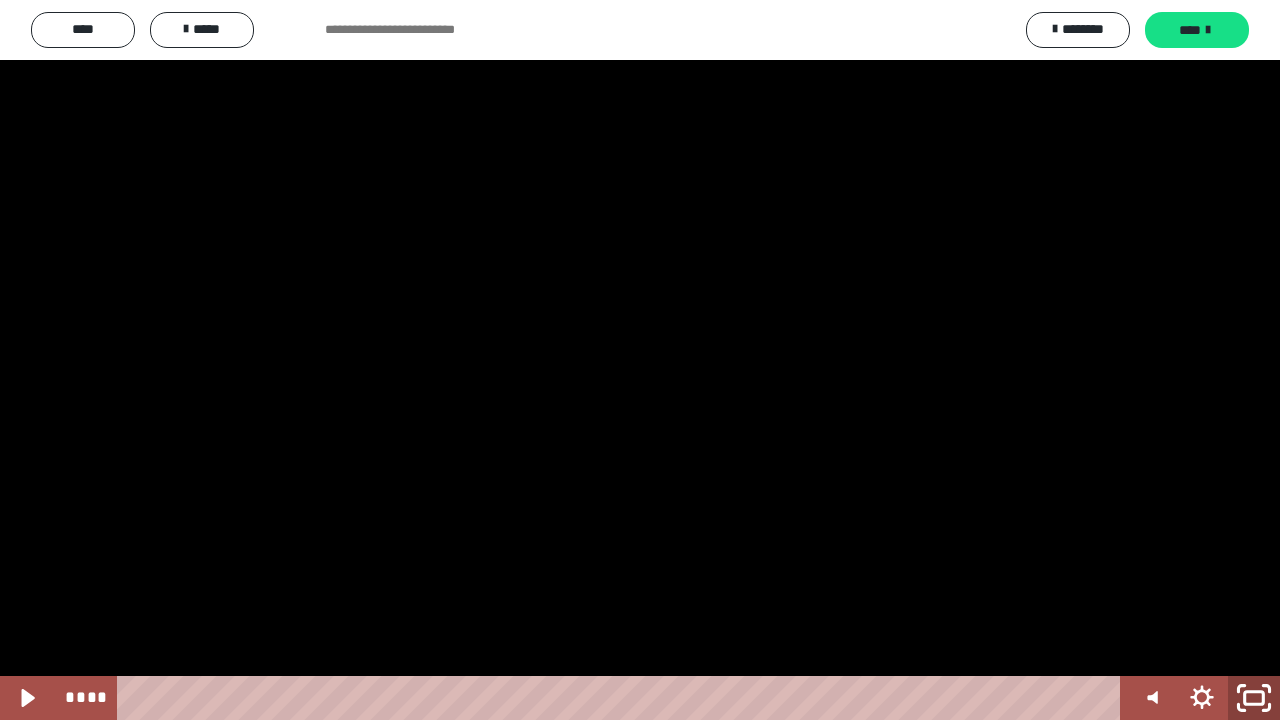 drag, startPoint x: 1279, startPoint y: 719, endPoint x: 1279, endPoint y: 599, distance: 120 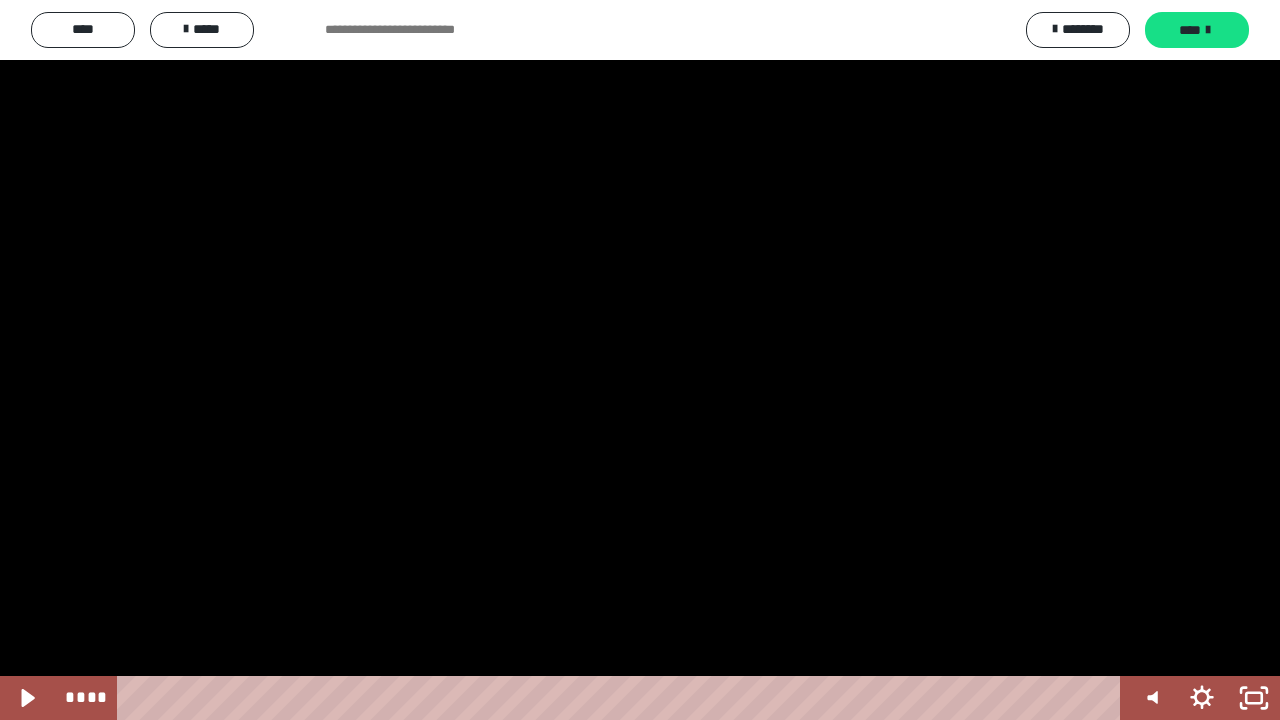 click at bounding box center (640, 360) 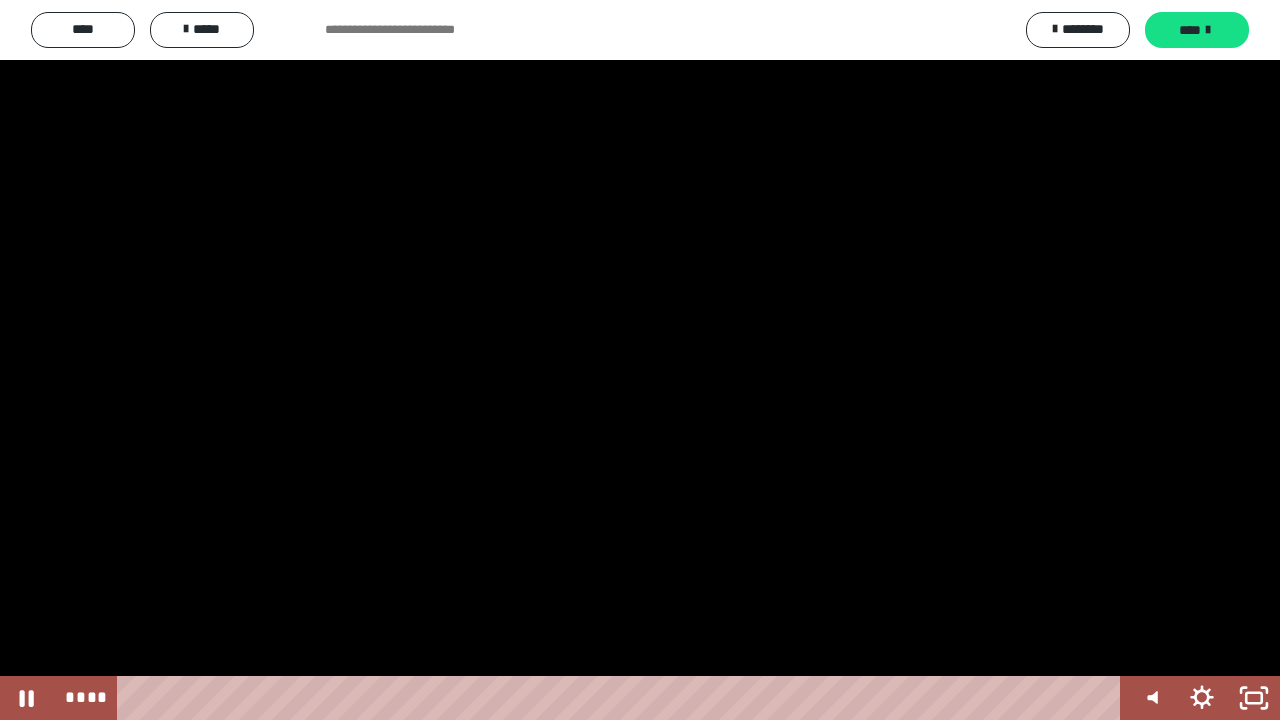 scroll, scrollTop: 0, scrollLeft: 196, axis: horizontal 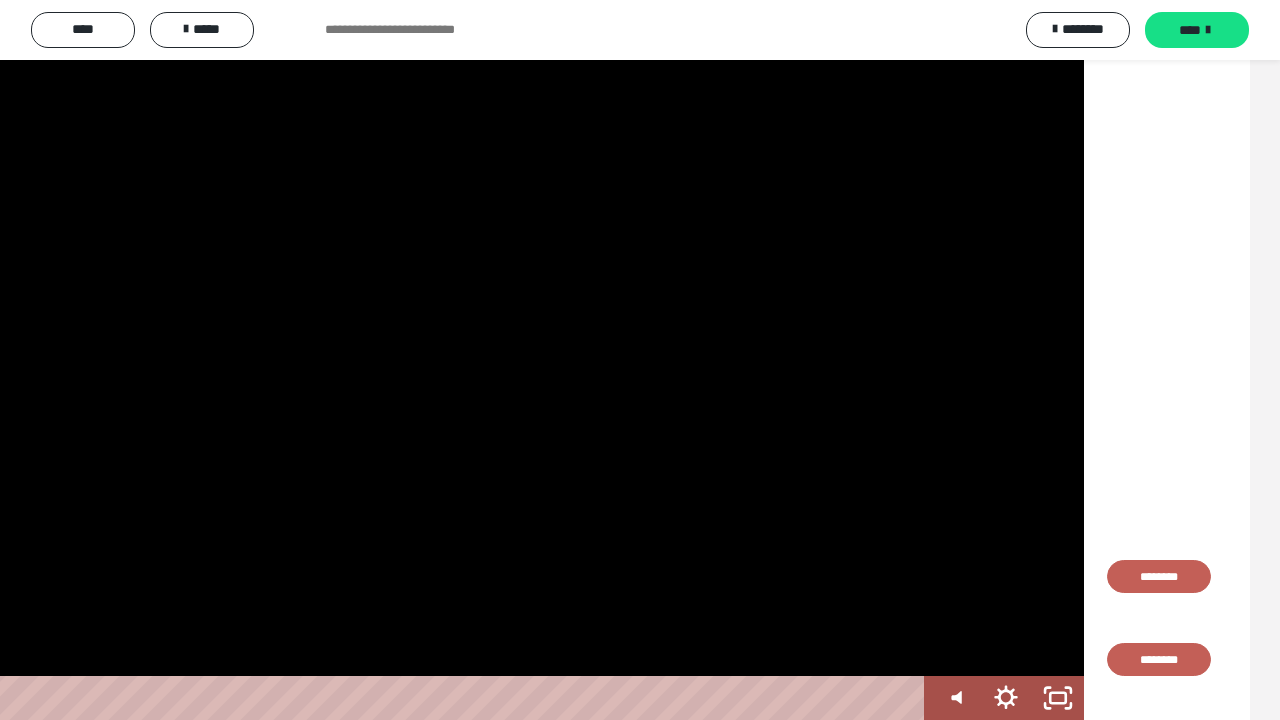 click on "**********" at bounding box center (640, 360) 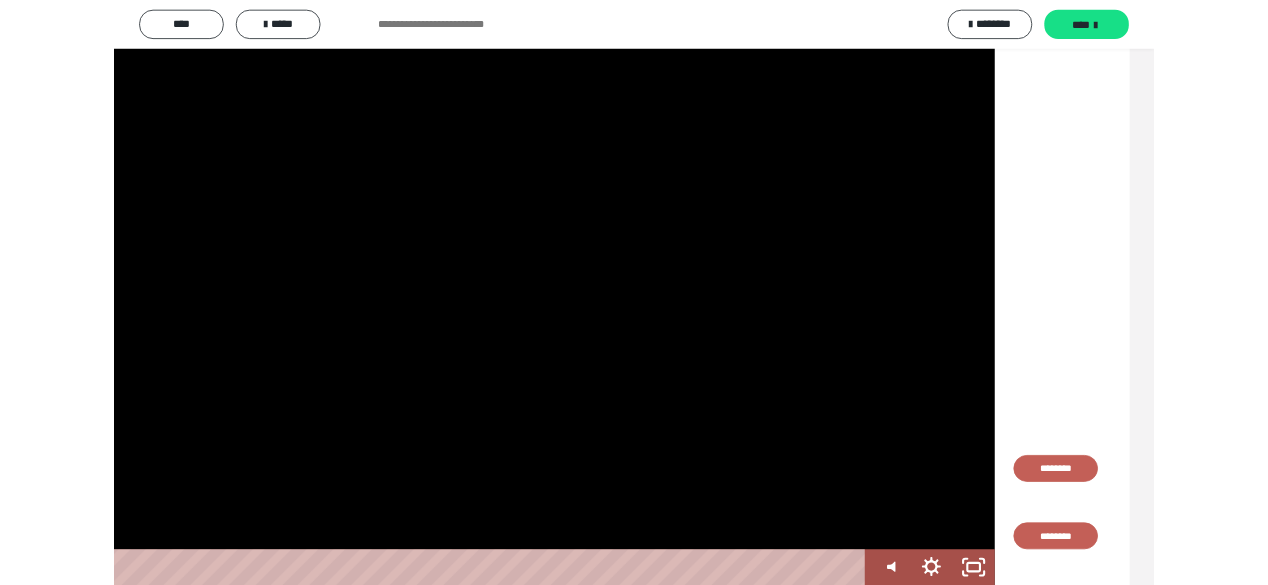 scroll, scrollTop: 0, scrollLeft: 0, axis: both 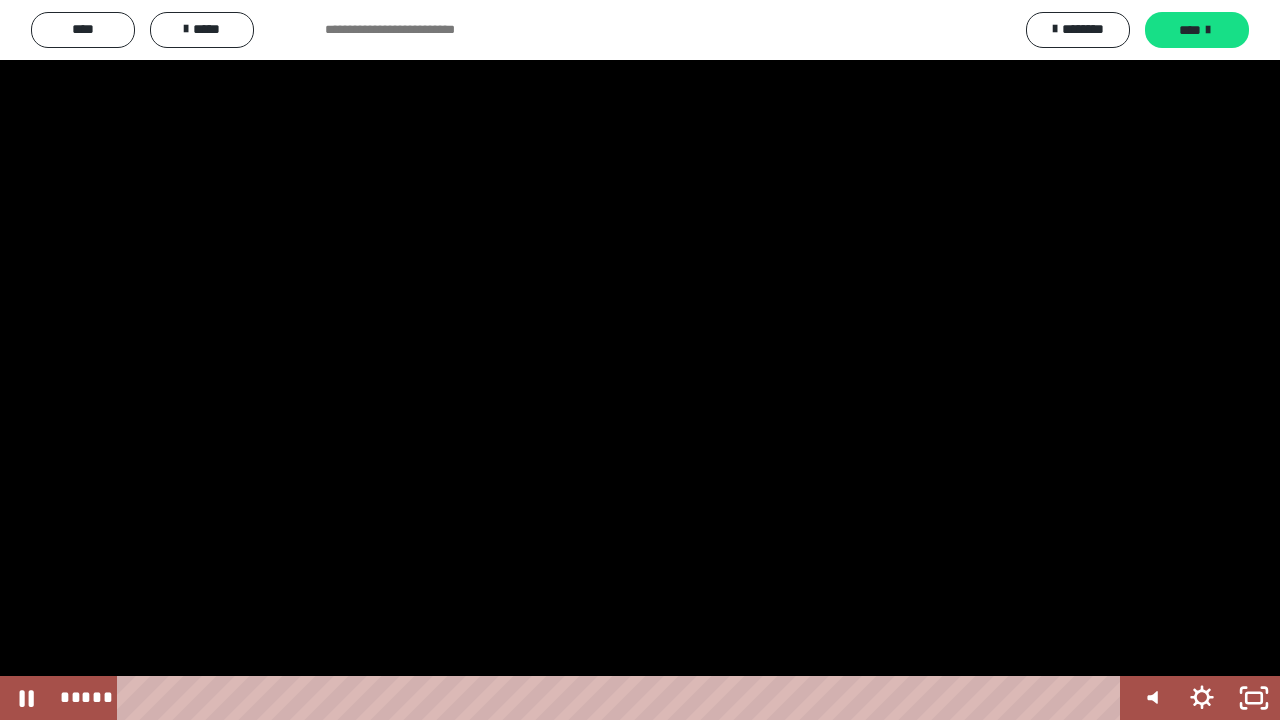 click at bounding box center [640, 360] 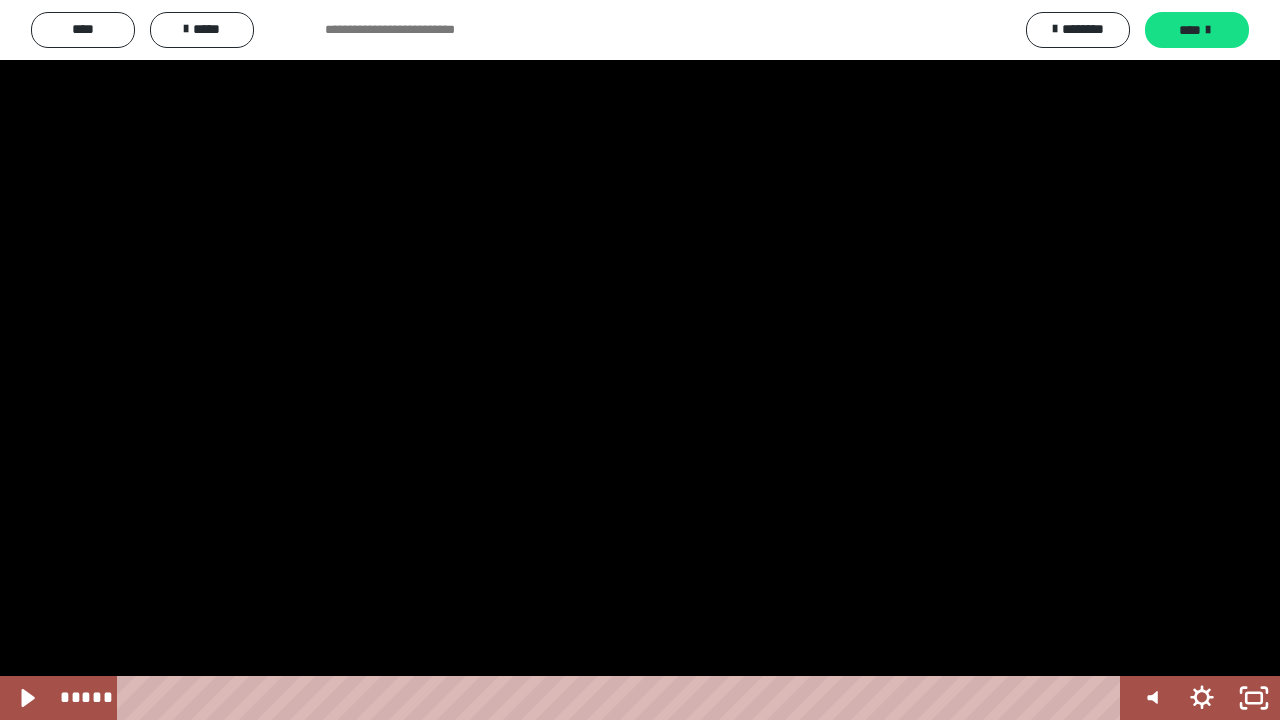 click at bounding box center [640, 360] 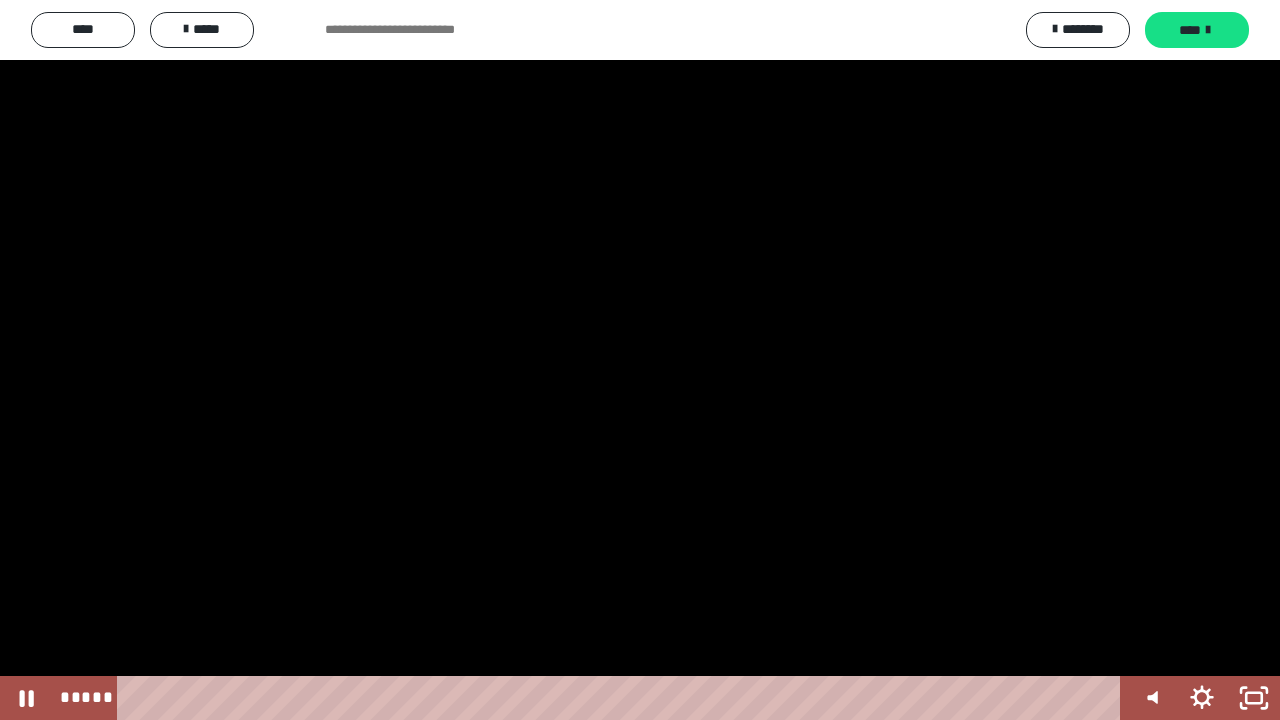 click 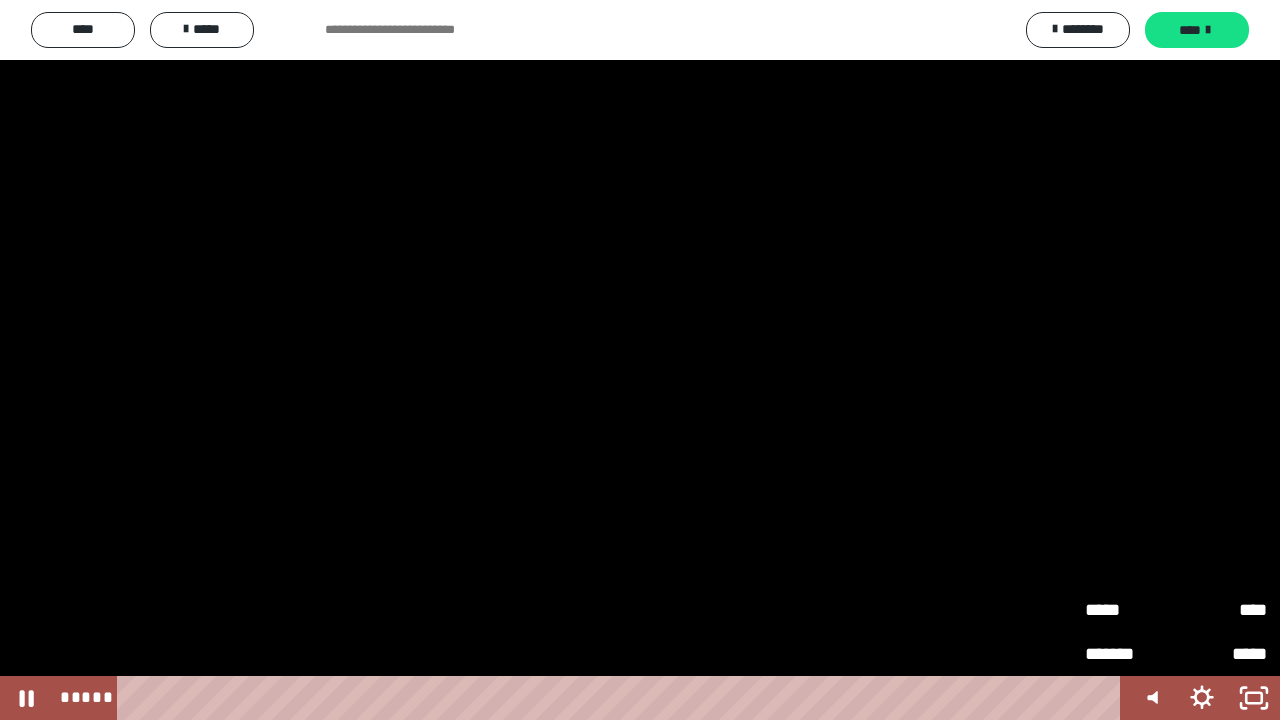 click at bounding box center (640, 360) 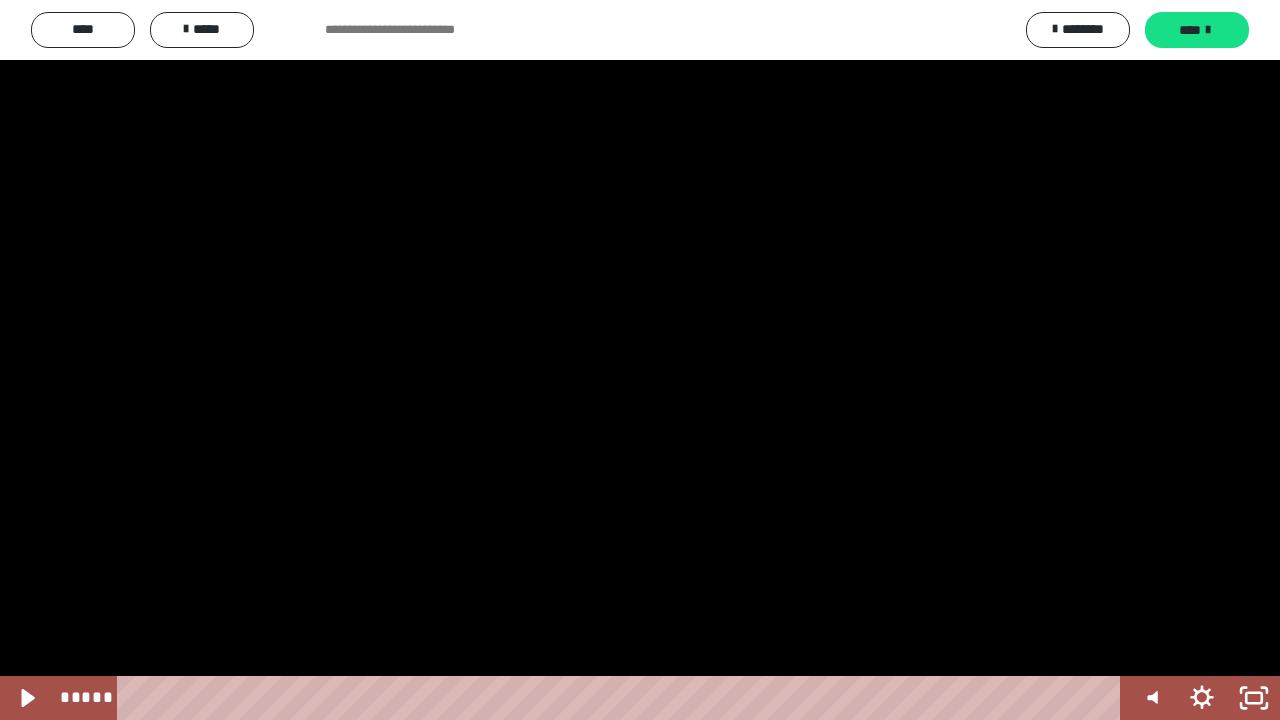 click at bounding box center [640, 360] 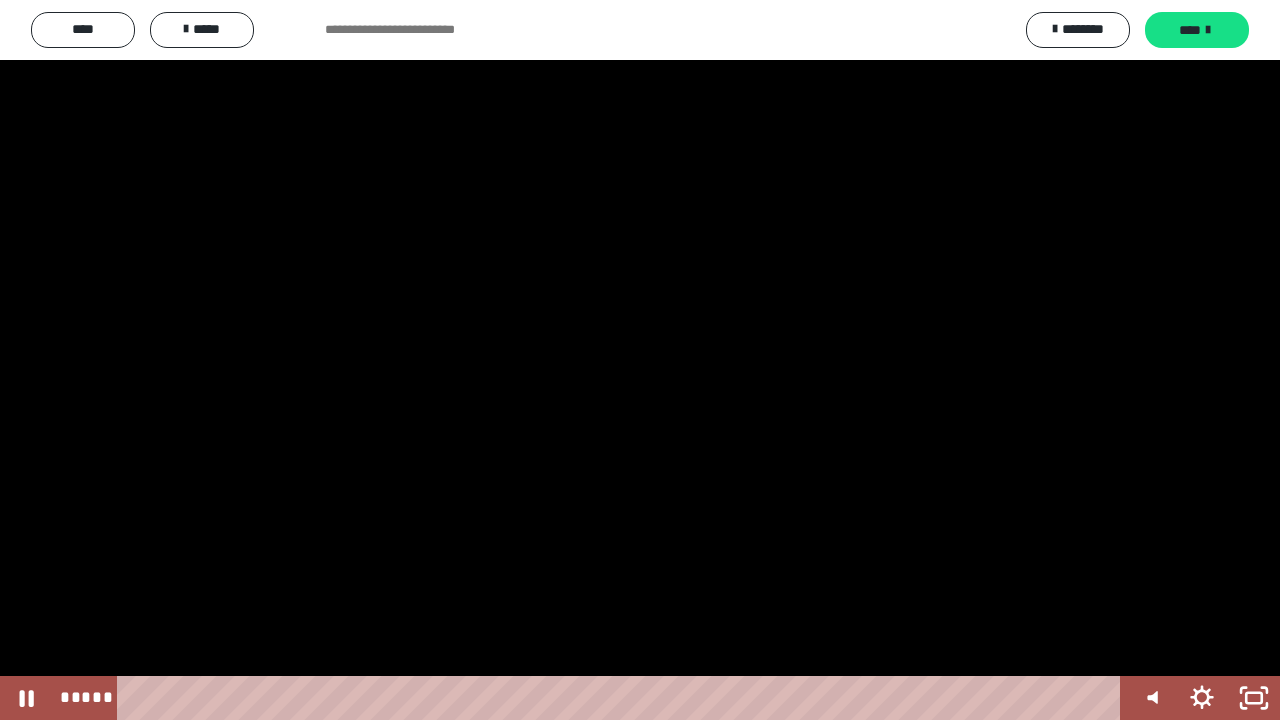 click at bounding box center (640, 360) 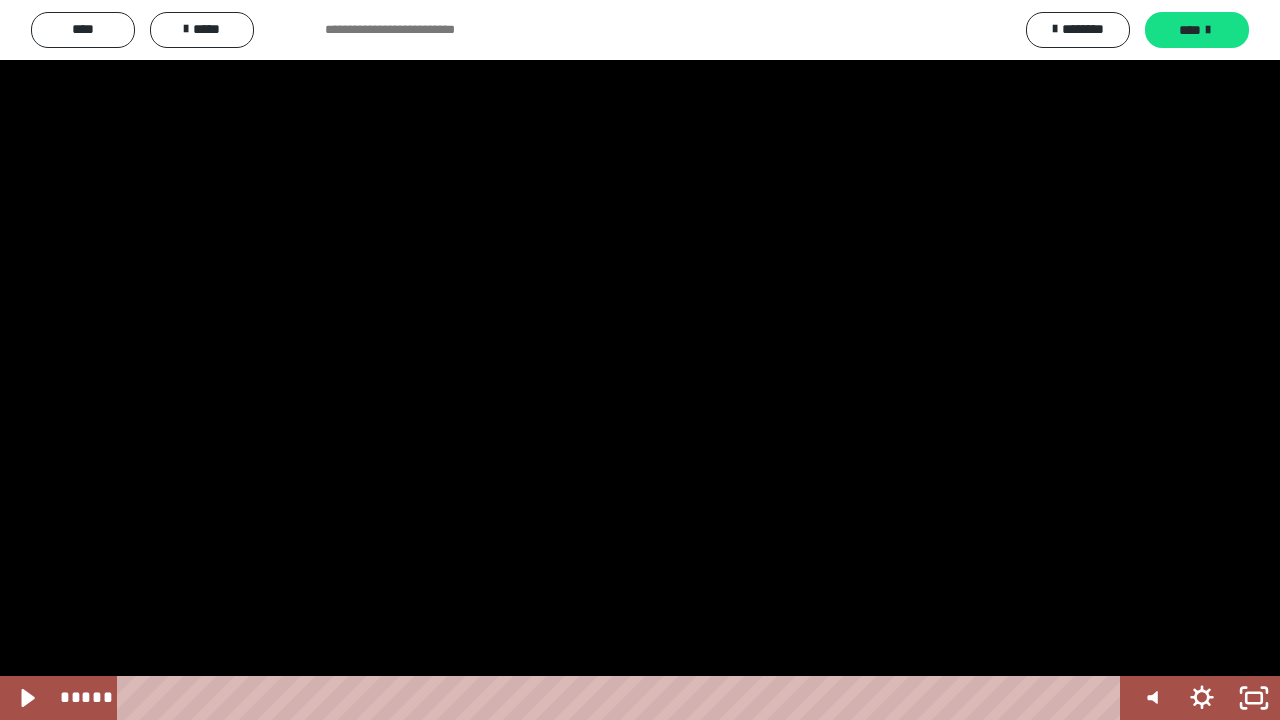 click at bounding box center (640, 360) 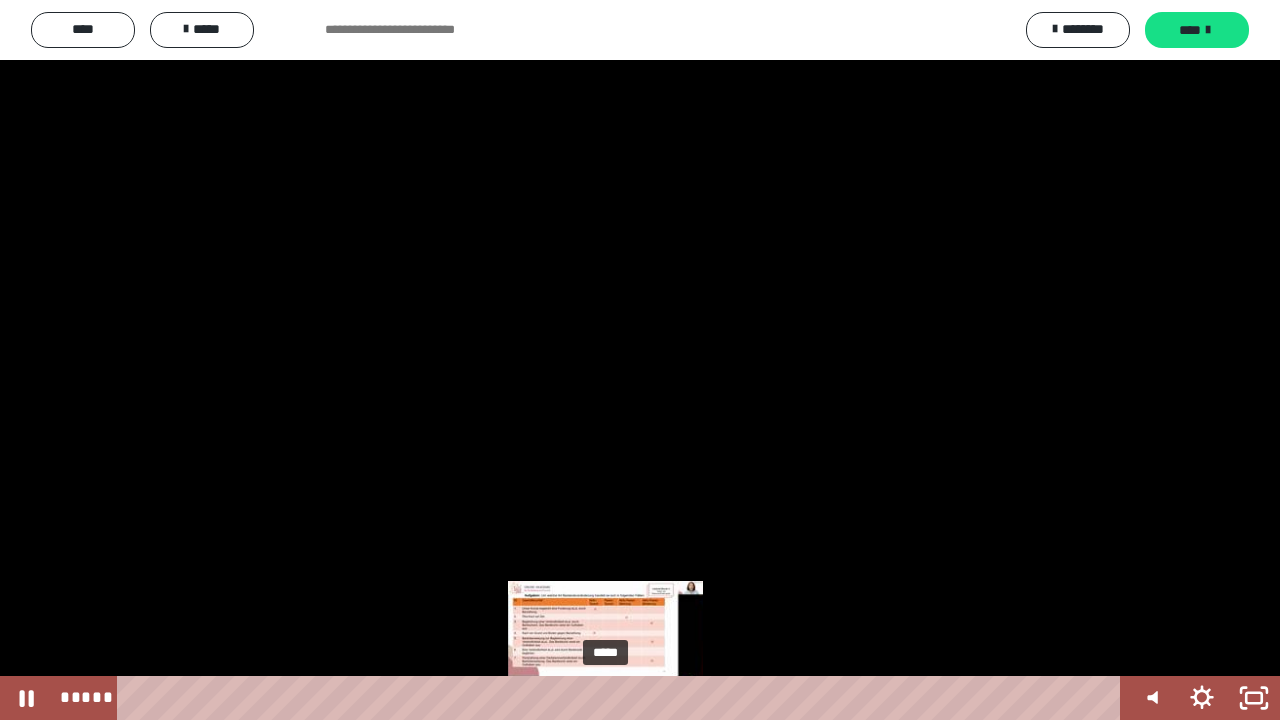 click on "*****" at bounding box center [622, 698] 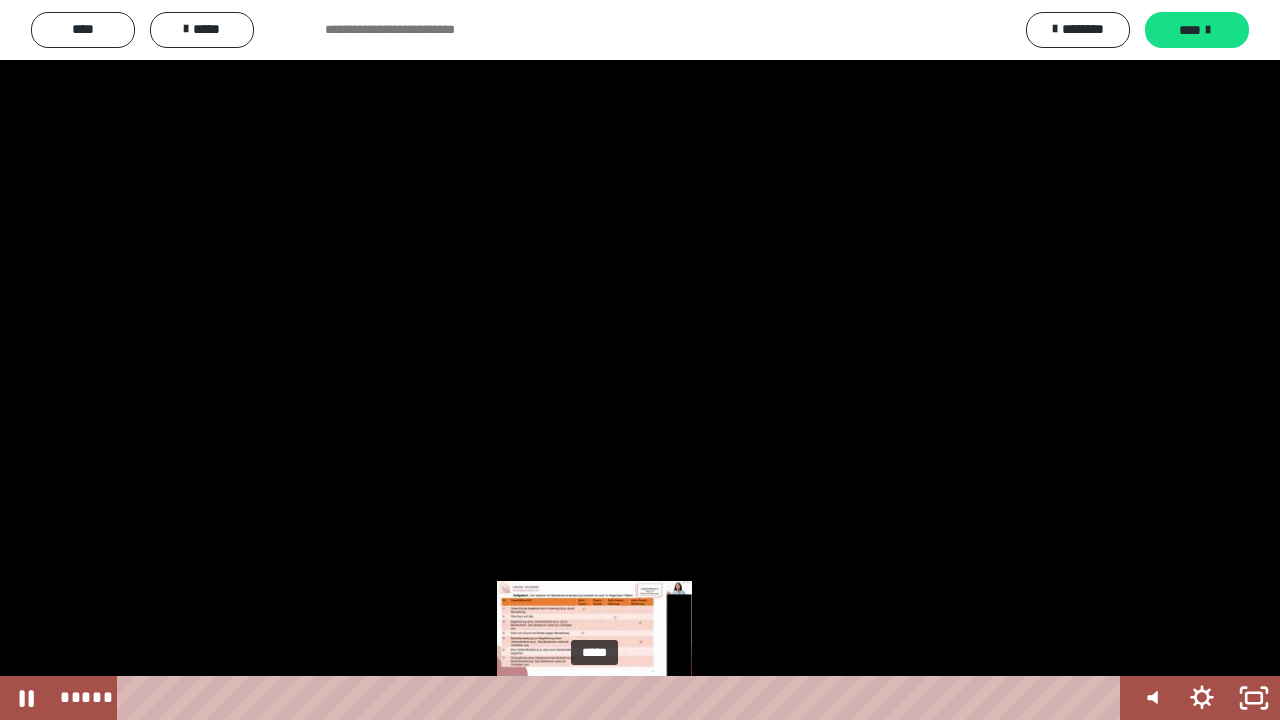 click on "*****" at bounding box center [622, 698] 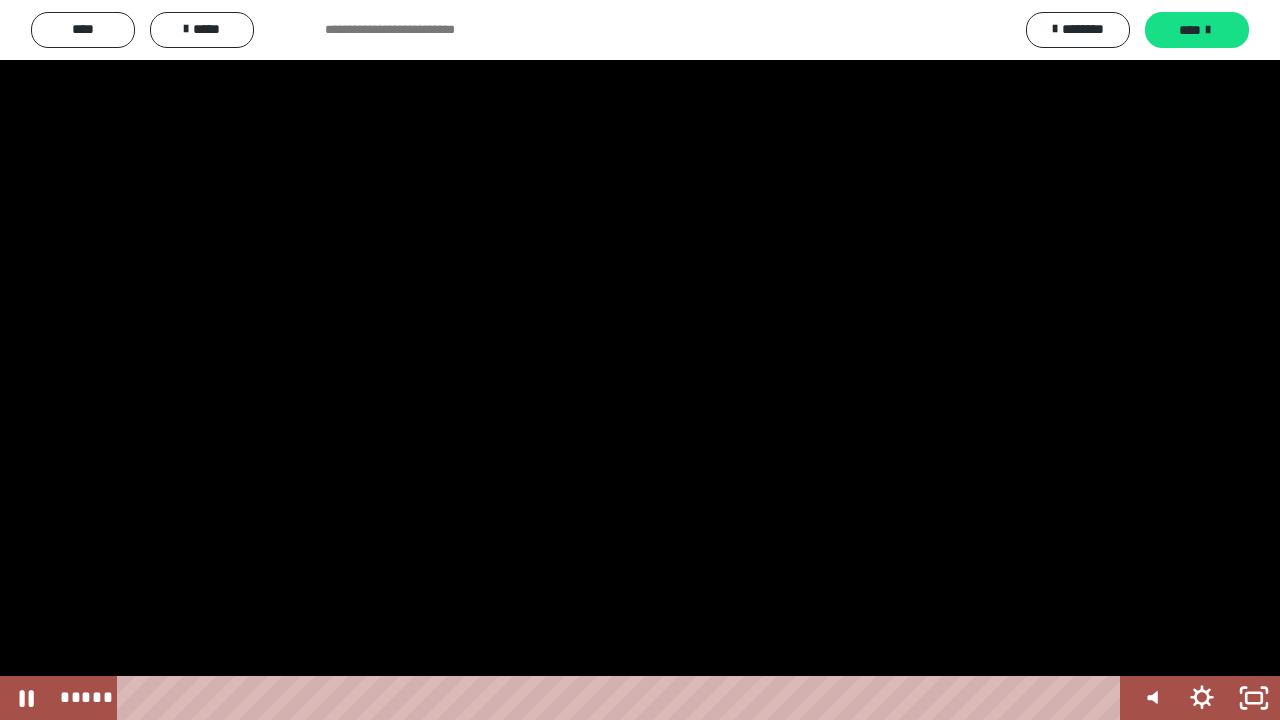 click at bounding box center [640, 360] 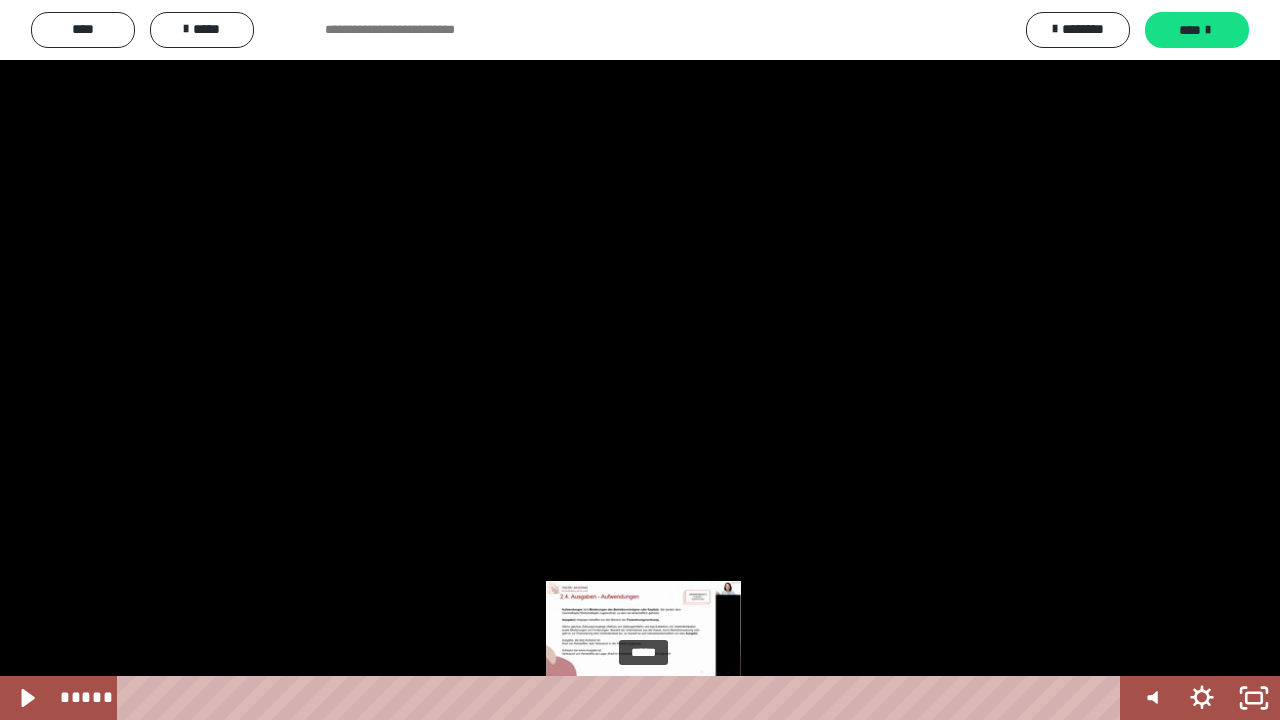 click on "*****" at bounding box center [622, 698] 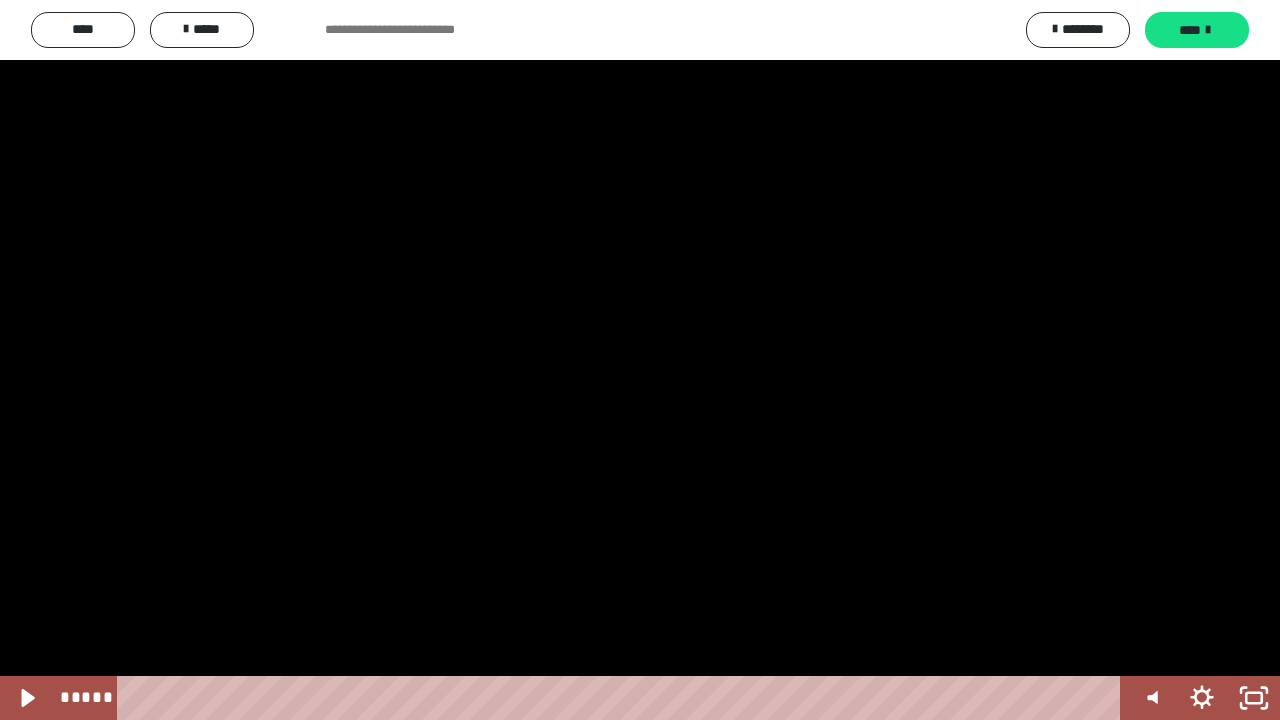 click at bounding box center [640, 360] 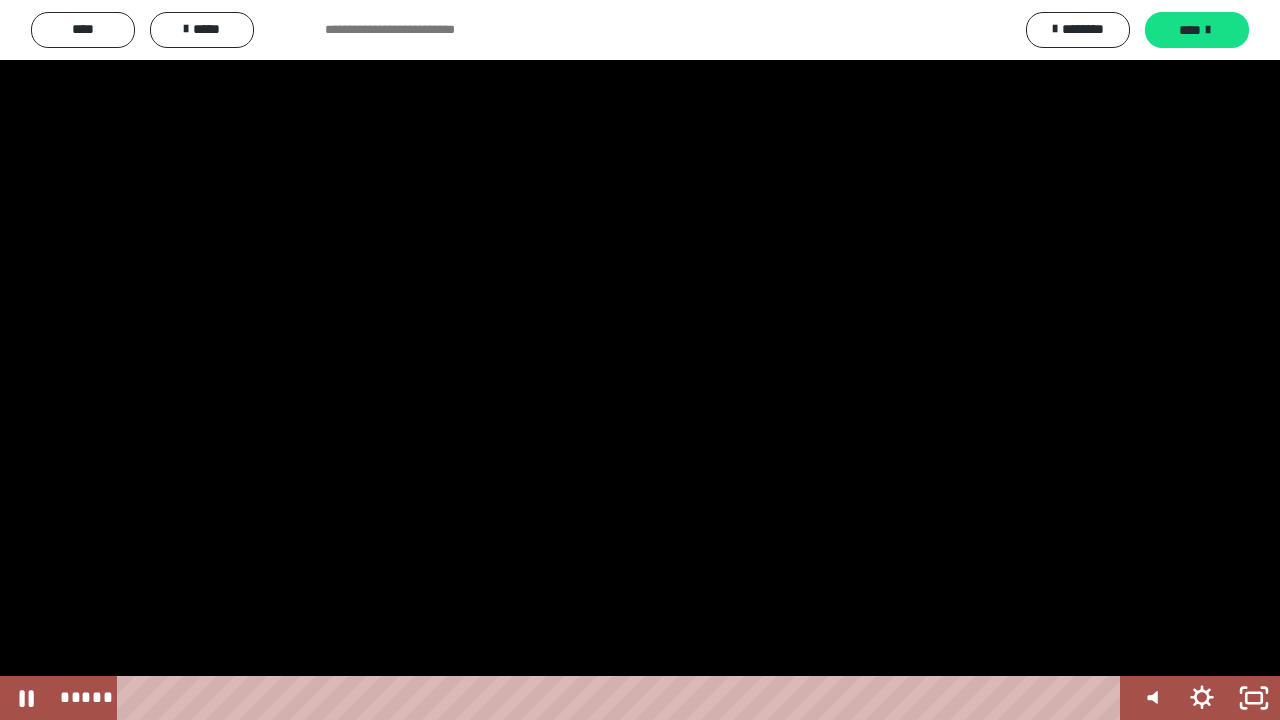 click at bounding box center [640, 360] 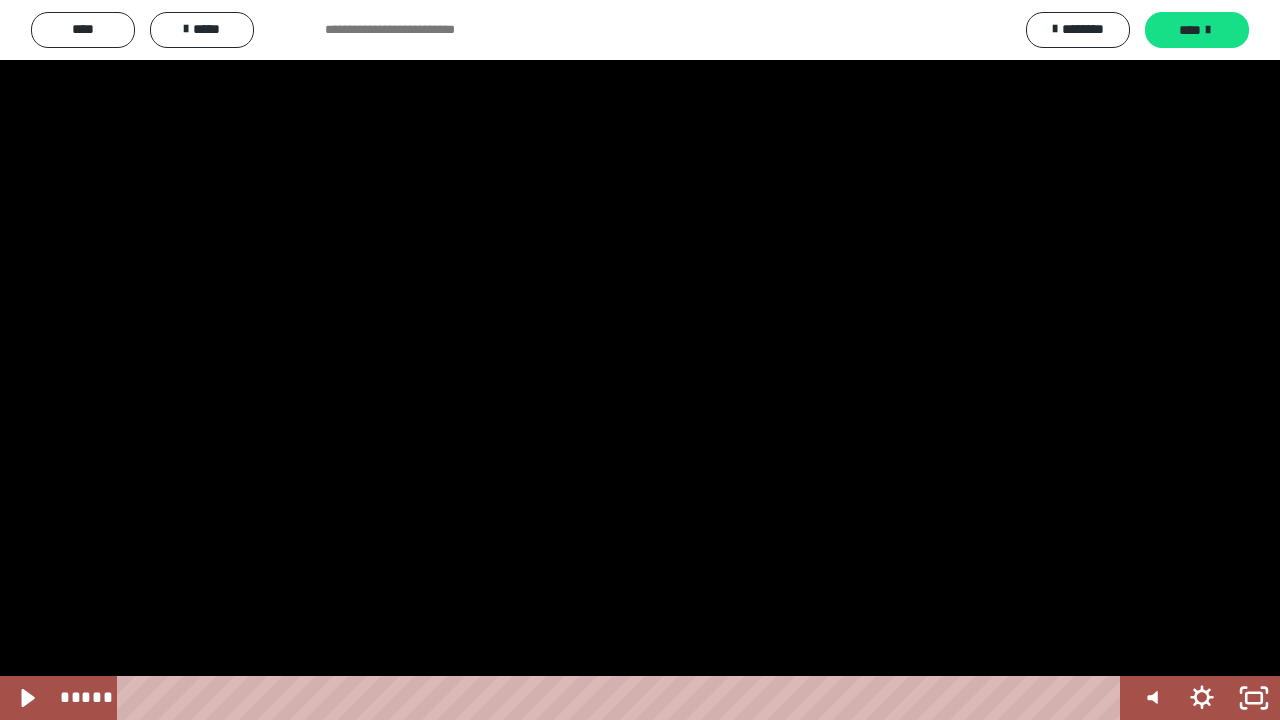 click at bounding box center [640, 360] 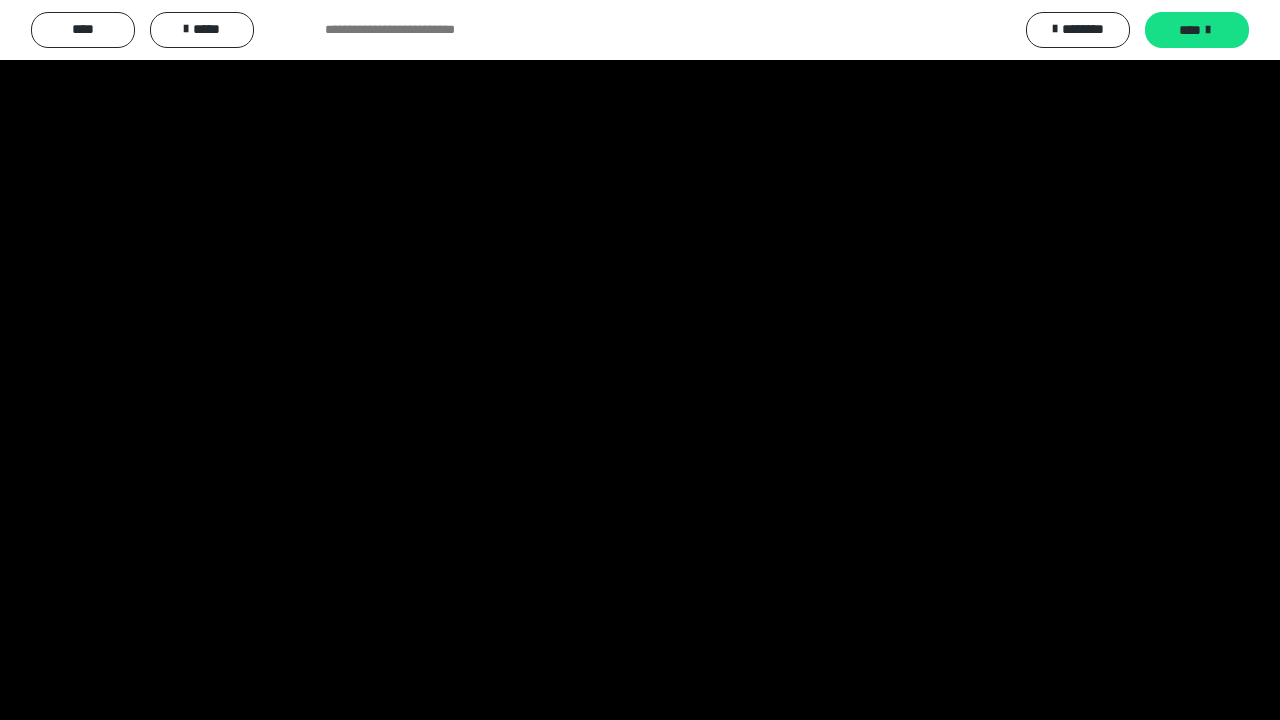 click at bounding box center [640, 360] 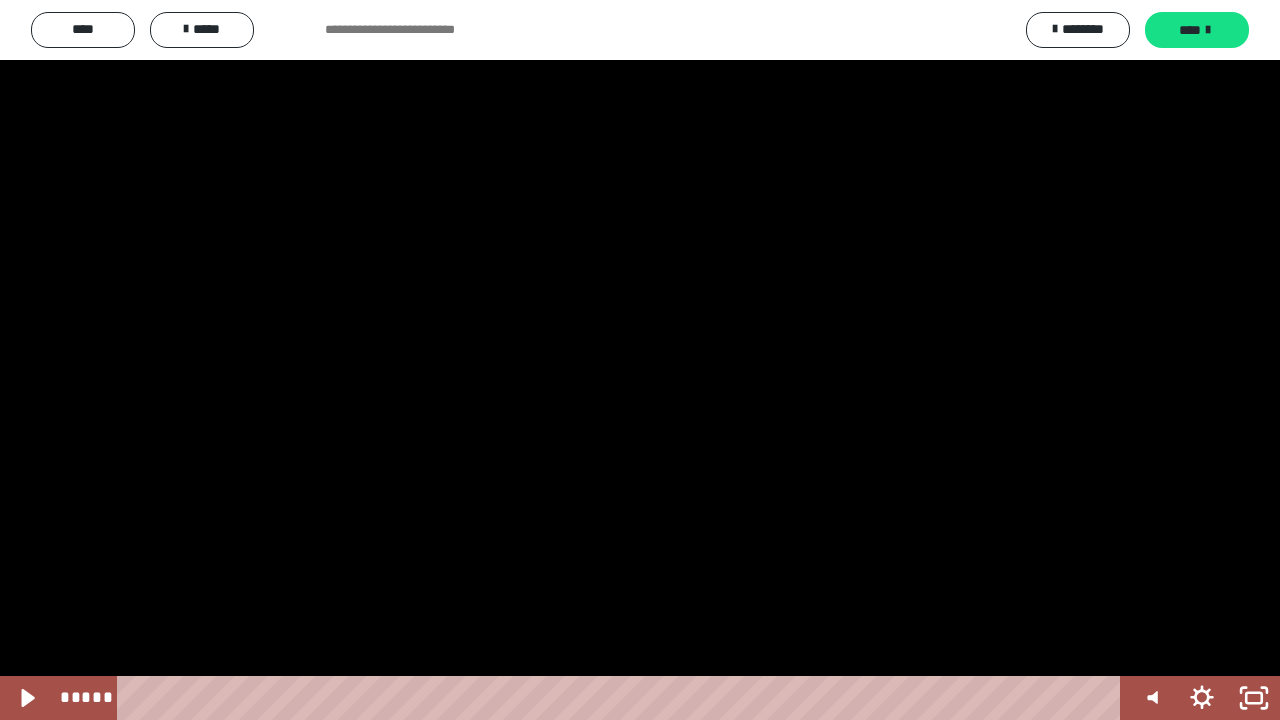 click at bounding box center [640, 360] 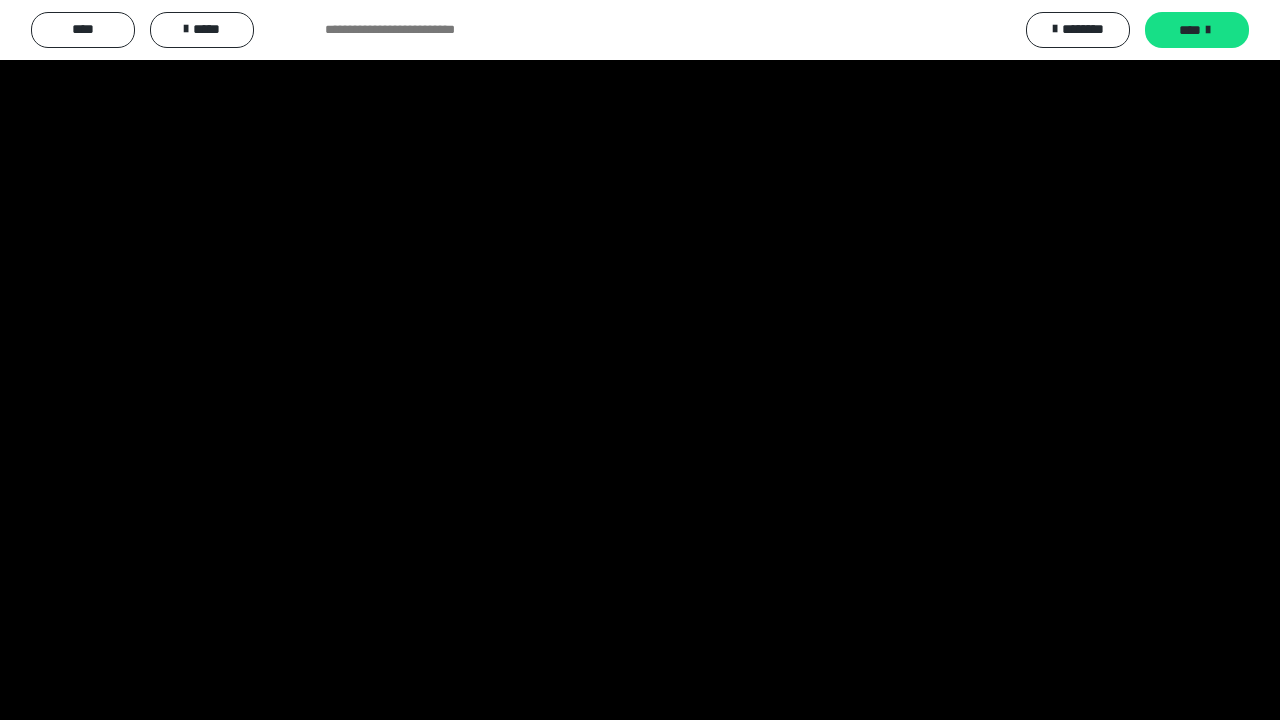 click at bounding box center (640, 360) 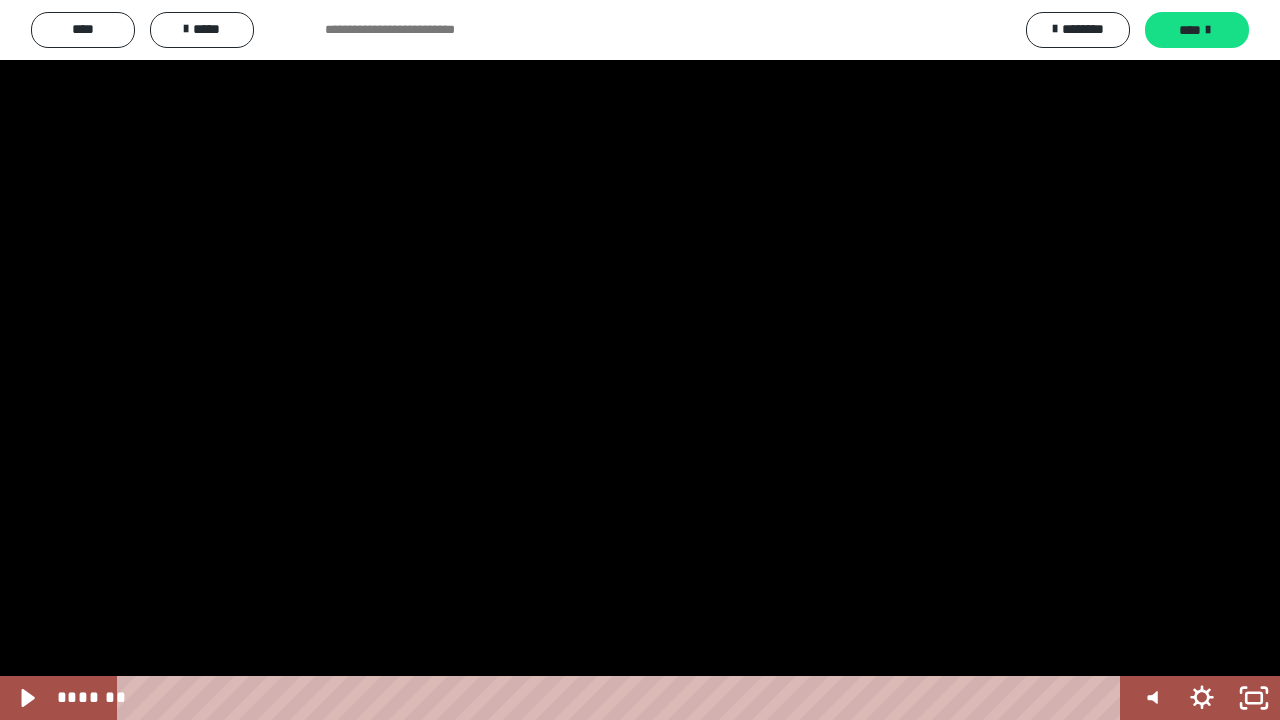 click at bounding box center [640, 360] 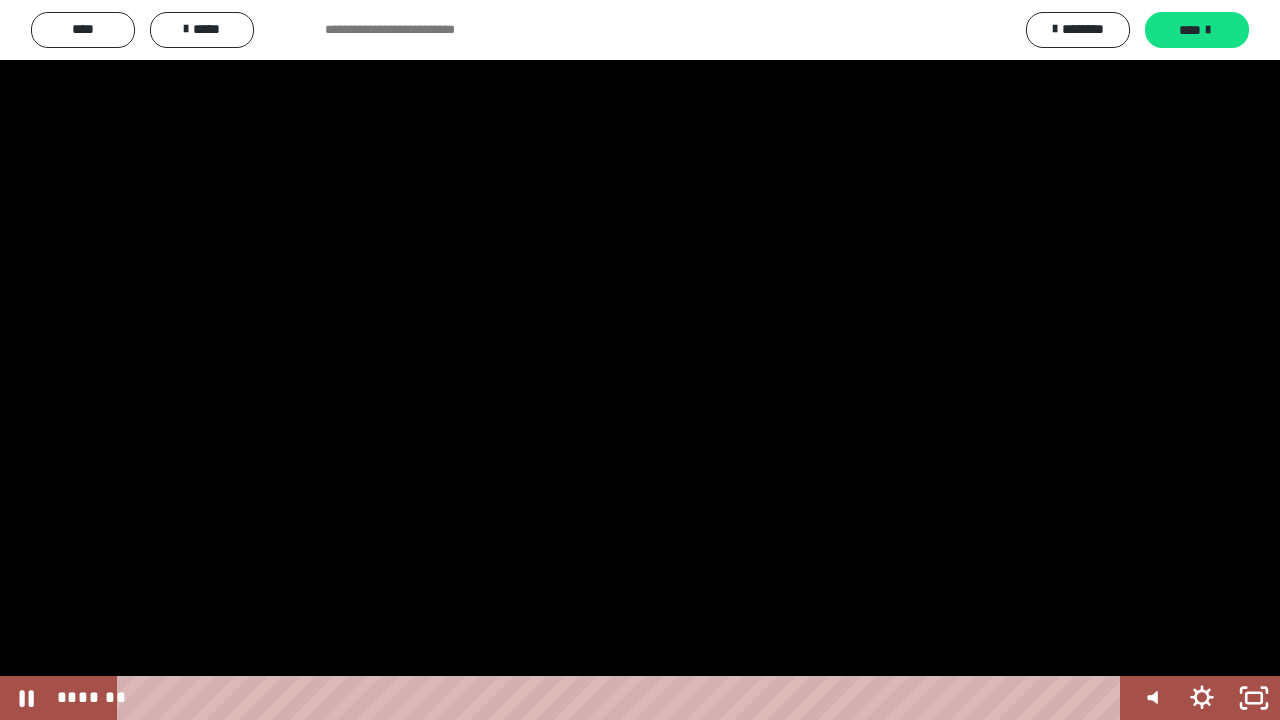 click at bounding box center (640, 360) 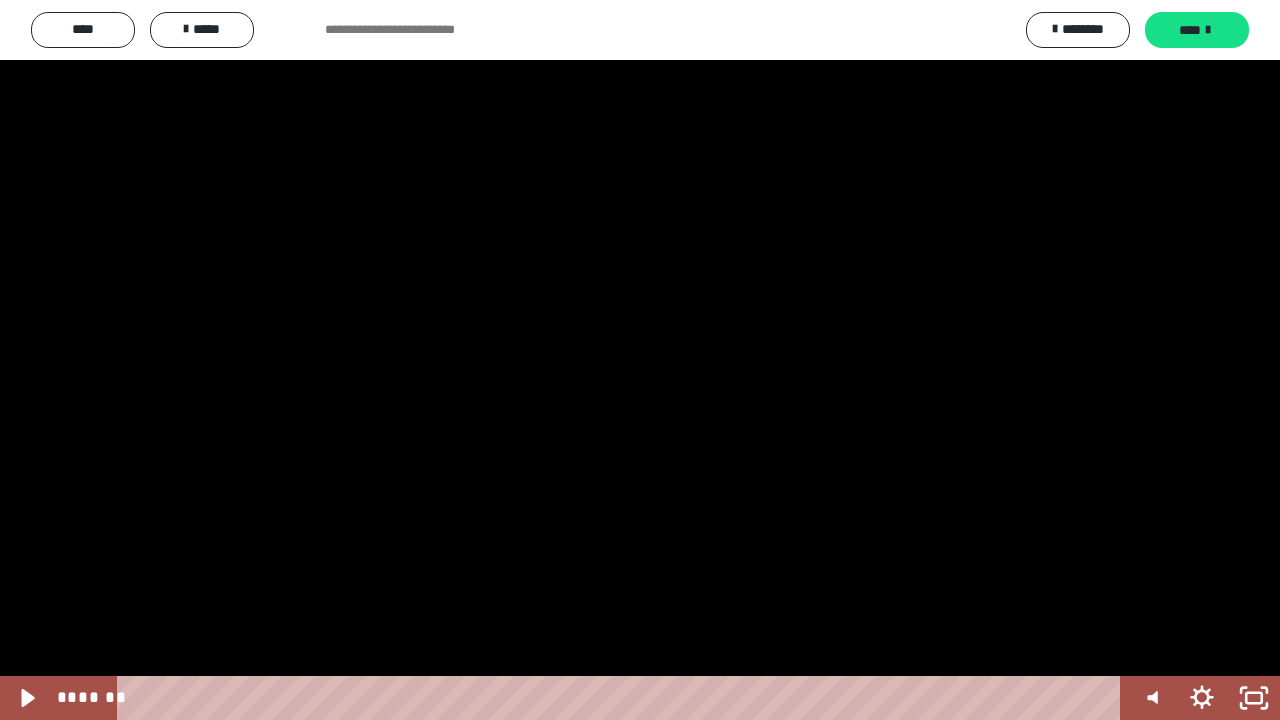 click at bounding box center [640, 360] 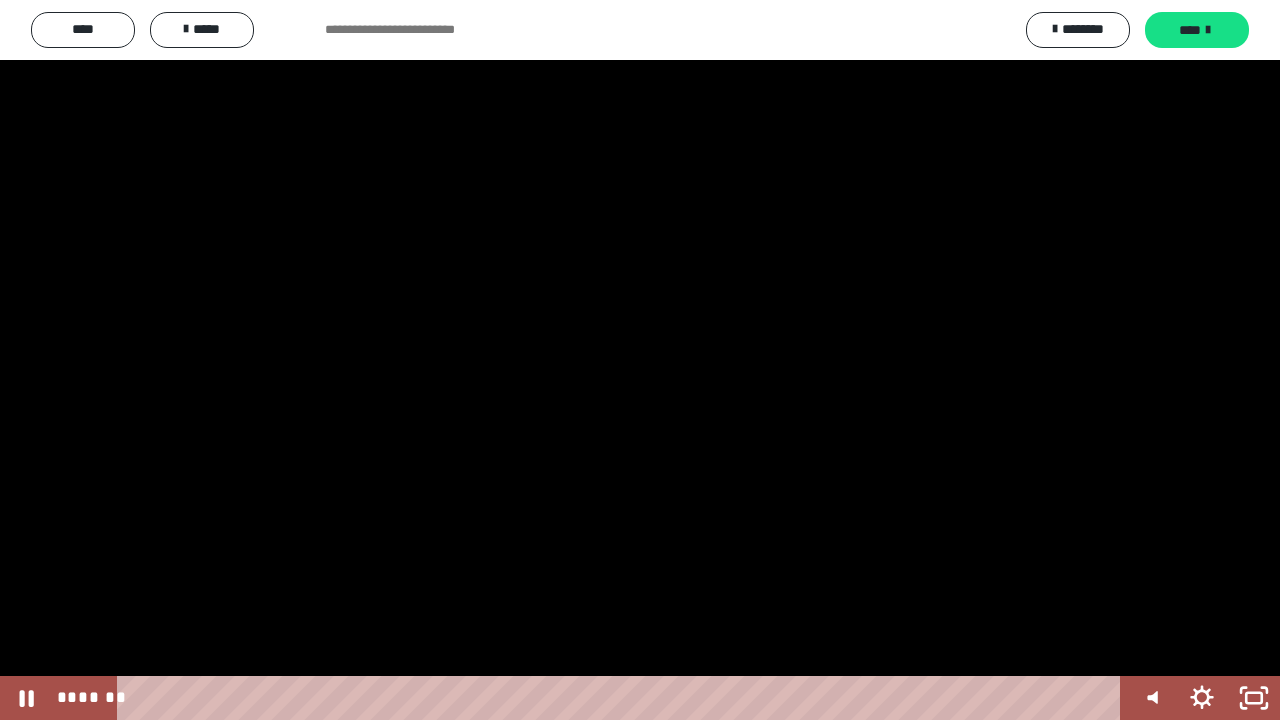 click at bounding box center (640, 360) 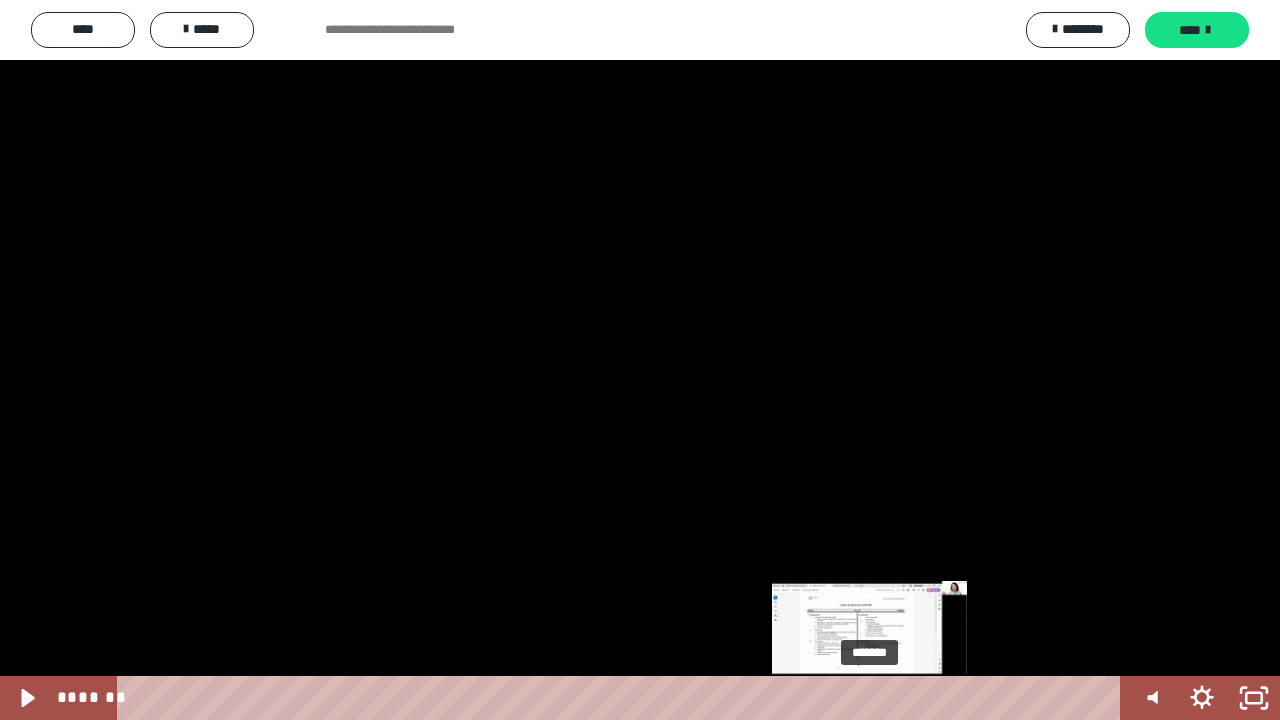 click at bounding box center (877, 698) 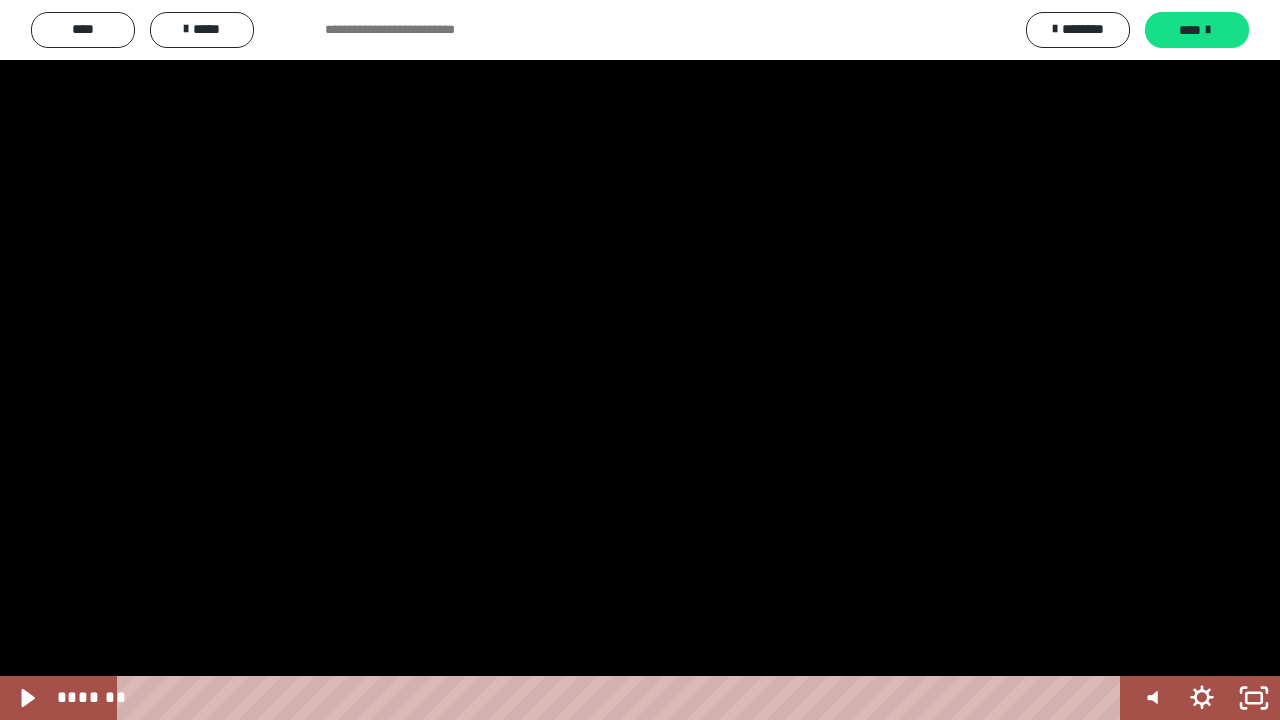 click at bounding box center [640, 360] 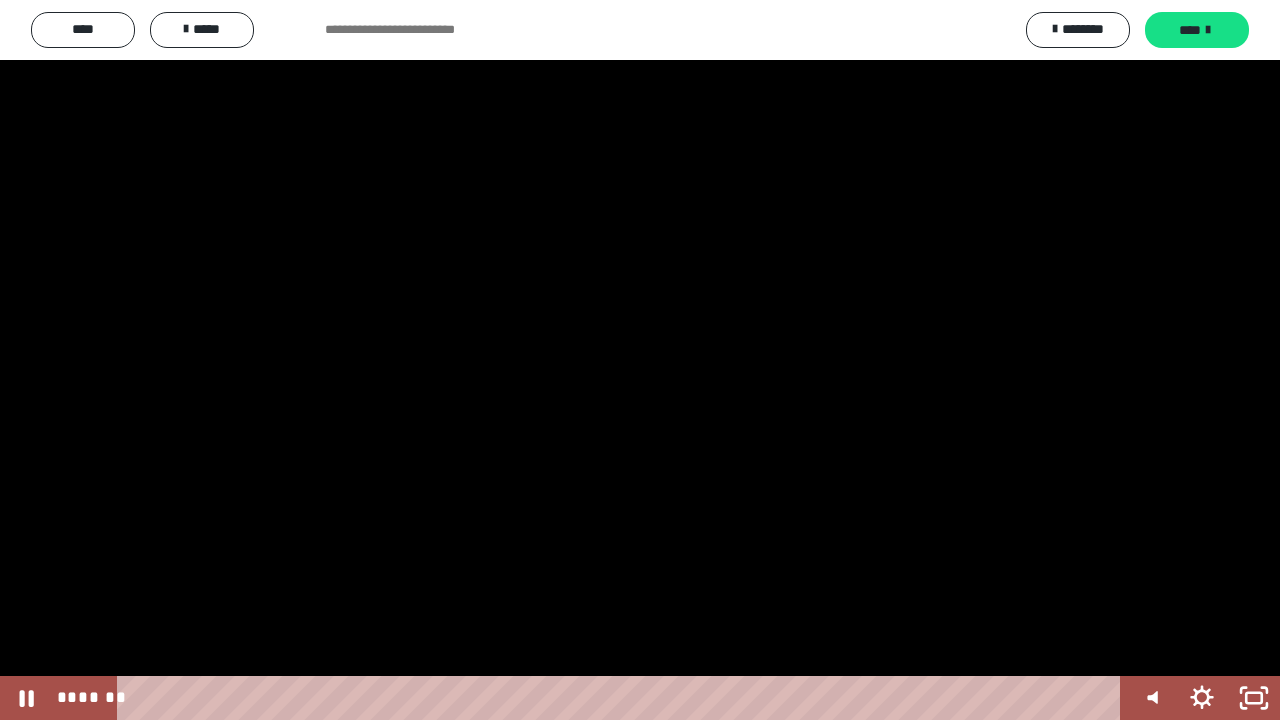 click at bounding box center (640, 360) 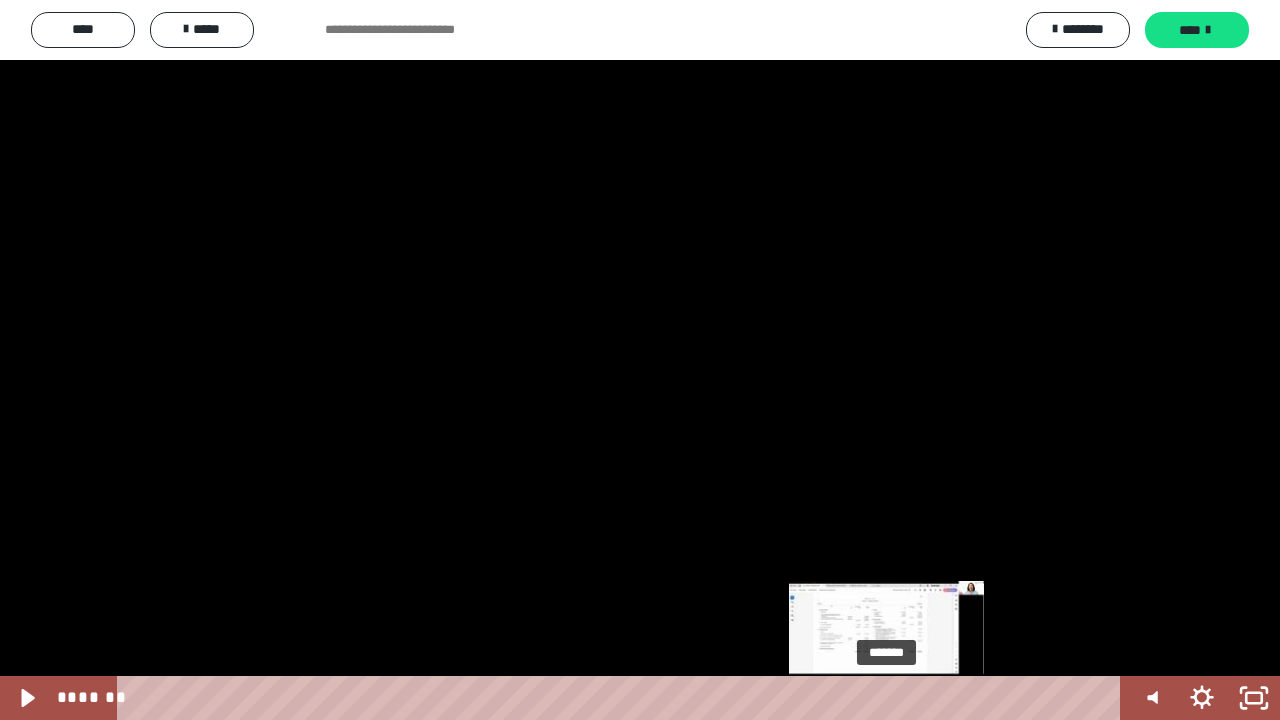 click on "*******" at bounding box center (622, 698) 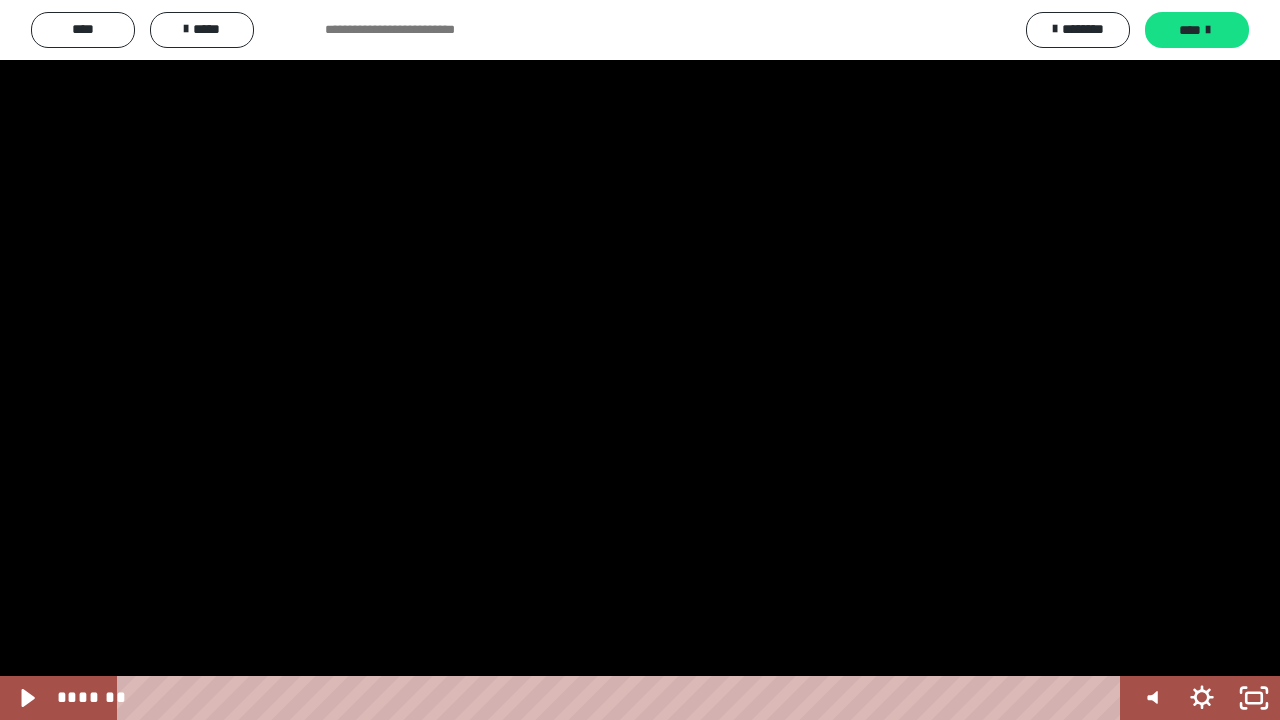 click at bounding box center [640, 360] 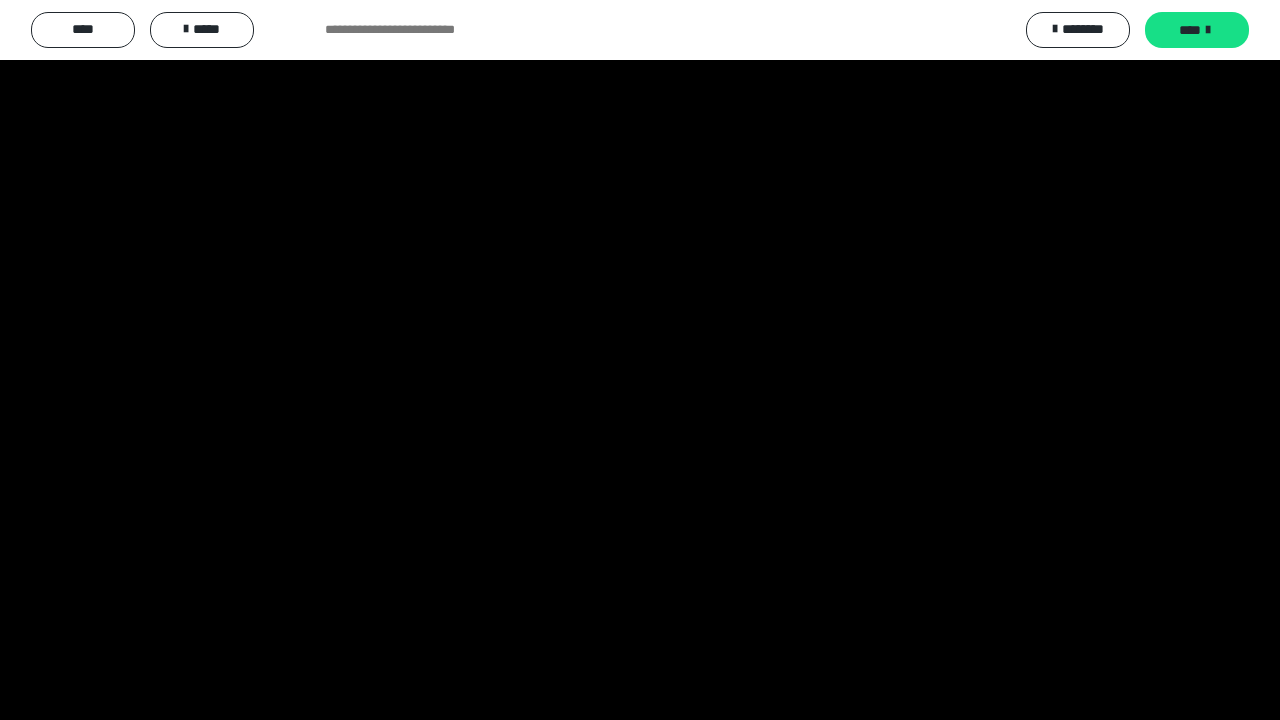 click at bounding box center (640, 360) 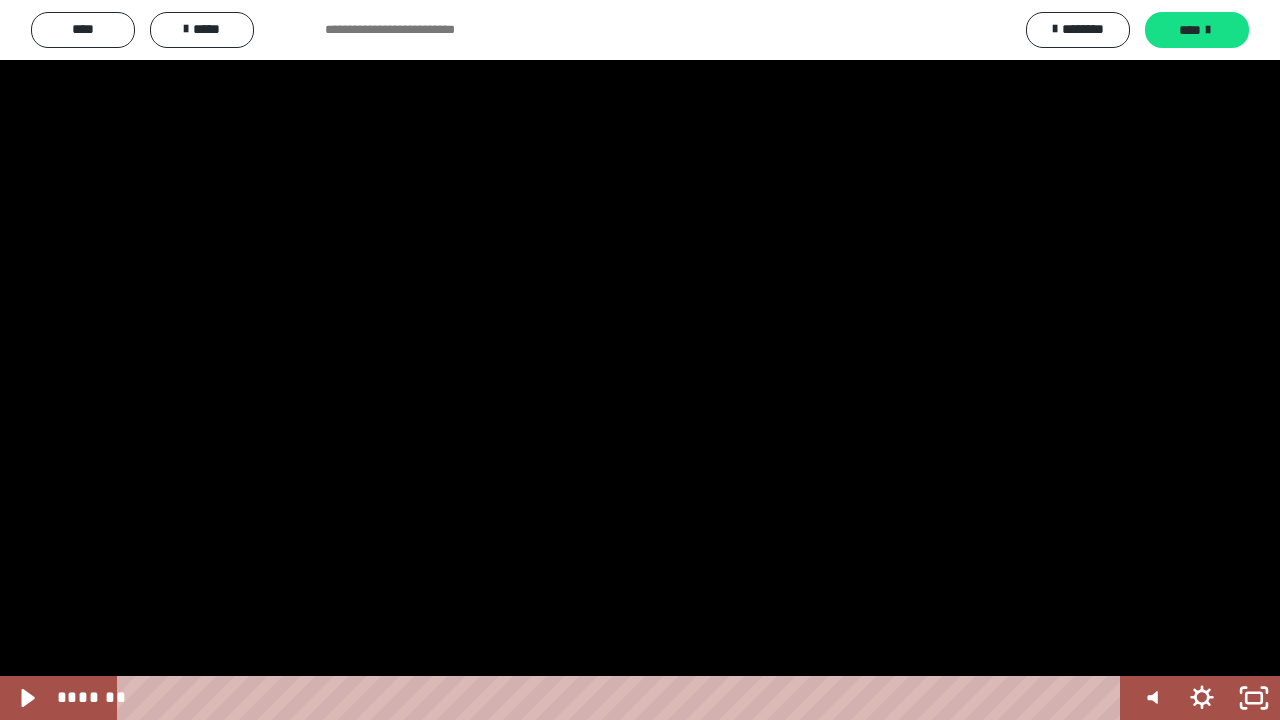 click at bounding box center [640, 360] 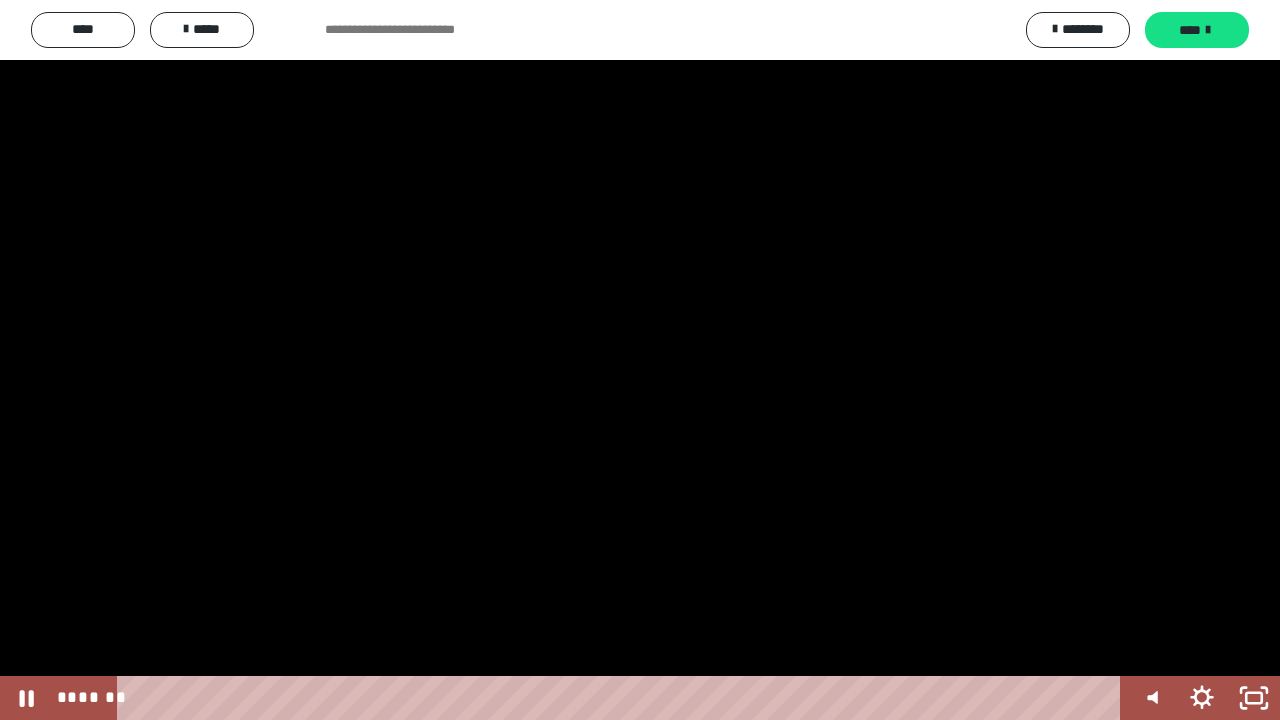 click at bounding box center (640, 360) 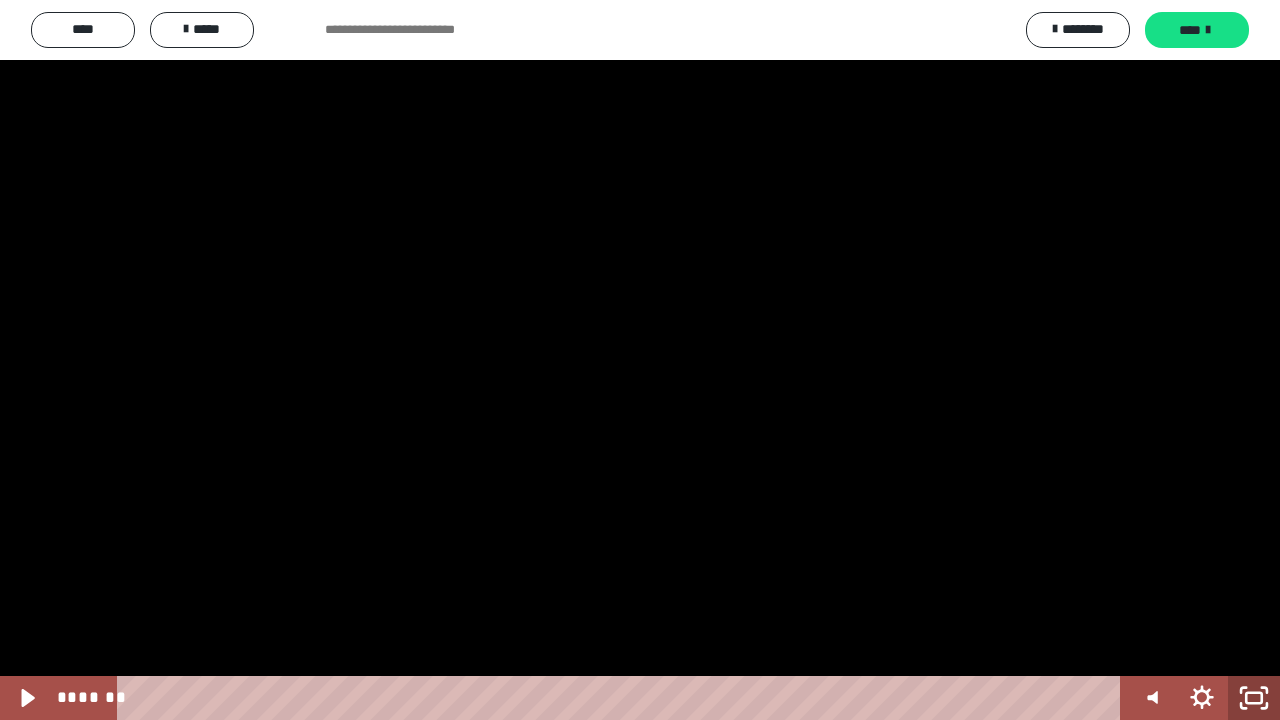click 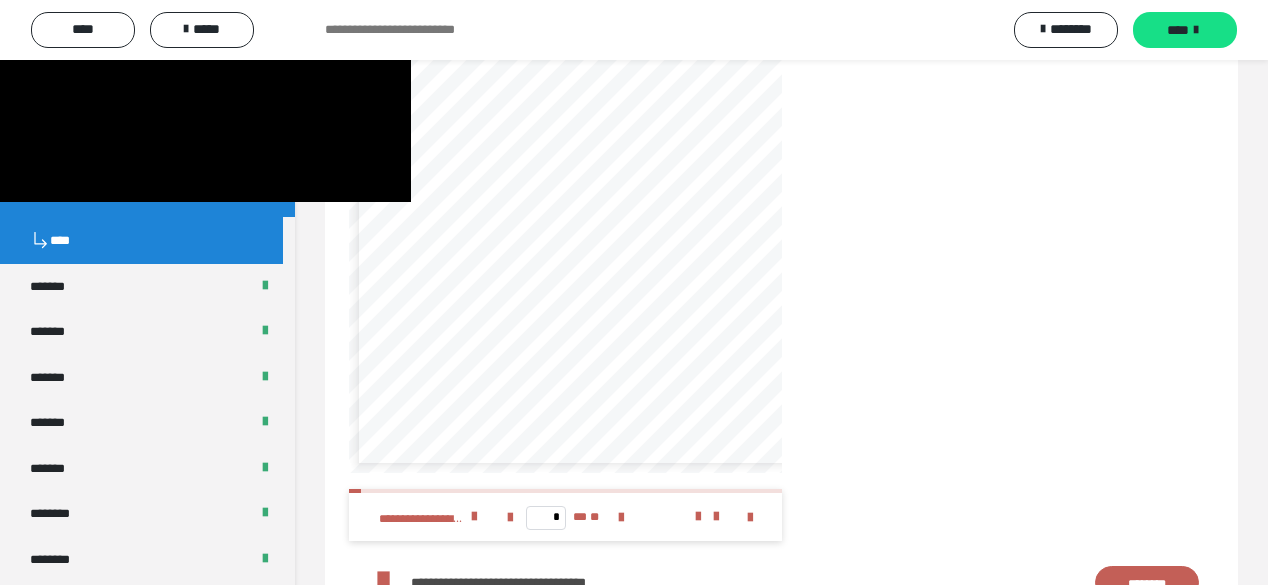 scroll, scrollTop: 32, scrollLeft: 0, axis: vertical 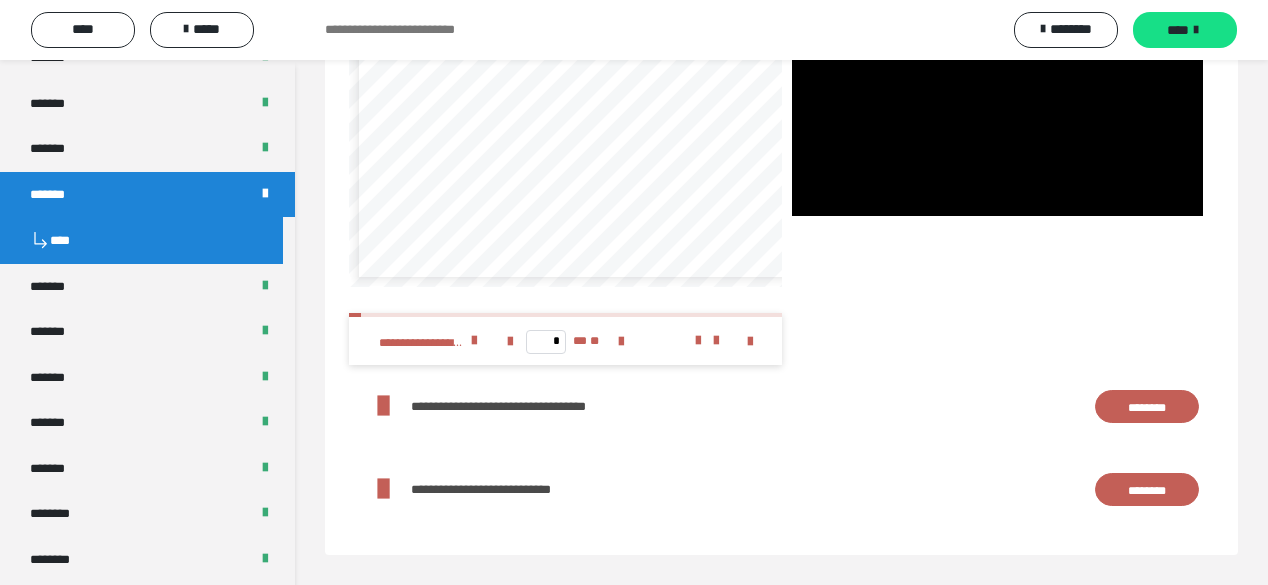 click on "********" at bounding box center [1147, 407] 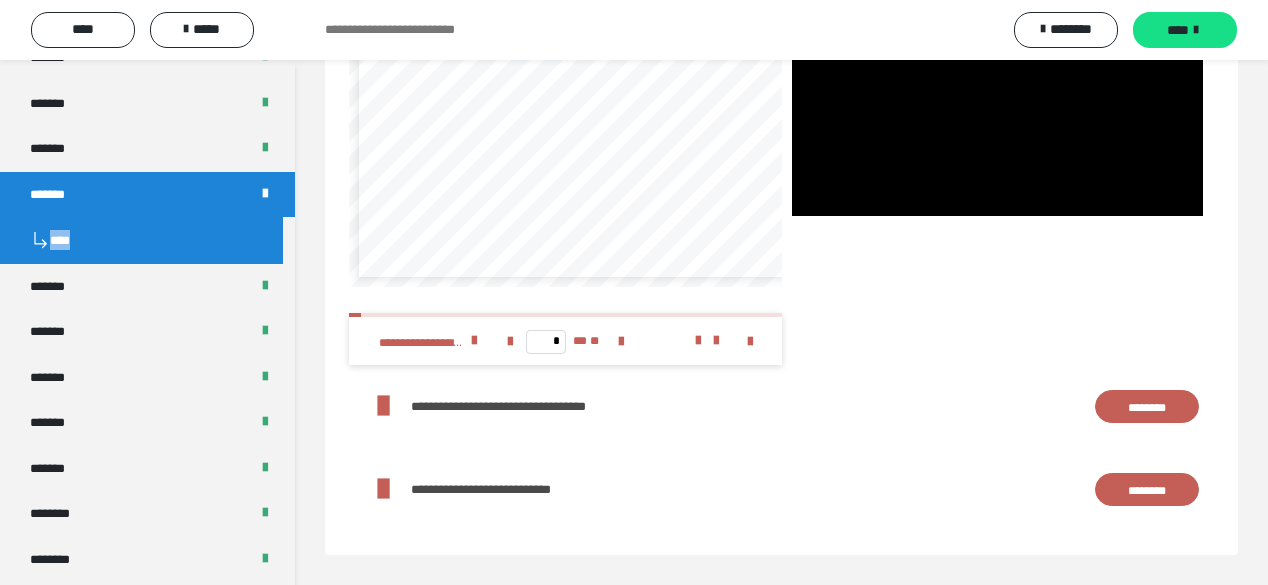 click on "****" at bounding box center (141, 240) 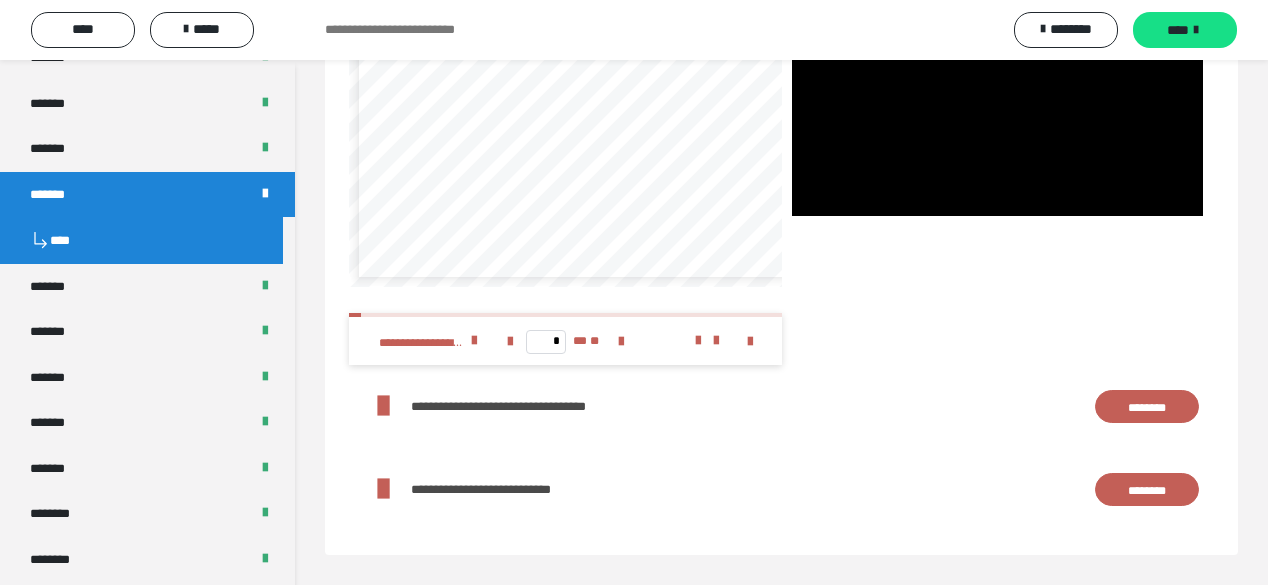 click on "*******" at bounding box center (59, 195) 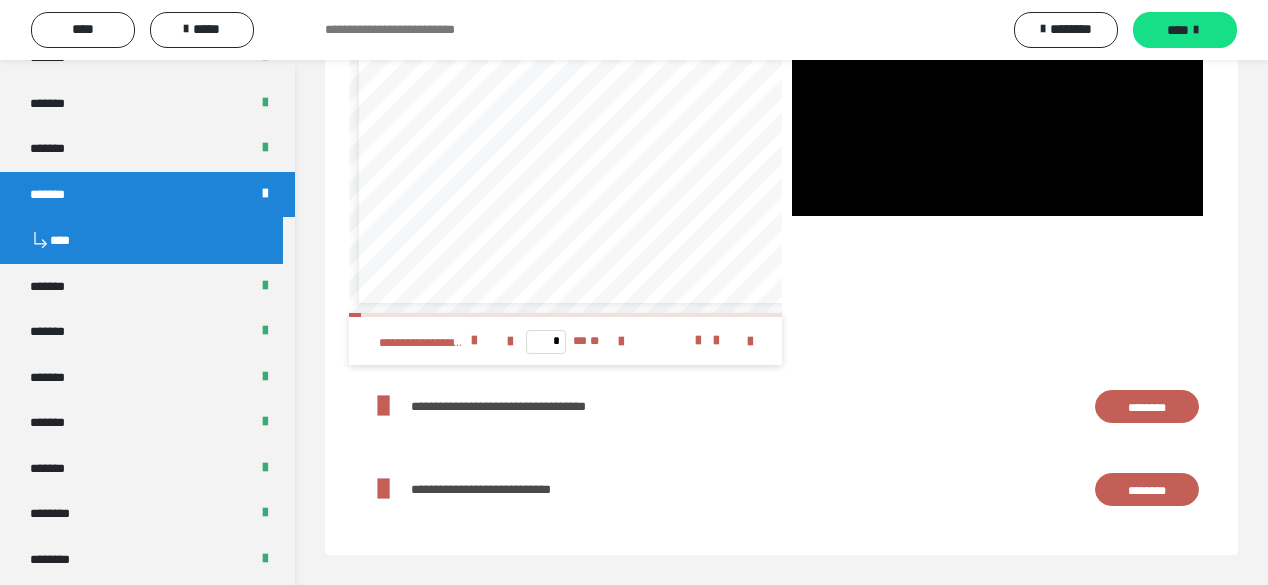 scroll, scrollTop: 6, scrollLeft: 0, axis: vertical 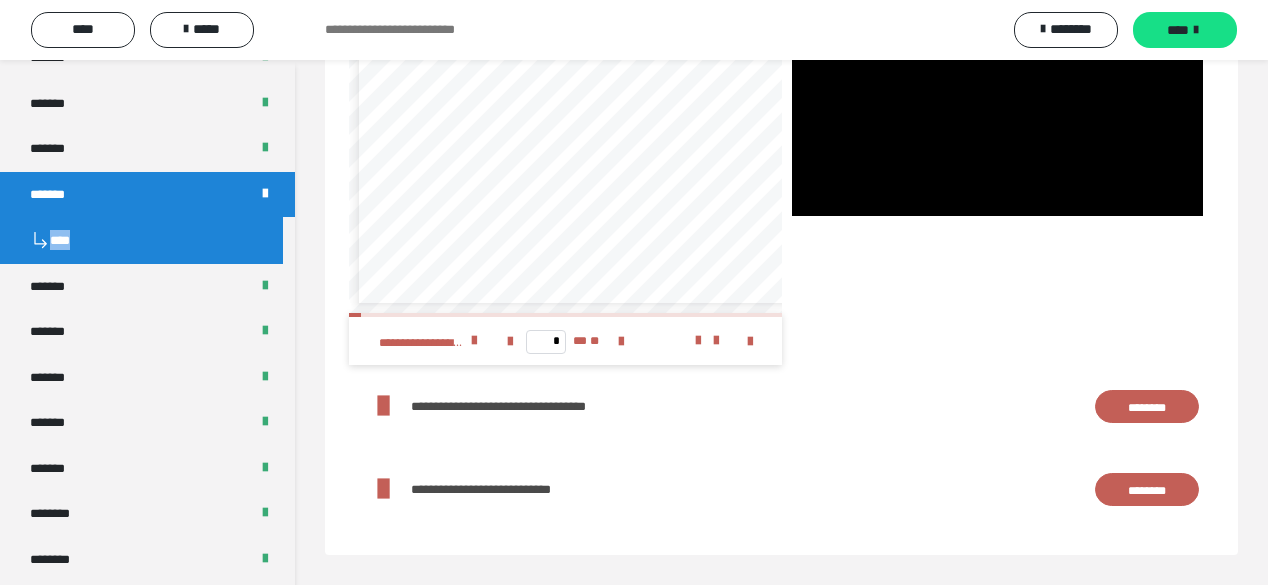 click on "****" at bounding box center (141, 240) 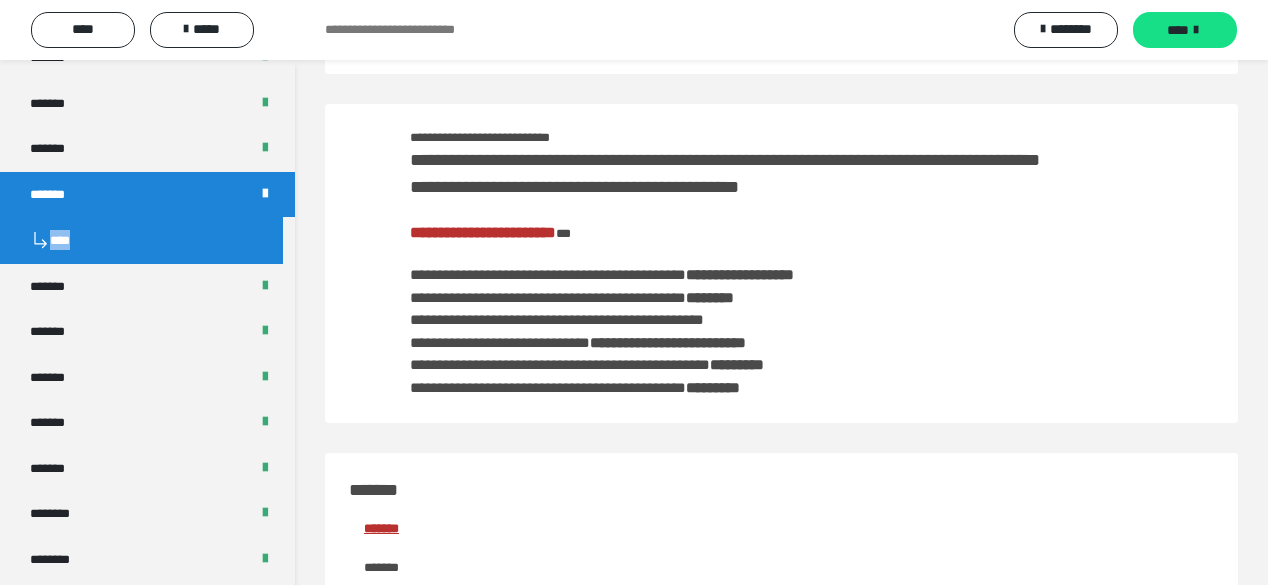 scroll, scrollTop: 0, scrollLeft: 0, axis: both 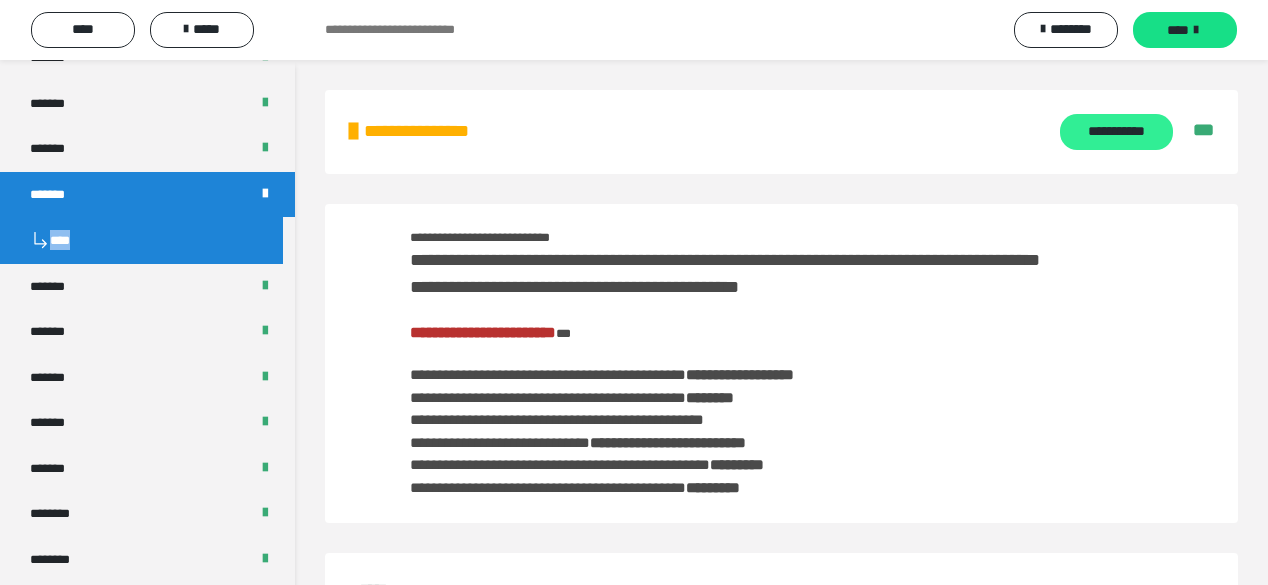 click on "**********" at bounding box center (1116, 132) 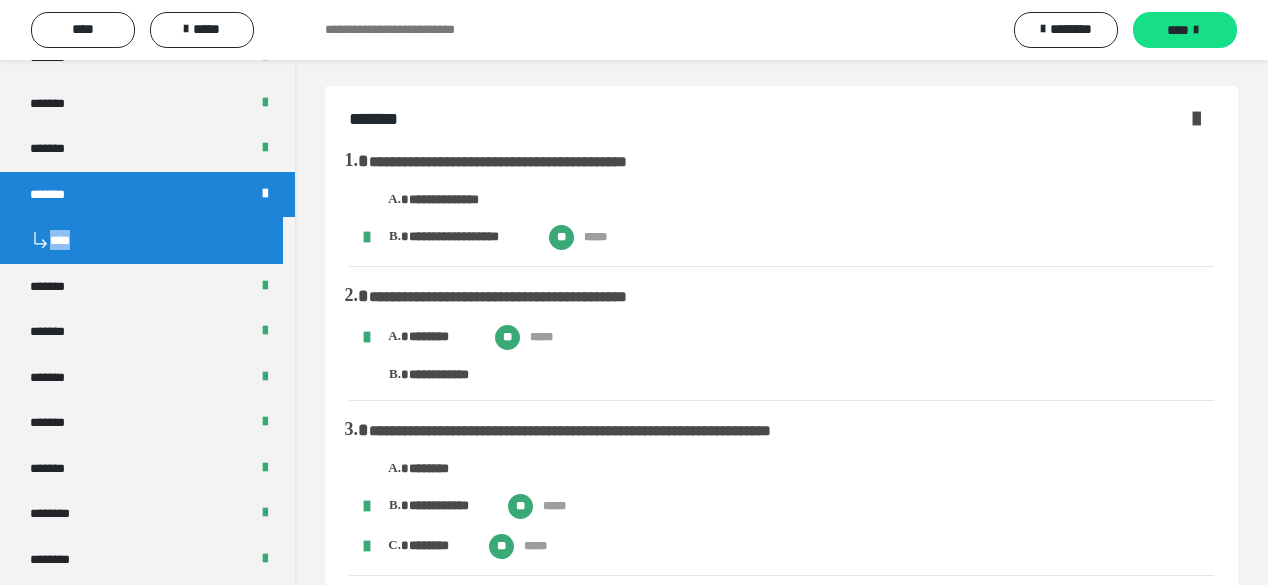 scroll, scrollTop: 0, scrollLeft: 0, axis: both 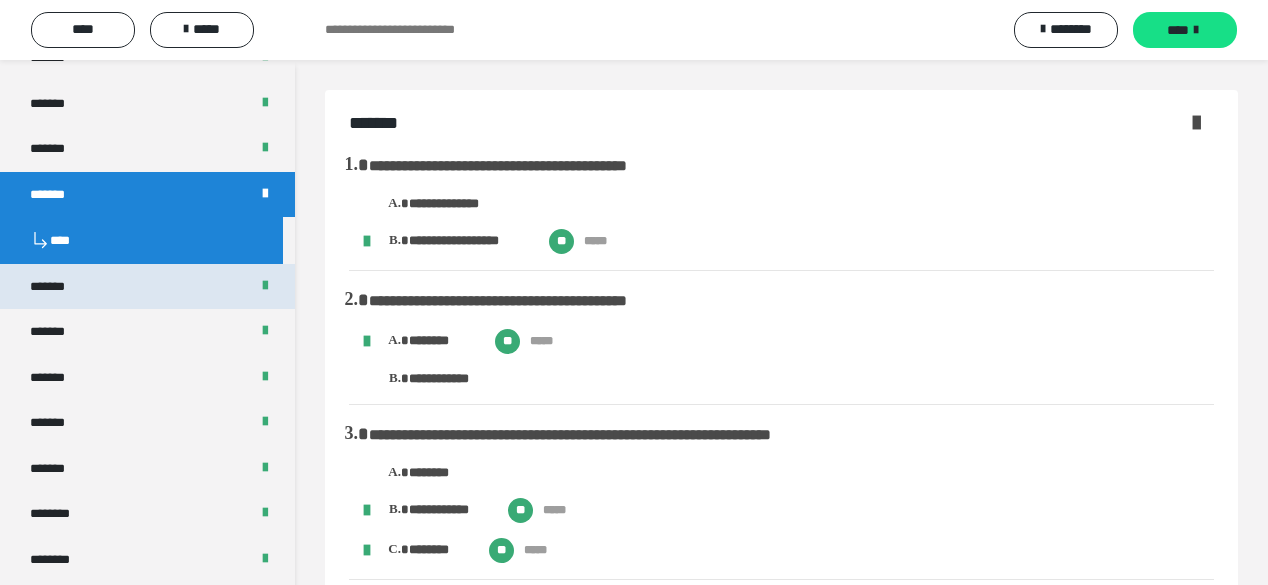 click on "*******" at bounding box center [147, 287] 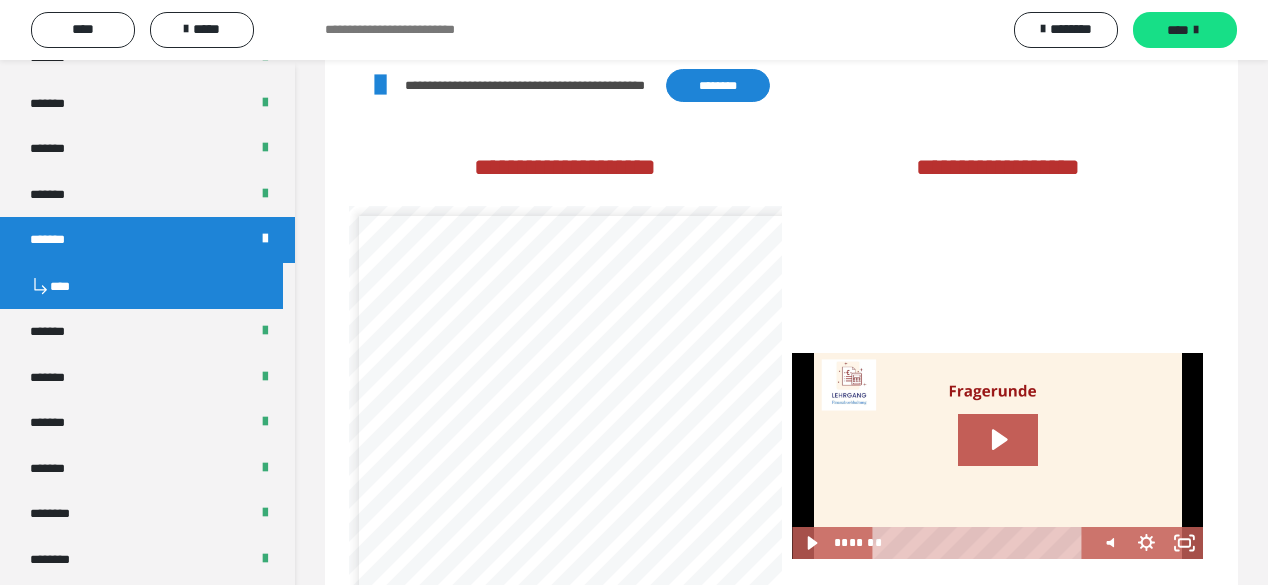 scroll, scrollTop: 3828, scrollLeft: 0, axis: vertical 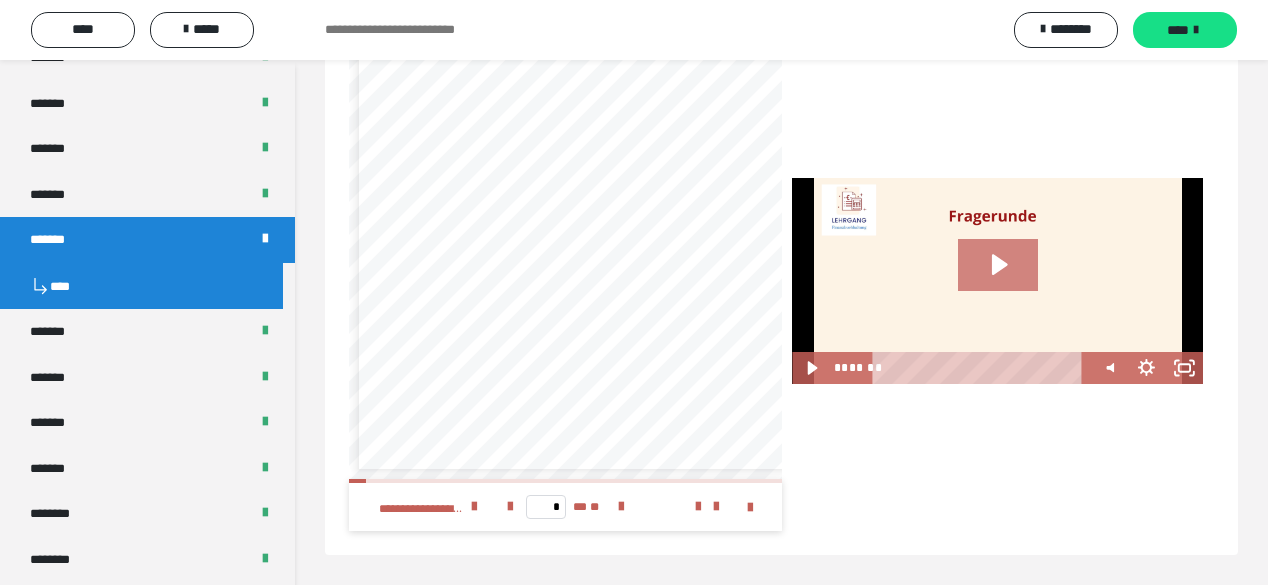 click 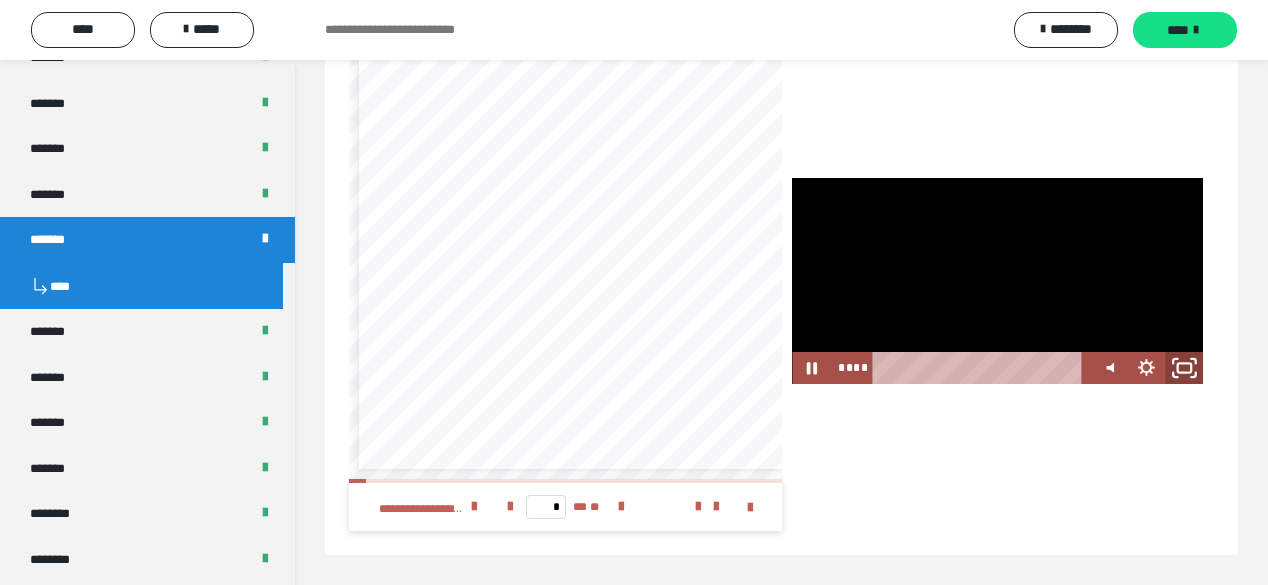 click 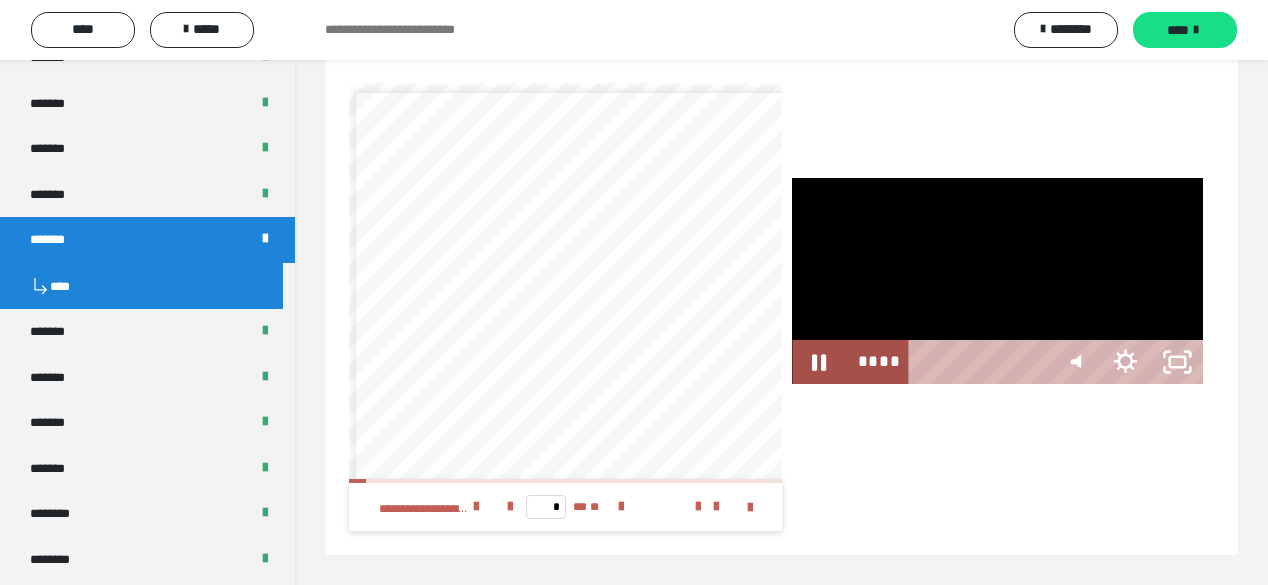 scroll, scrollTop: 3712, scrollLeft: 0, axis: vertical 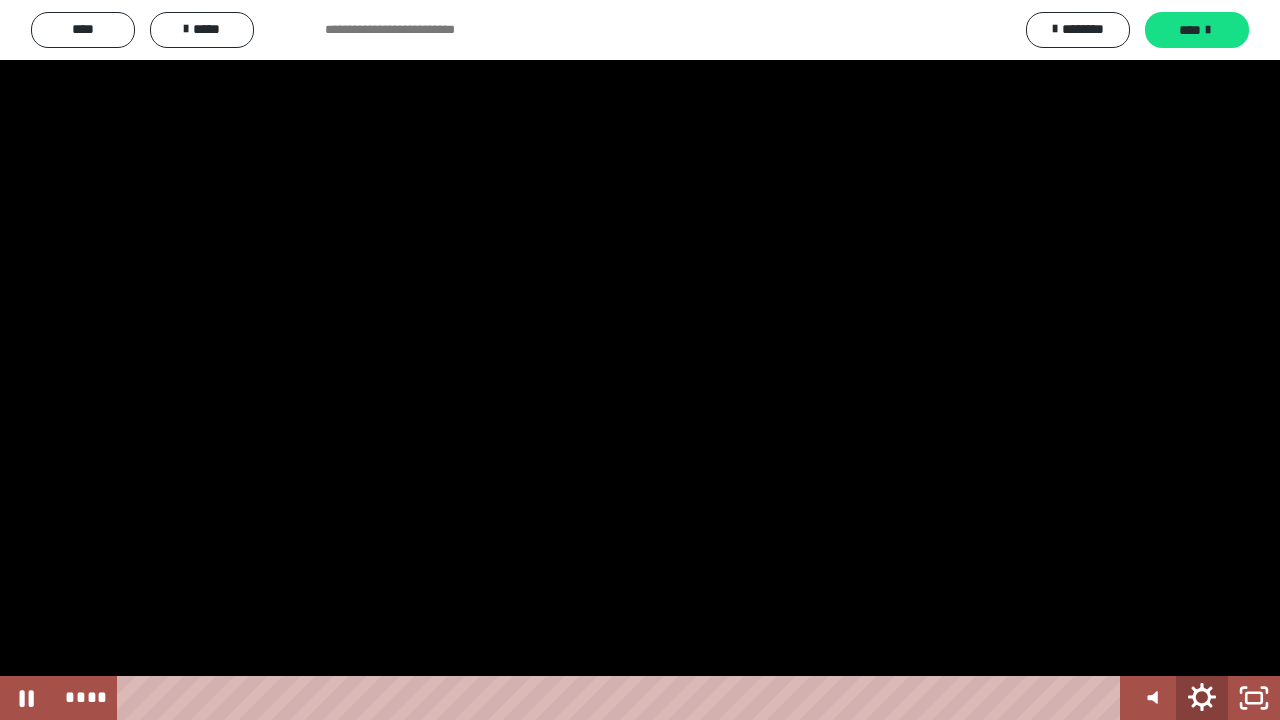 click 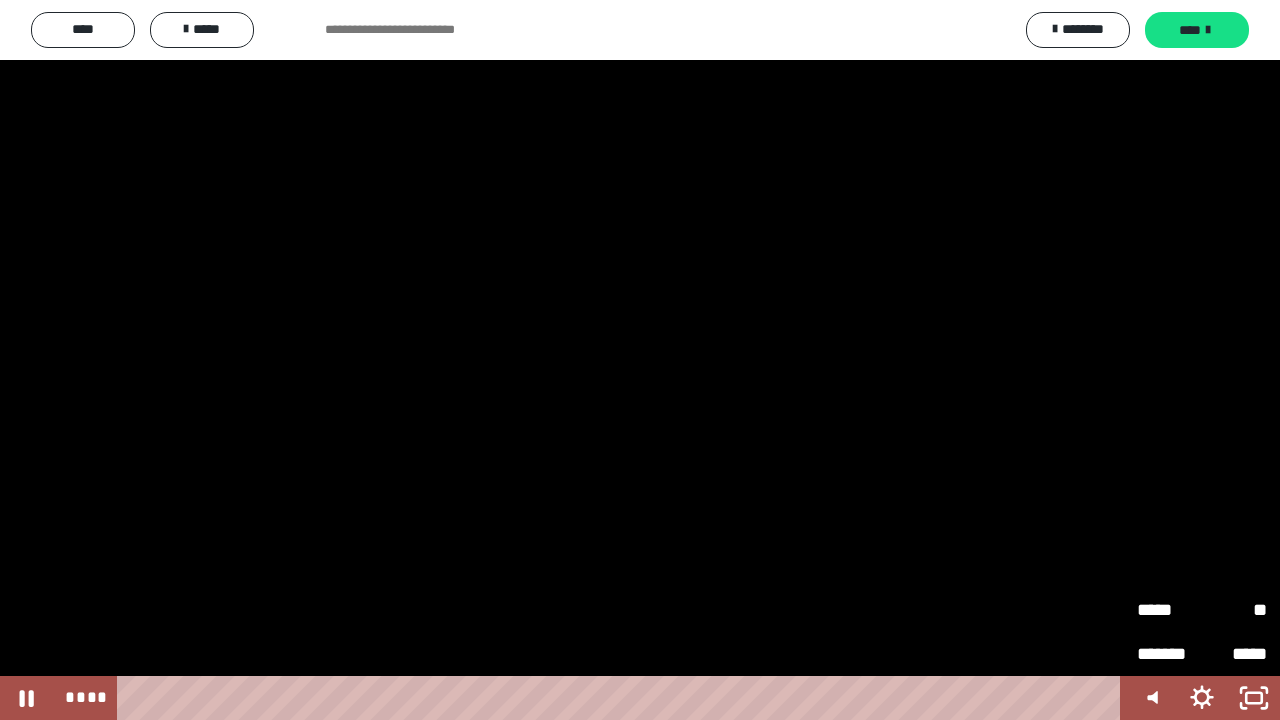 click on "*****" at bounding box center (1169, 609) 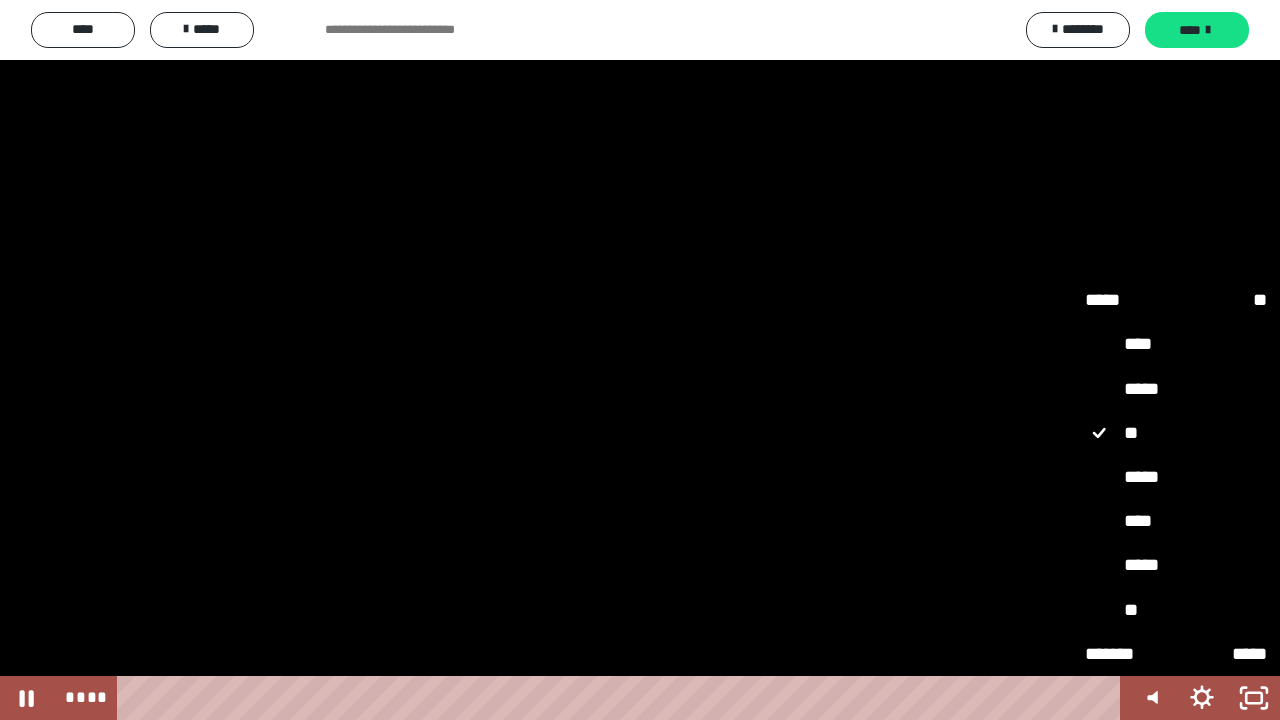 click on "****" at bounding box center (1176, 522) 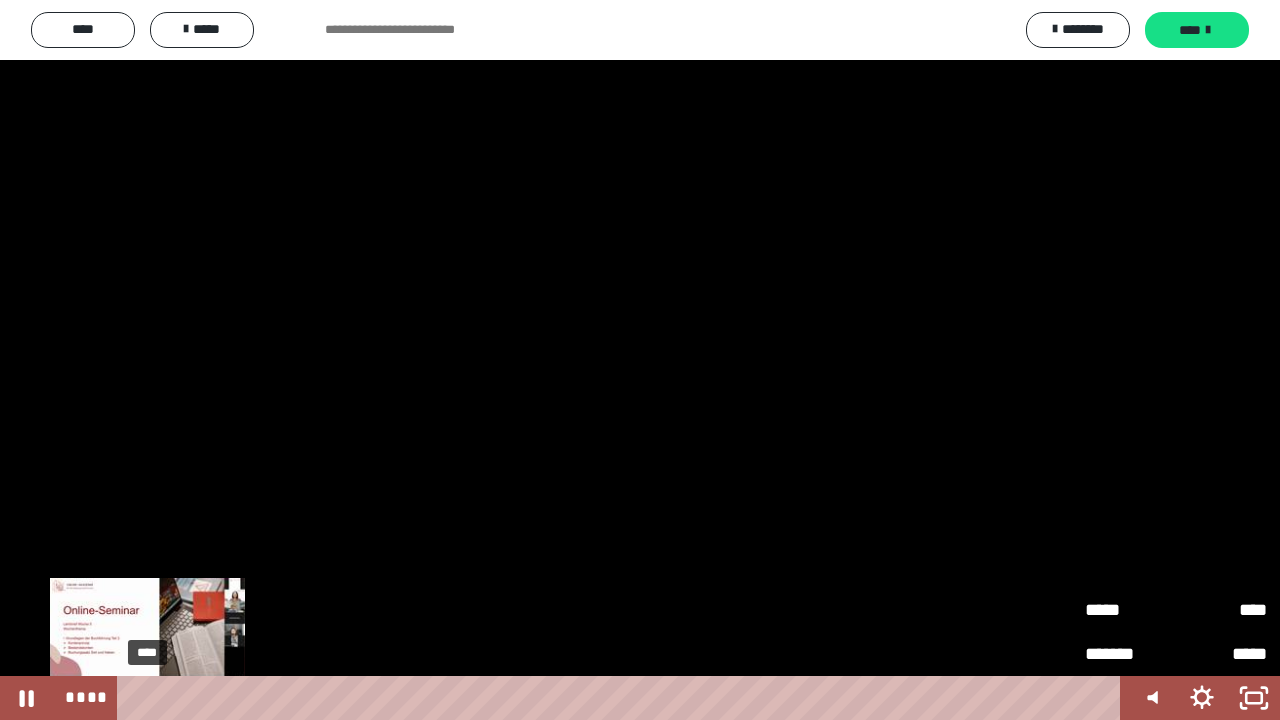 click on "****" at bounding box center (622, 698) 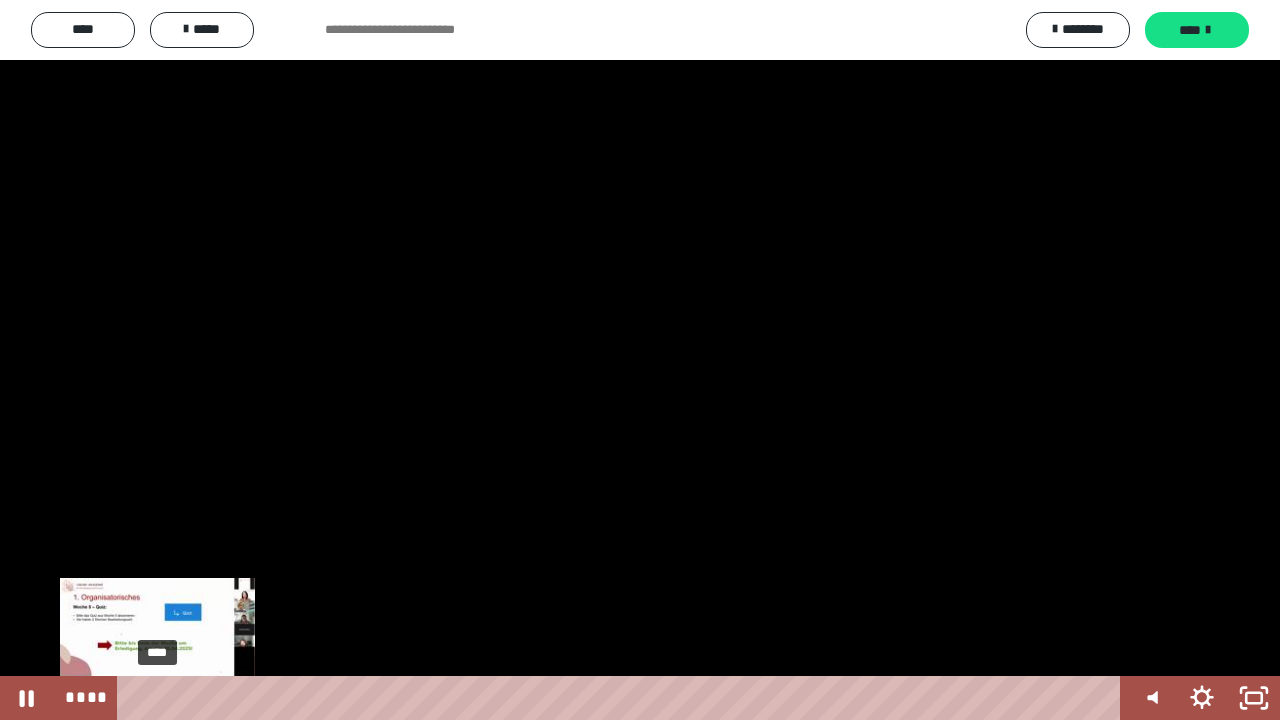 click on "****" at bounding box center (622, 698) 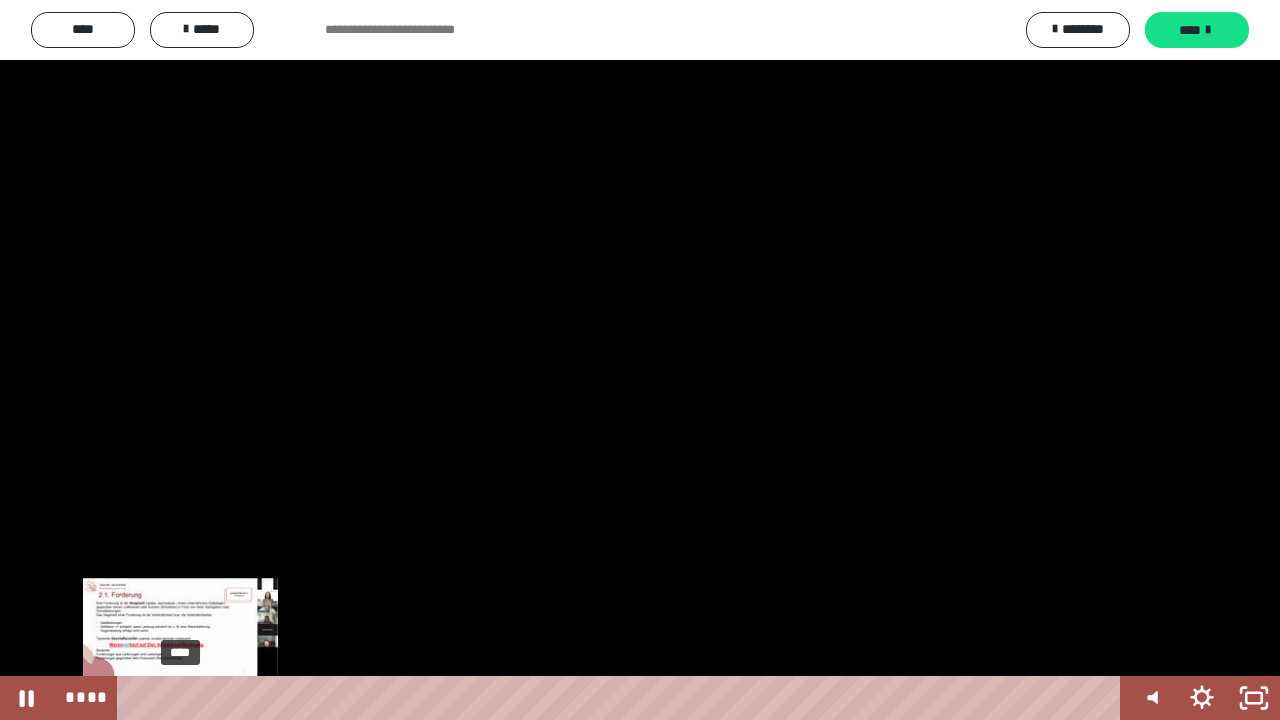 click on "****" at bounding box center [622, 698] 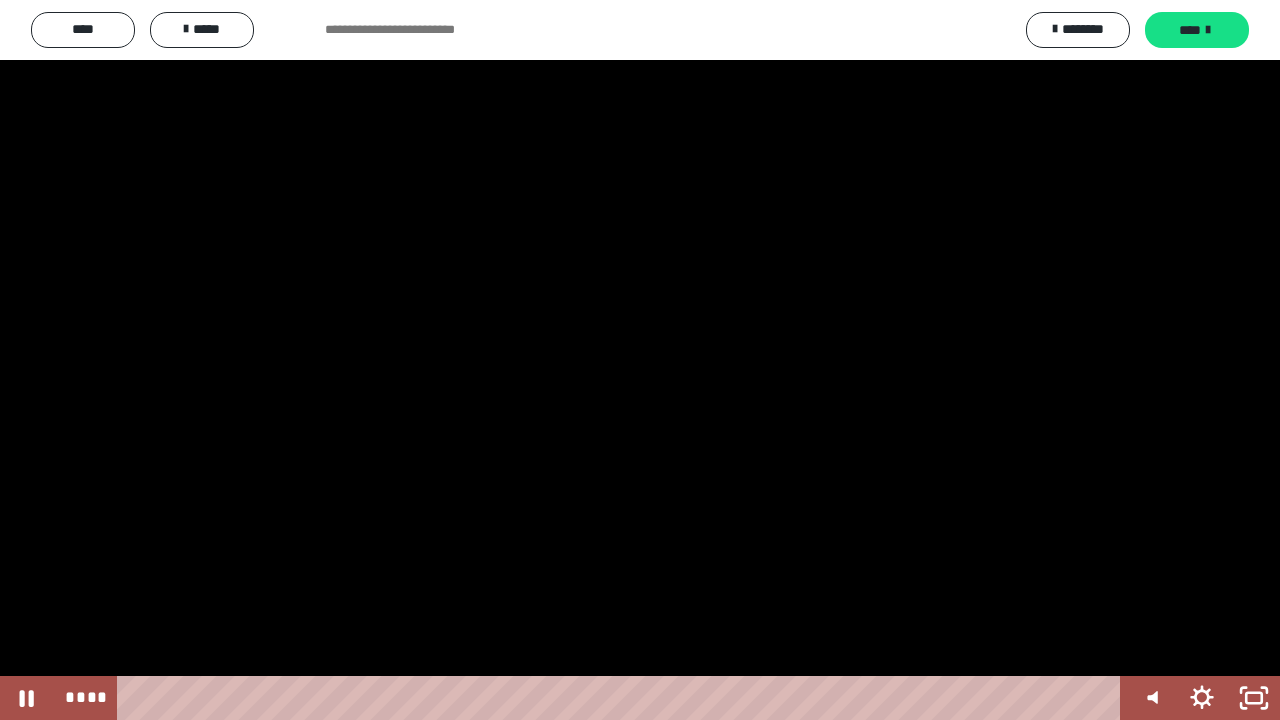 click at bounding box center (640, 360) 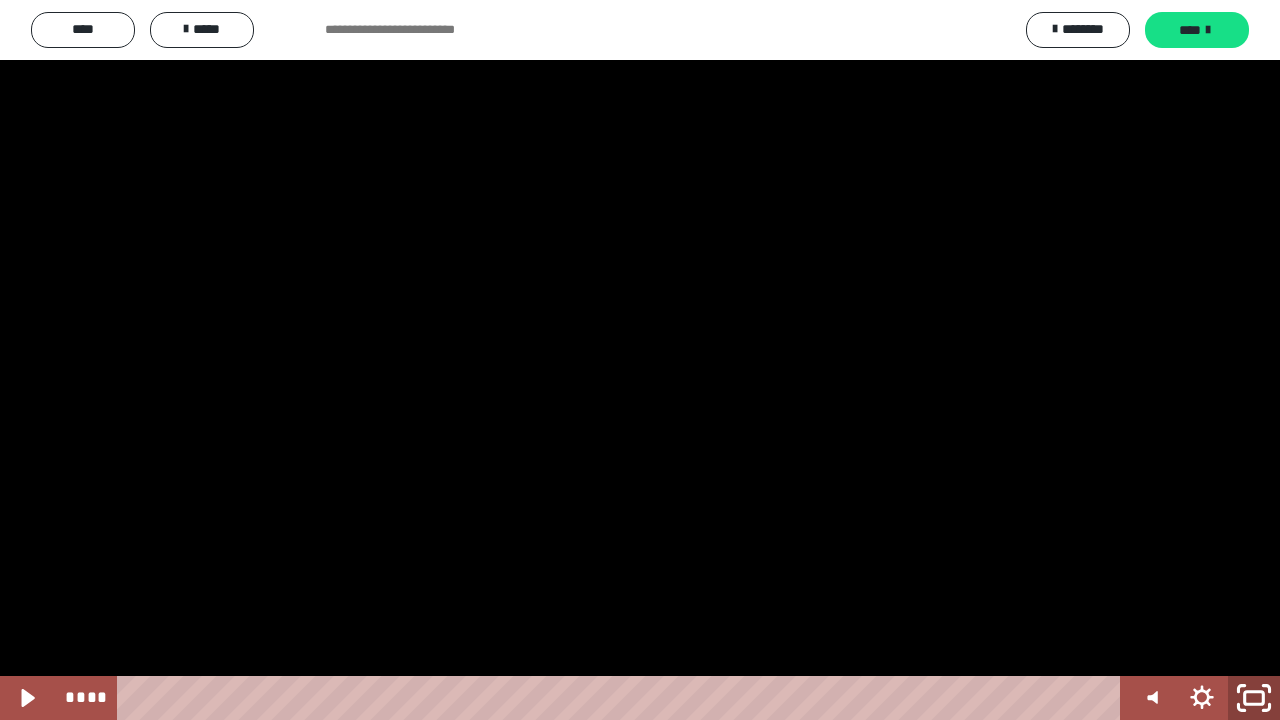 click 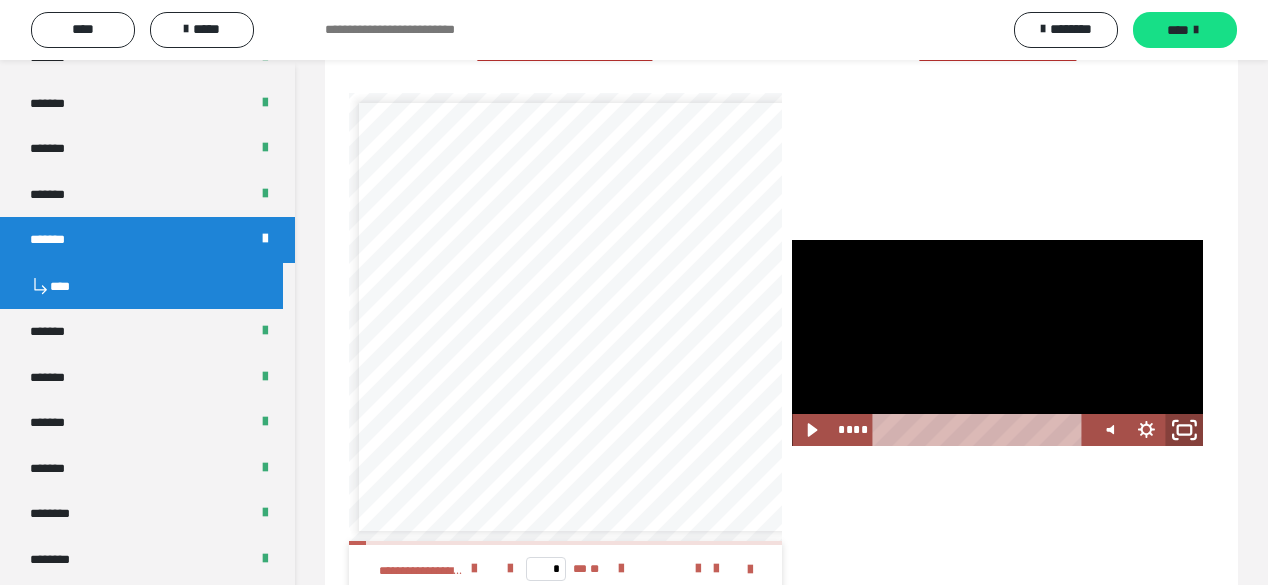 click 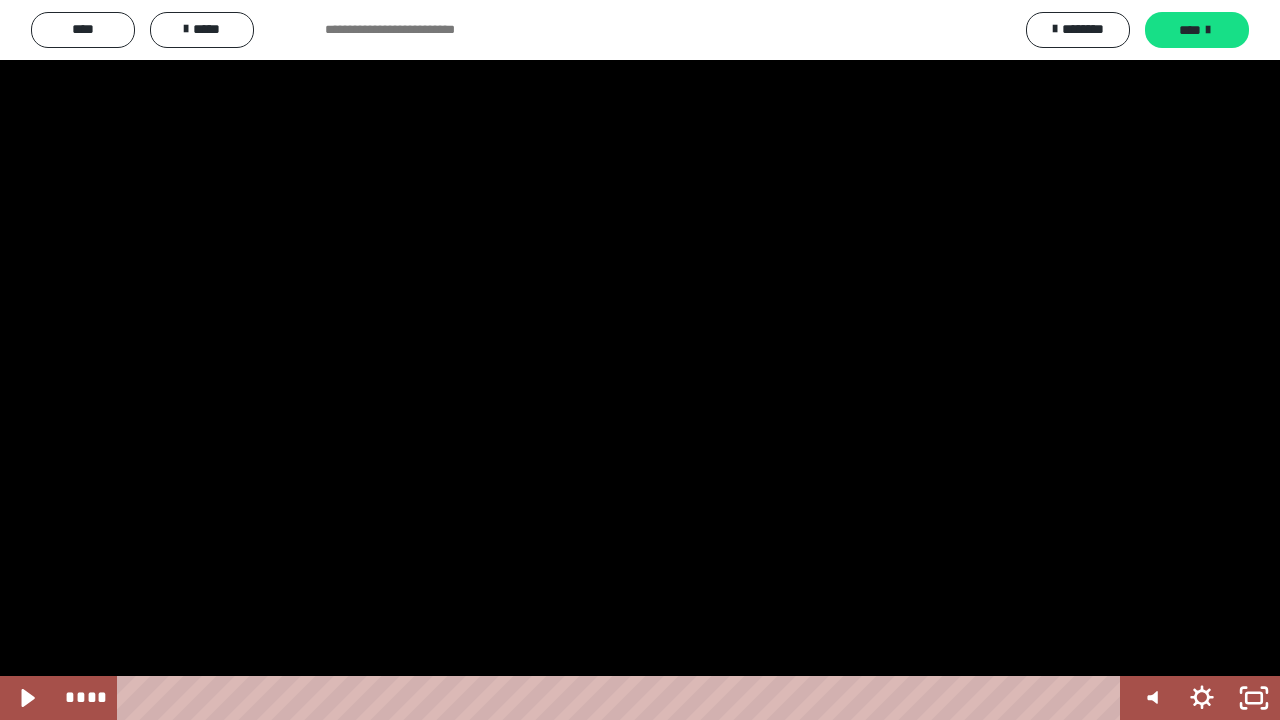 click at bounding box center (640, 360) 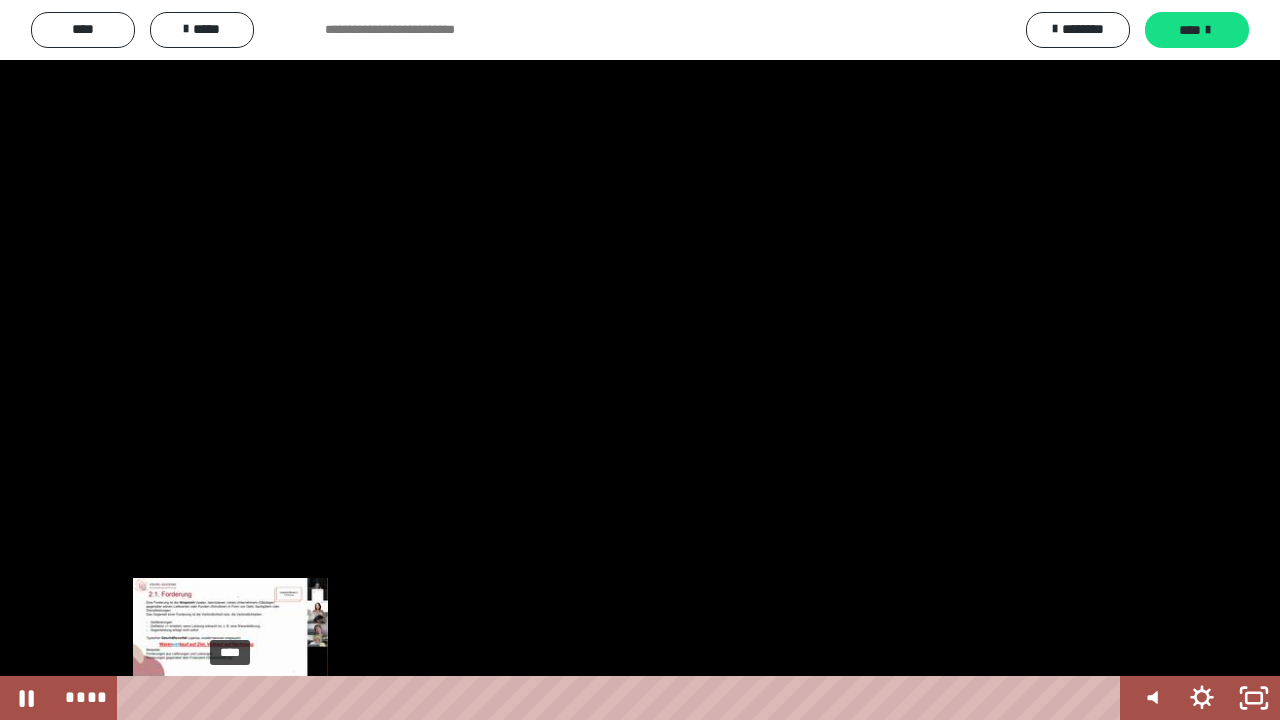click on "****" at bounding box center [622, 698] 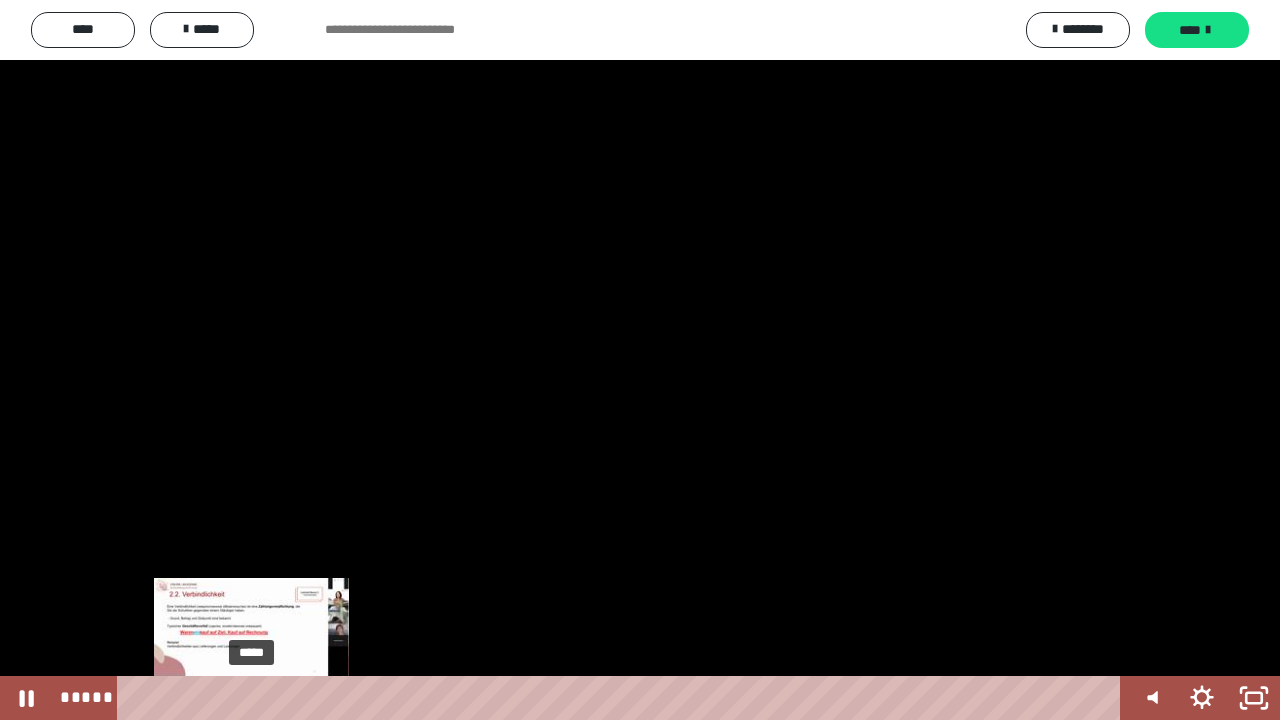 click on "*****" at bounding box center [622, 698] 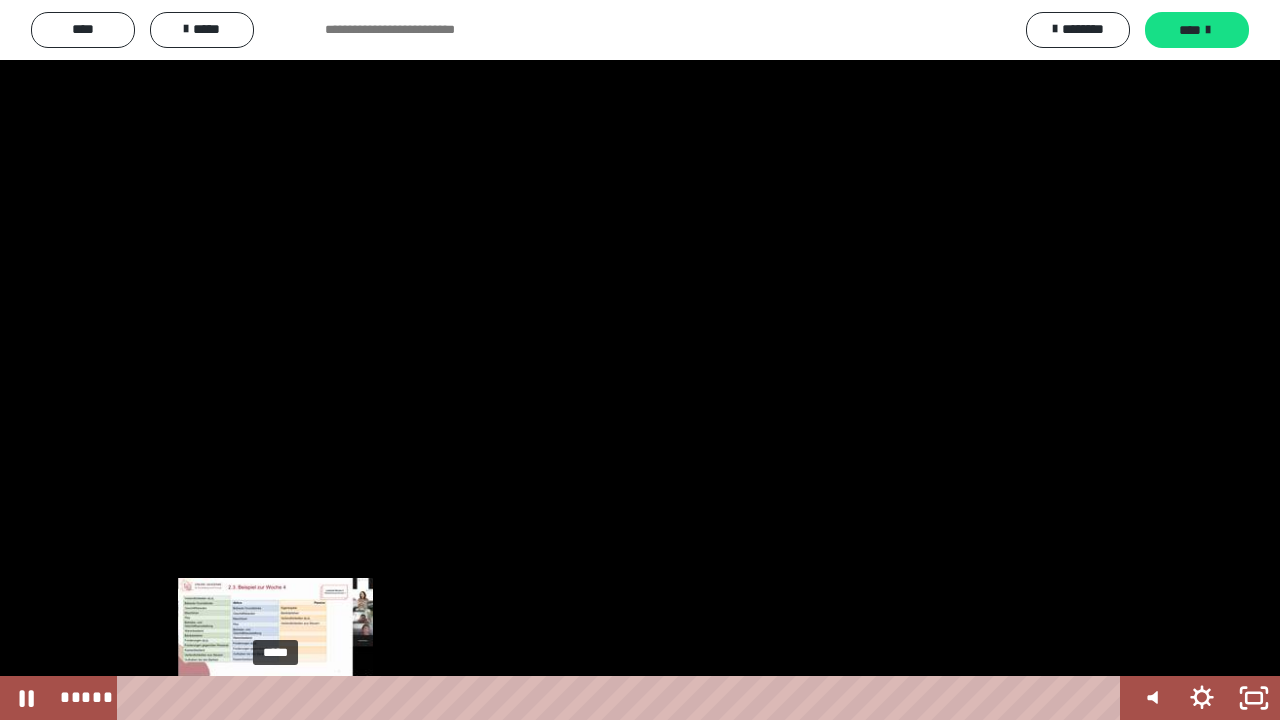 click on "*****" at bounding box center (622, 698) 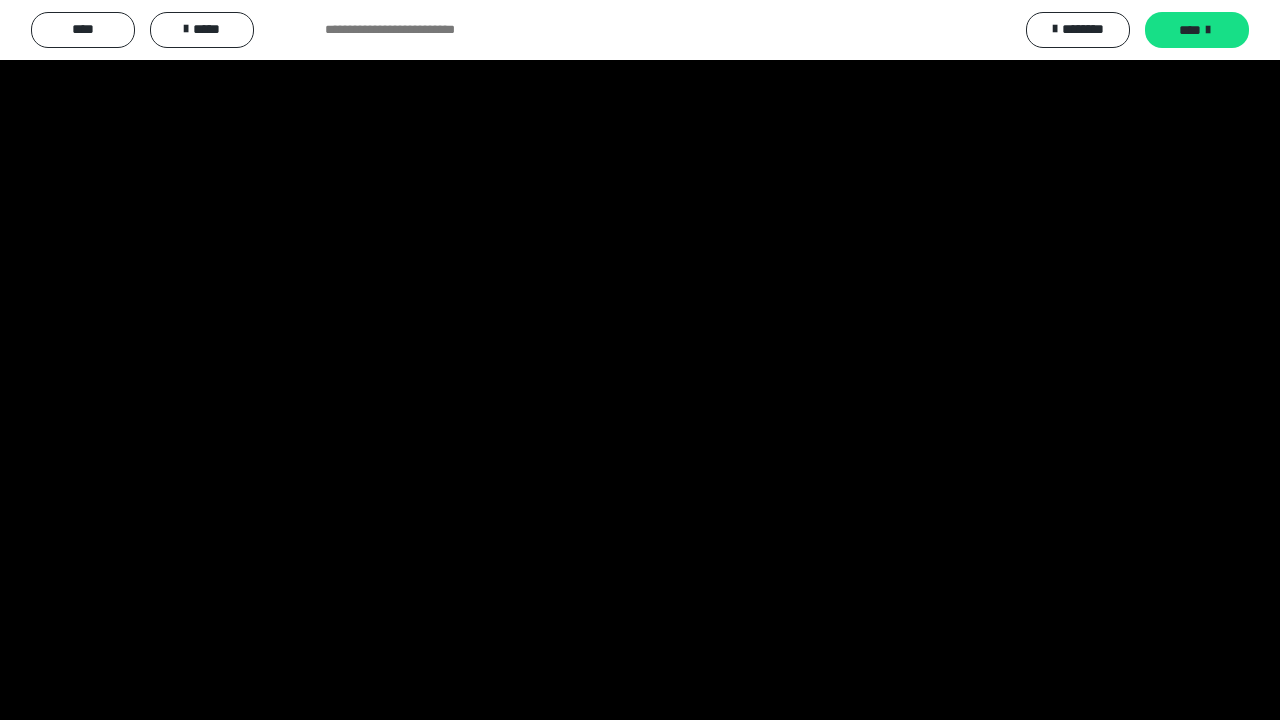 click at bounding box center [640, 360] 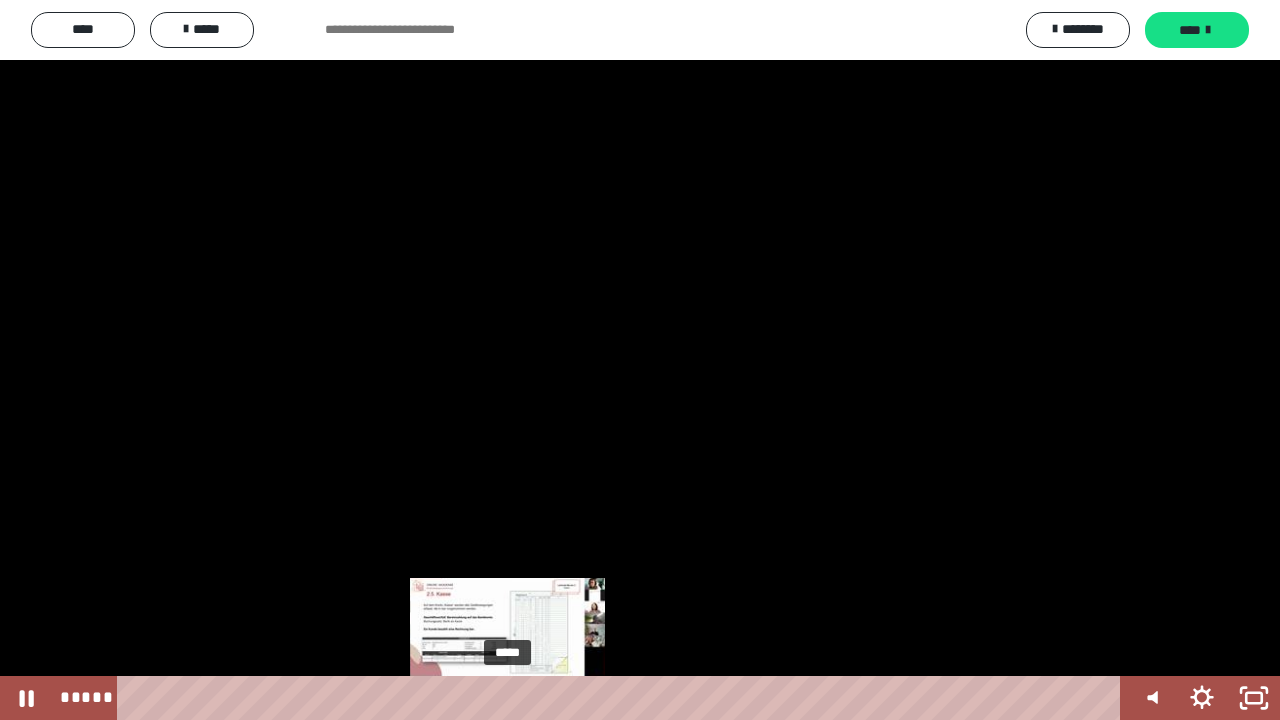 click on "*****" at bounding box center (622, 698) 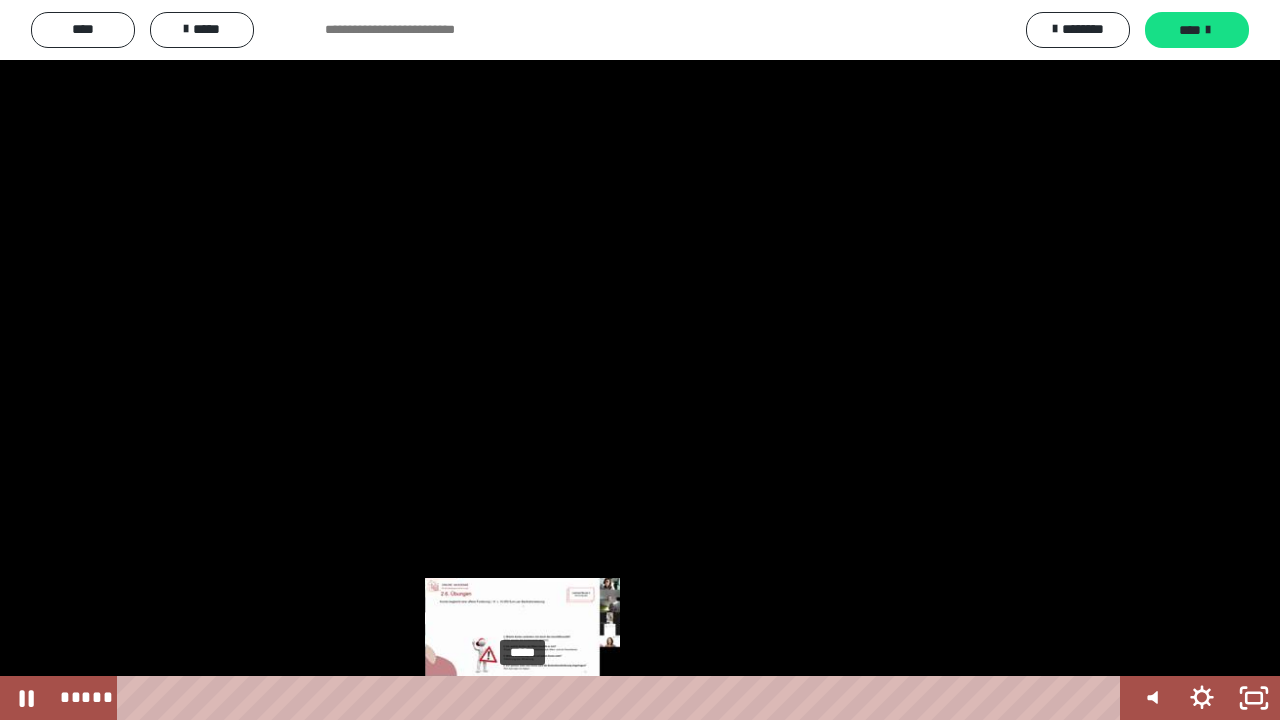 click on "*****" at bounding box center [622, 698] 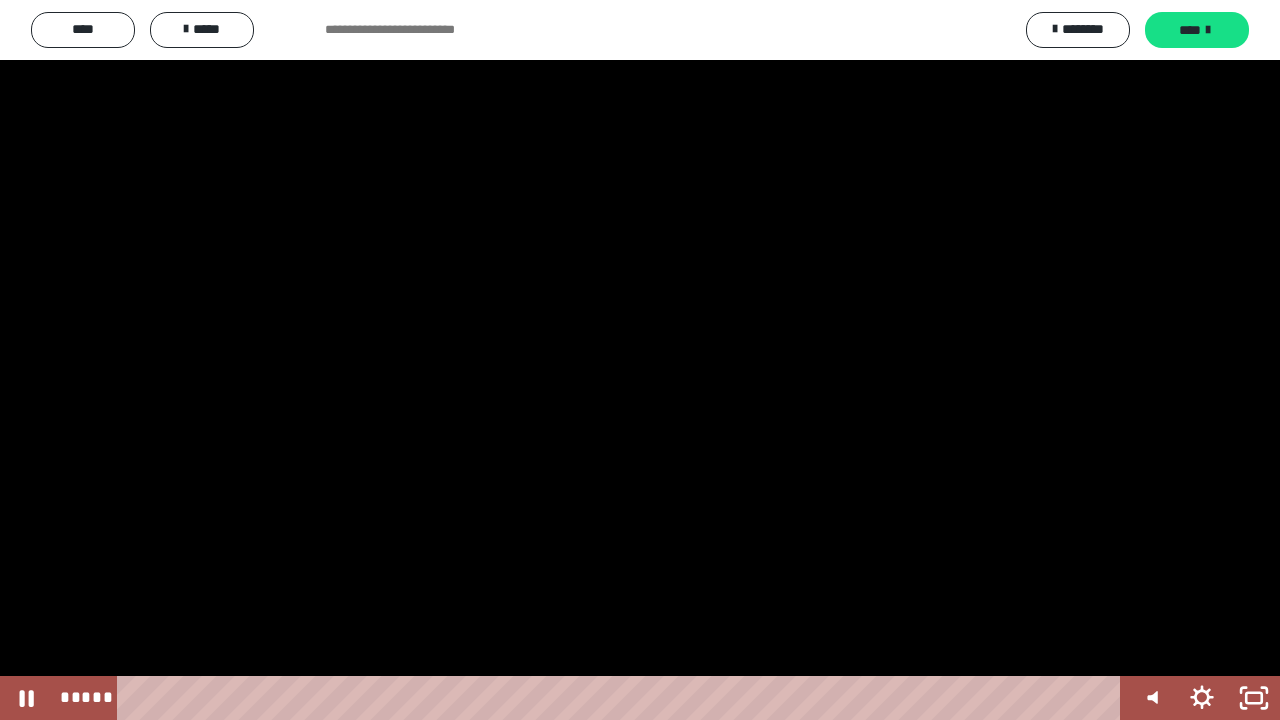 click at bounding box center (640, 360) 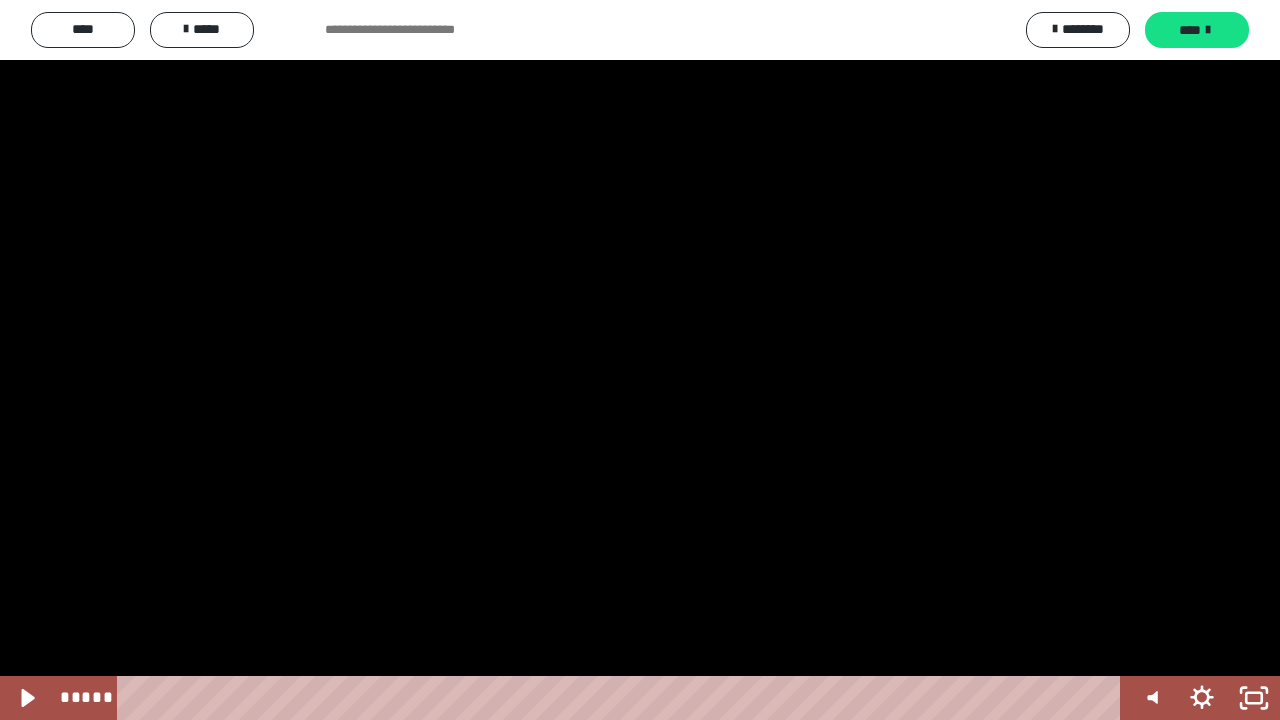 click at bounding box center (640, 360) 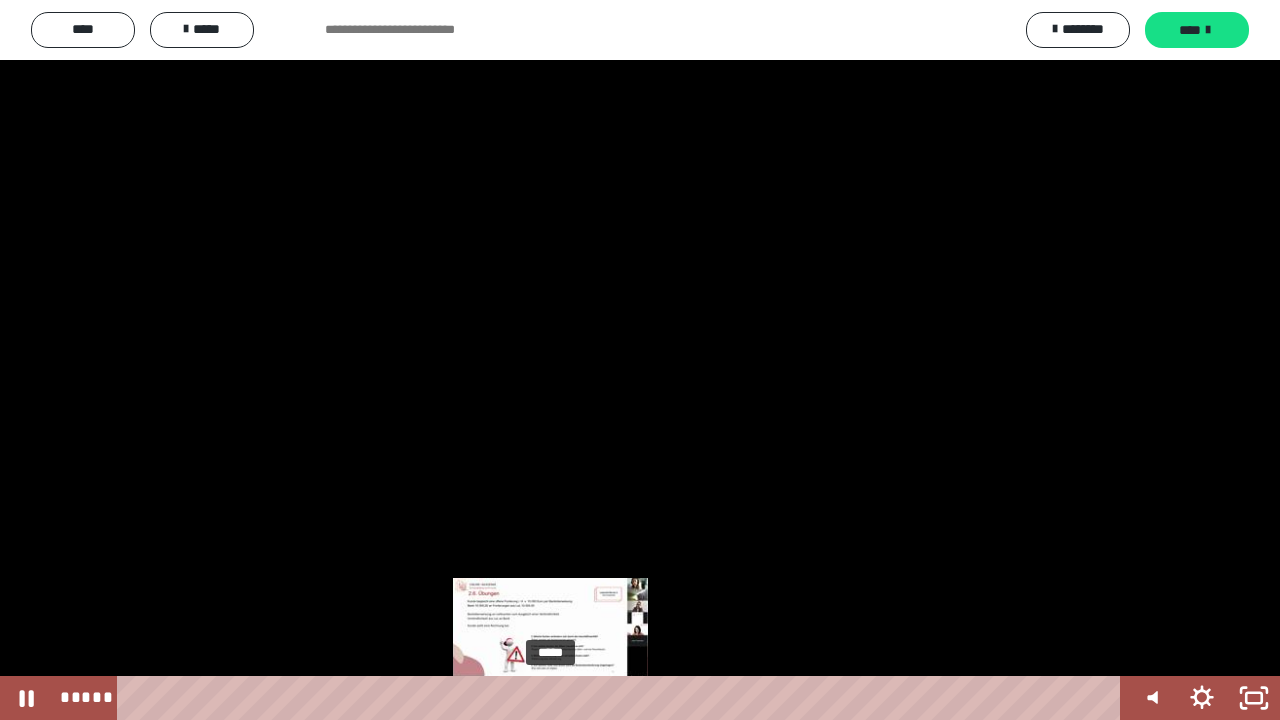 click on "*****" at bounding box center (622, 698) 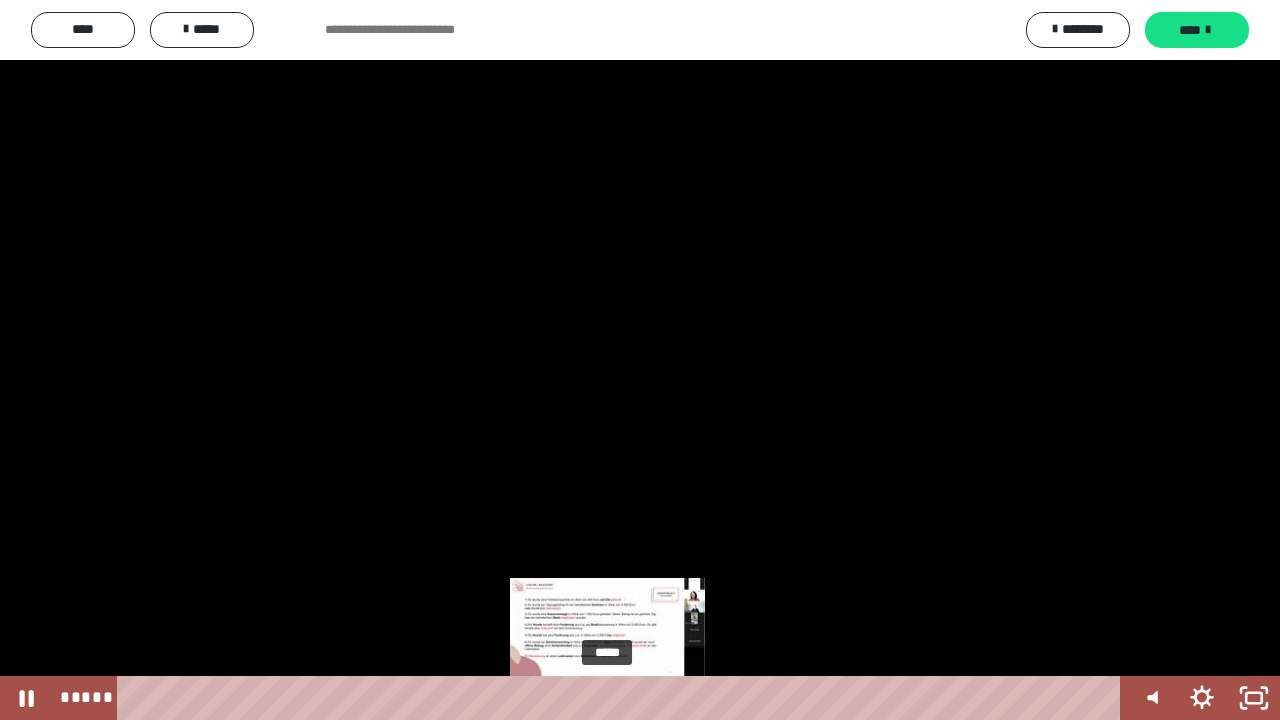 click on "*****" at bounding box center (622, 698) 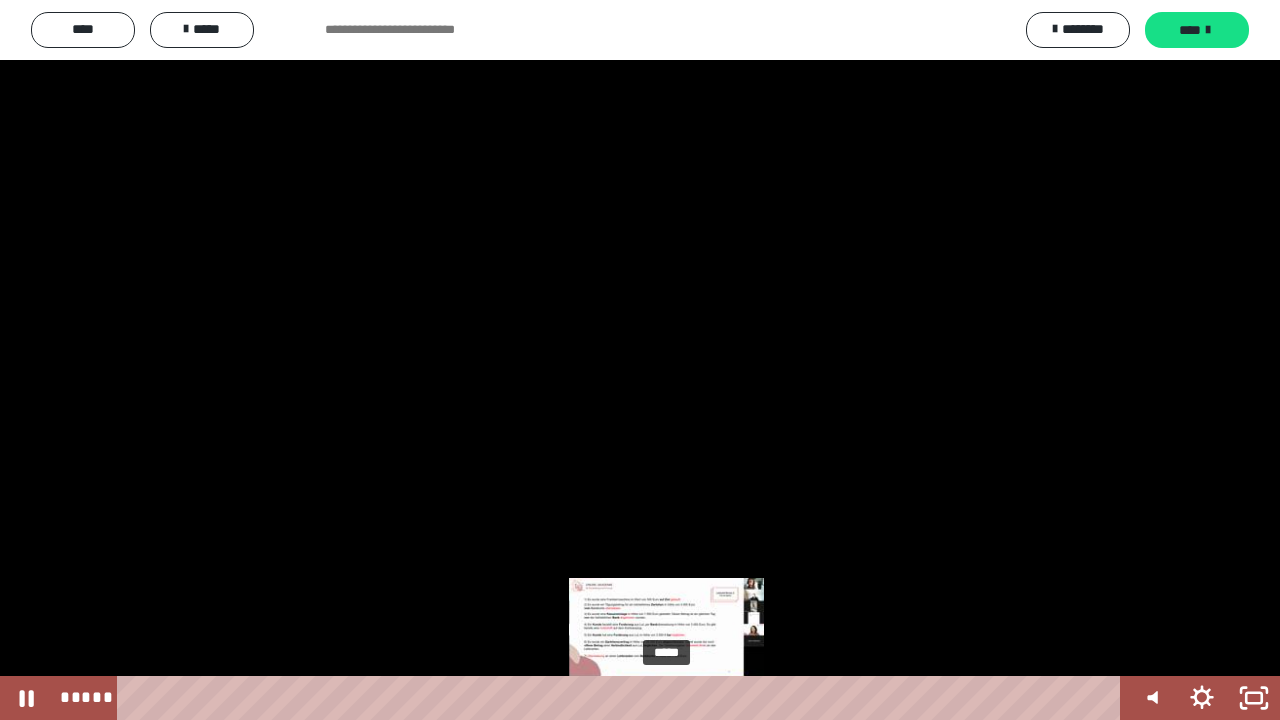 click on "*****" at bounding box center [622, 698] 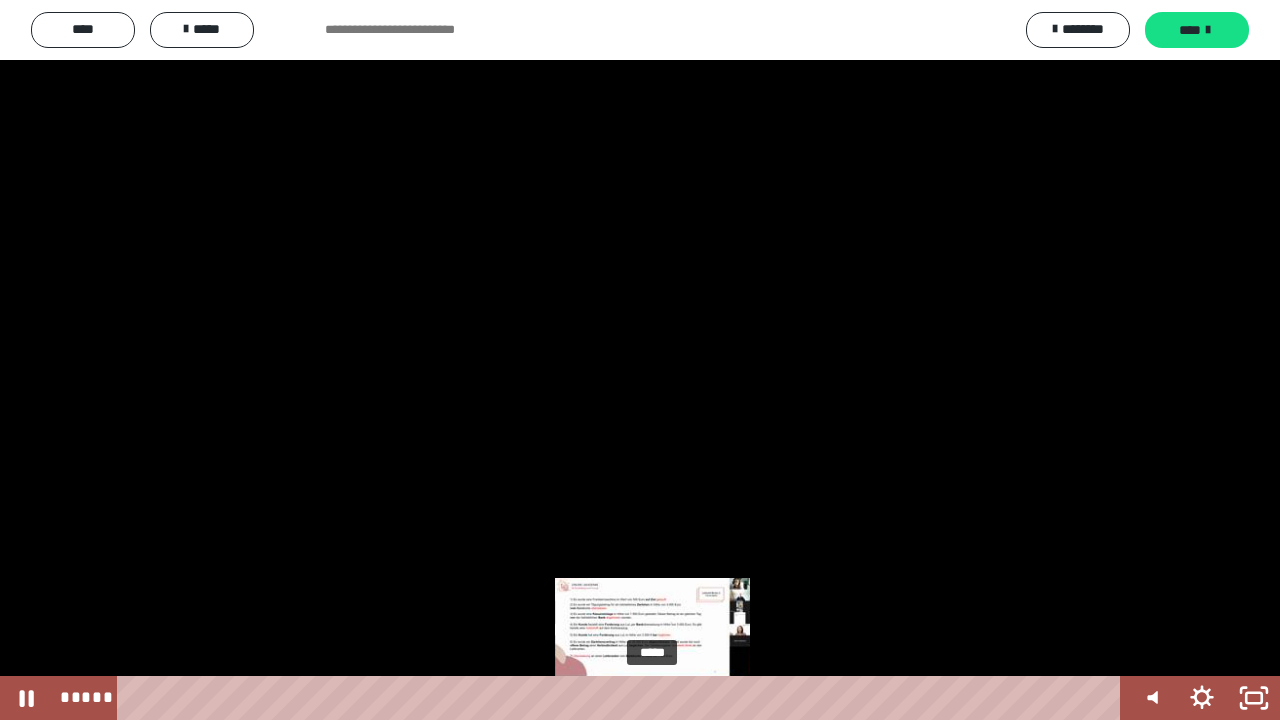 click on "*****" at bounding box center [622, 698] 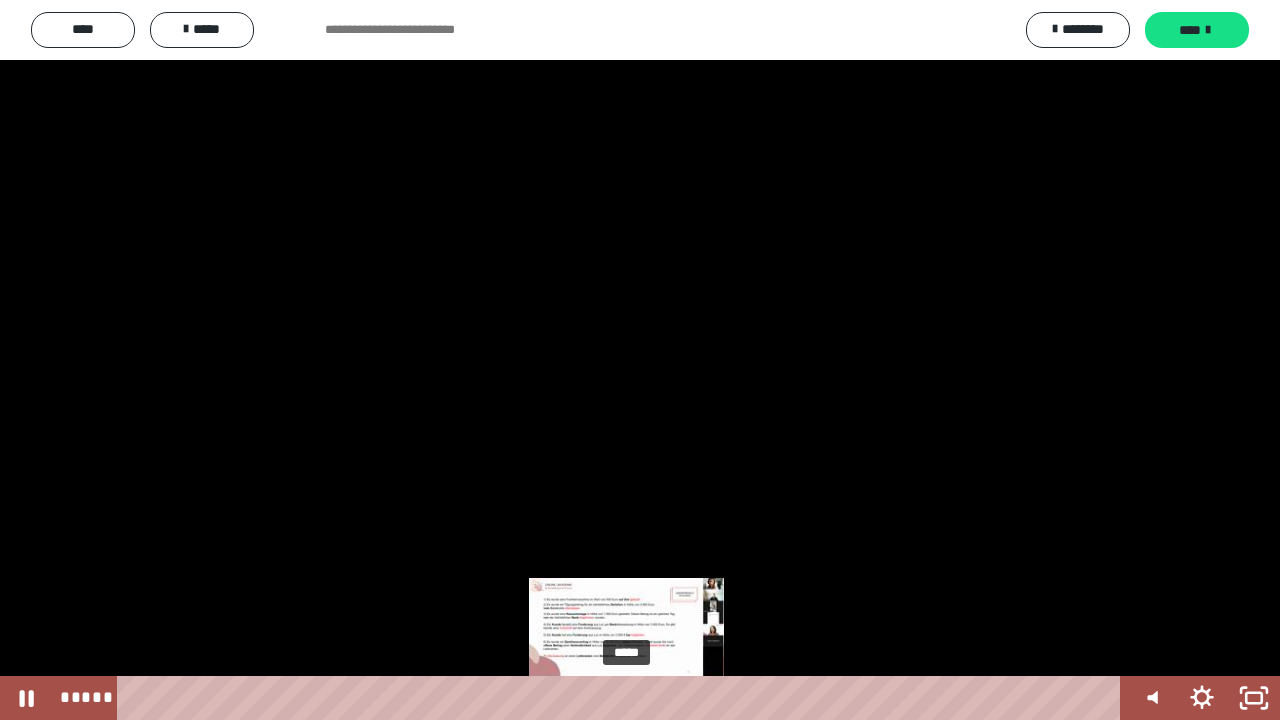 click on "*****" at bounding box center [622, 698] 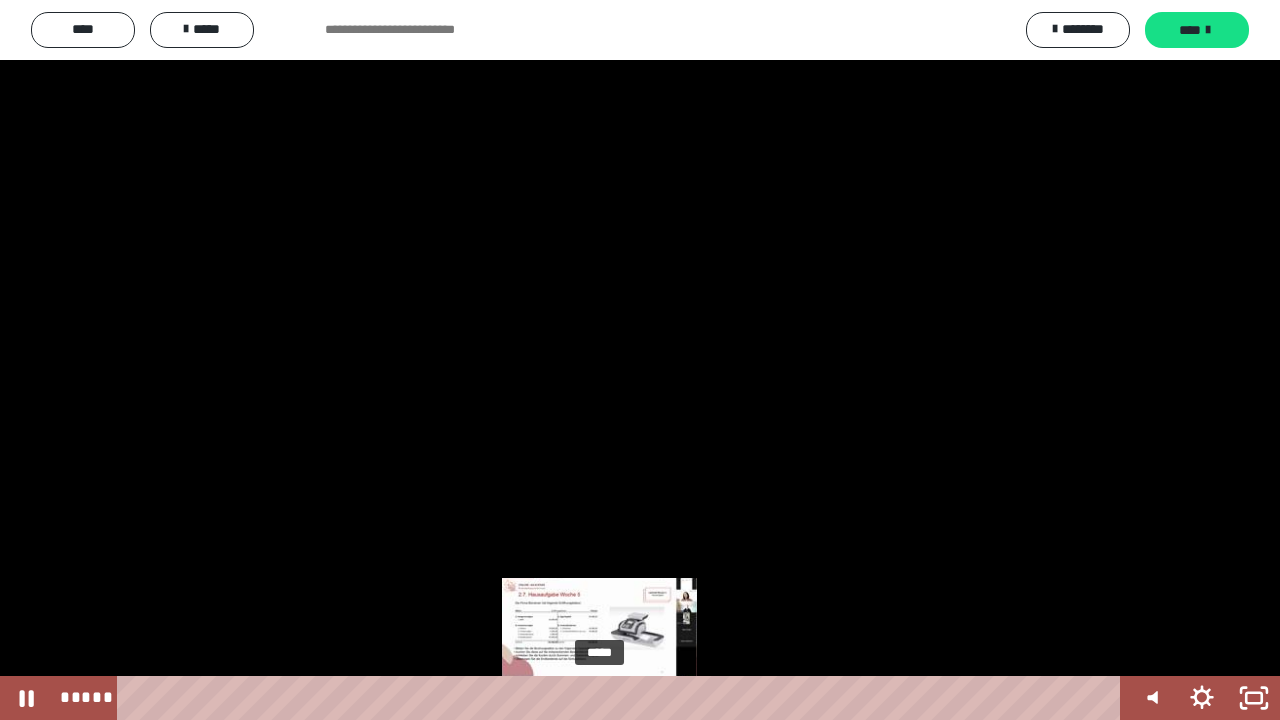 click on "*****" at bounding box center (622, 698) 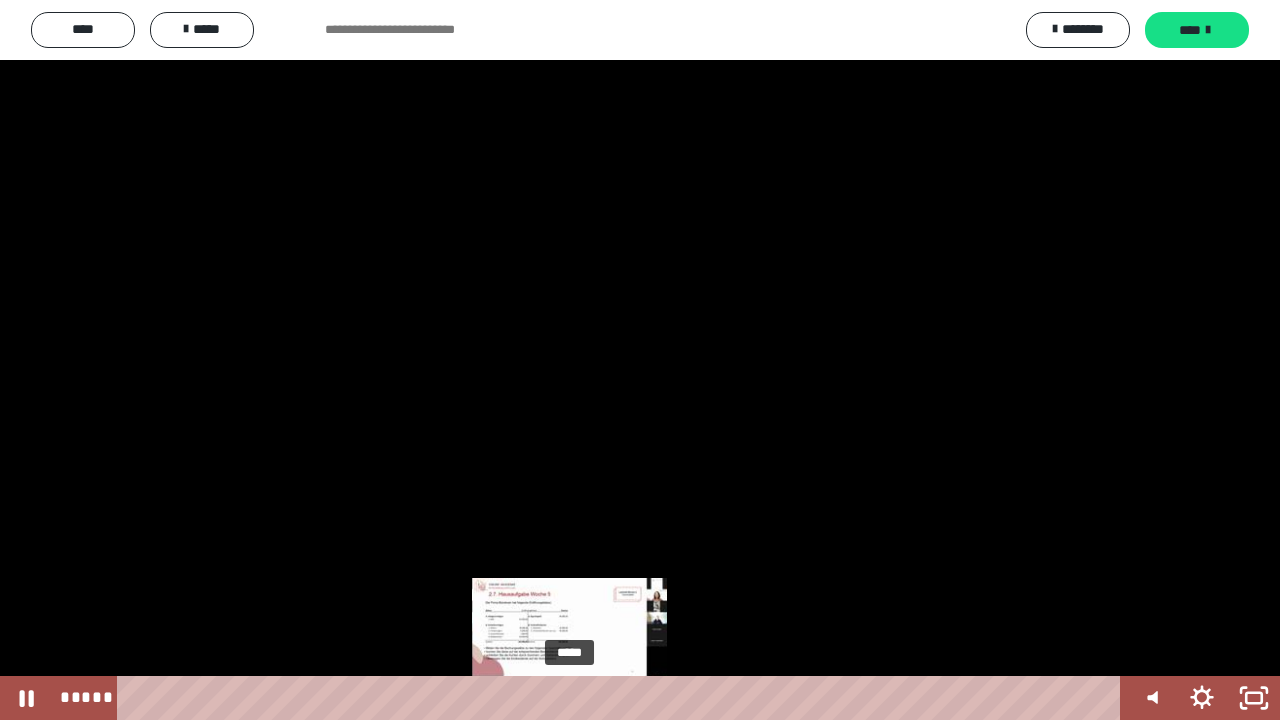 click on "*****" at bounding box center [622, 698] 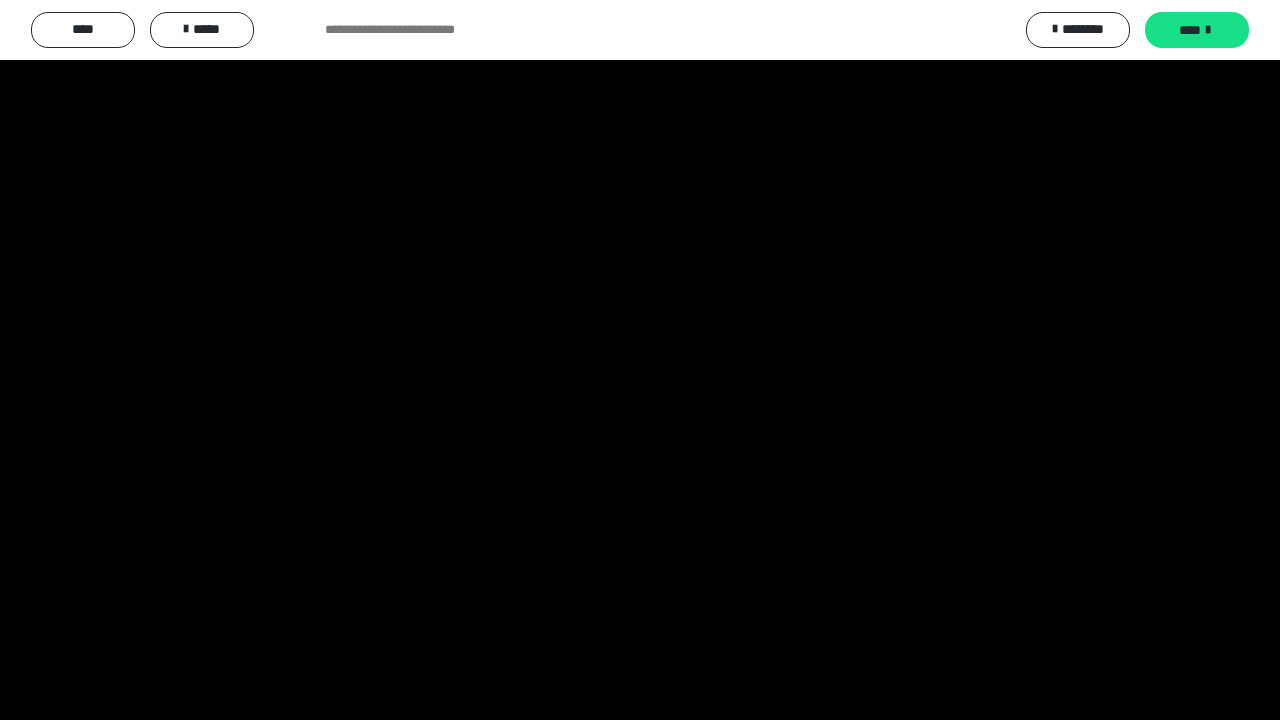 click at bounding box center (640, 360) 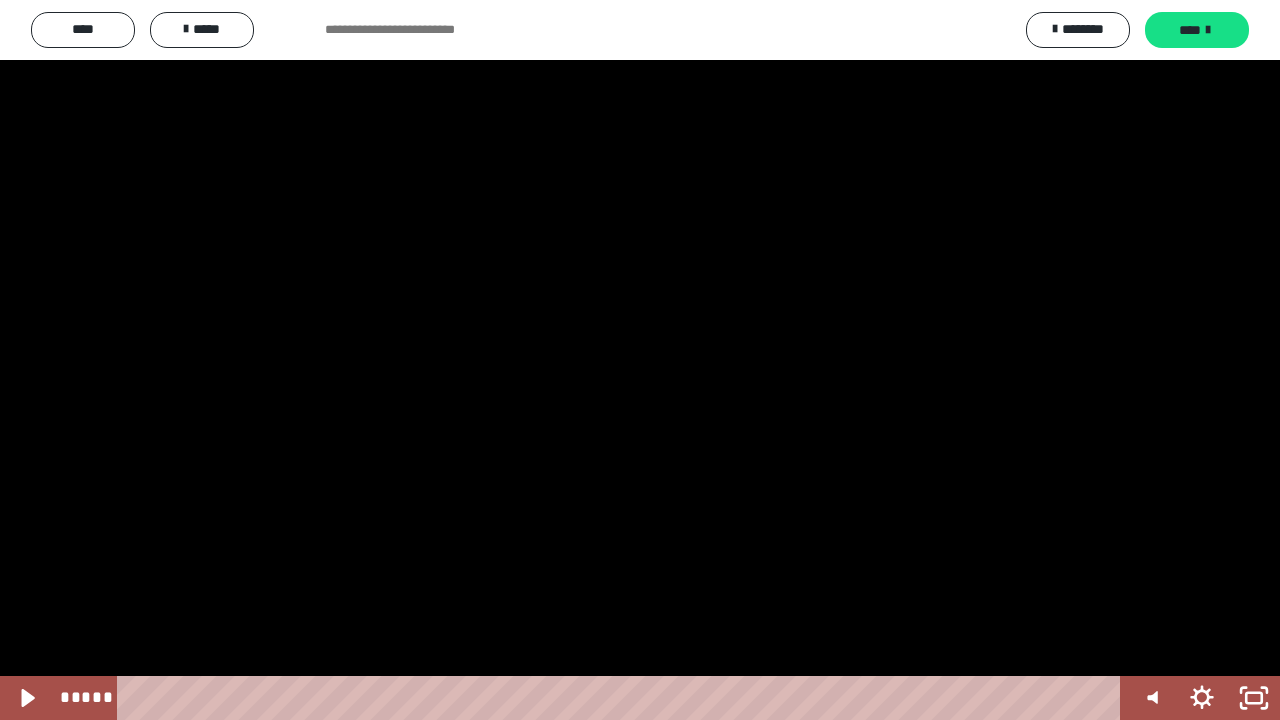 click at bounding box center (640, 360) 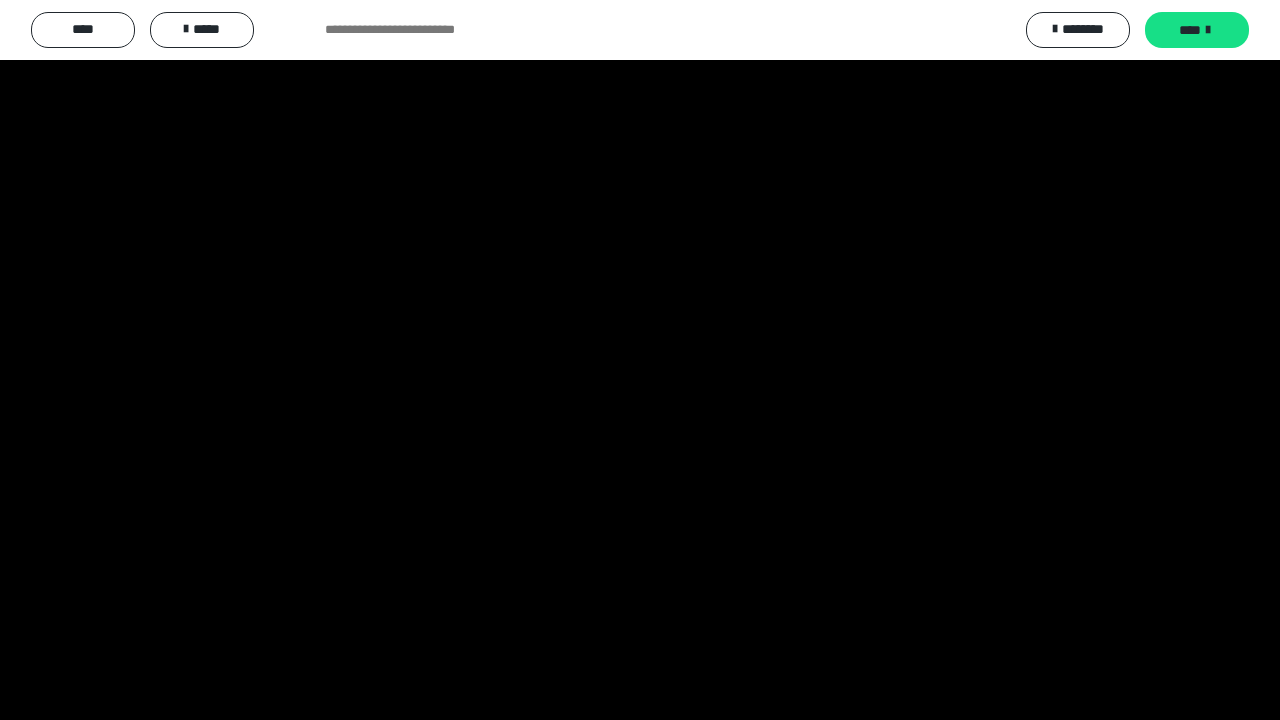 click at bounding box center (640, 360) 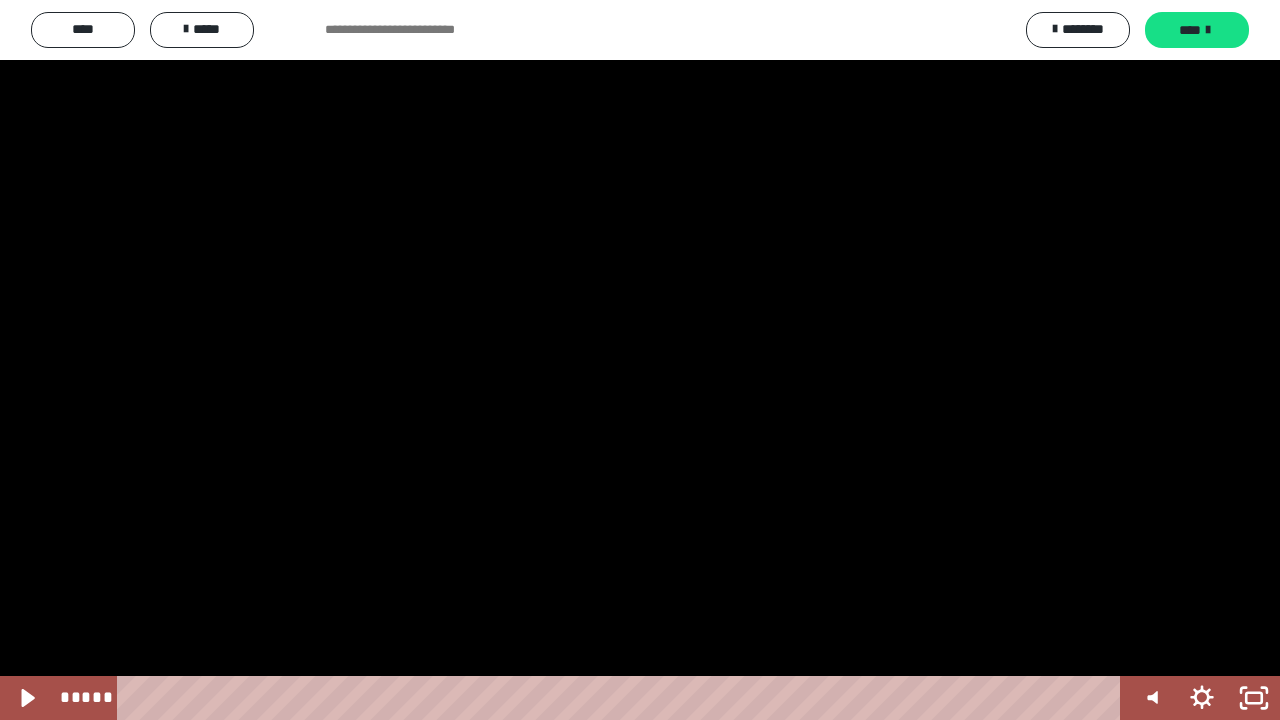 click at bounding box center [640, 360] 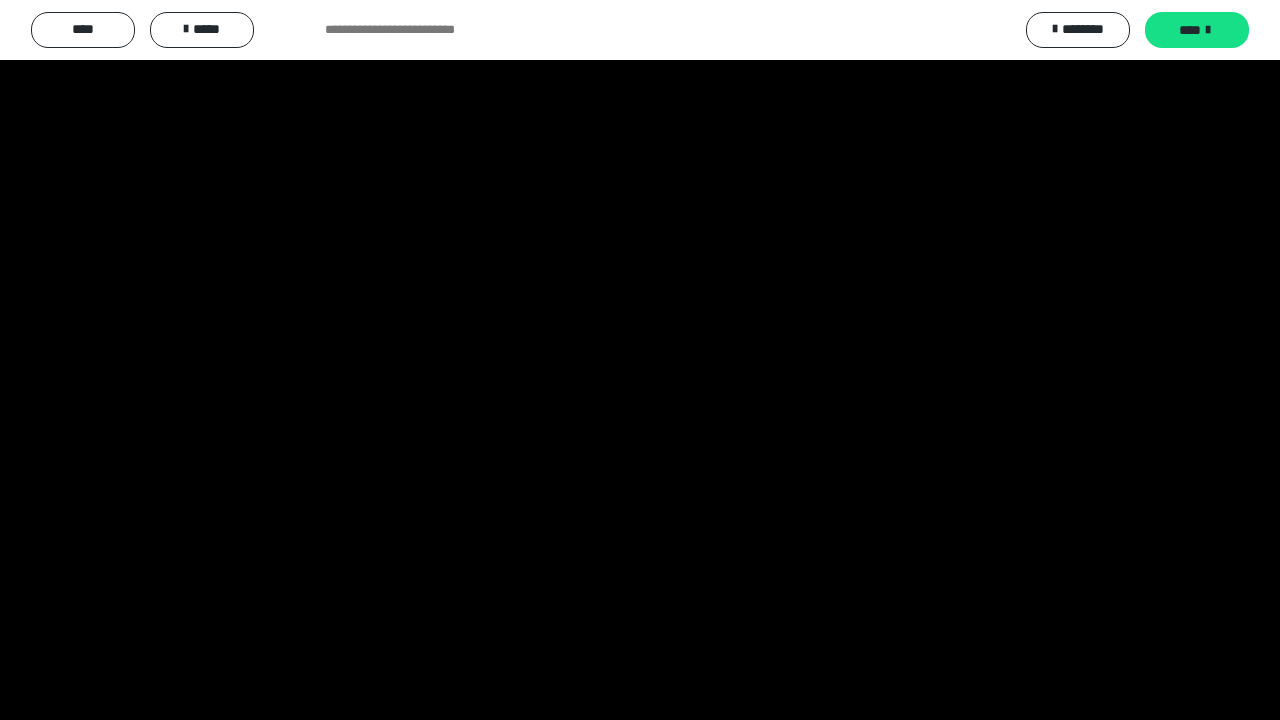 click at bounding box center [640, 360] 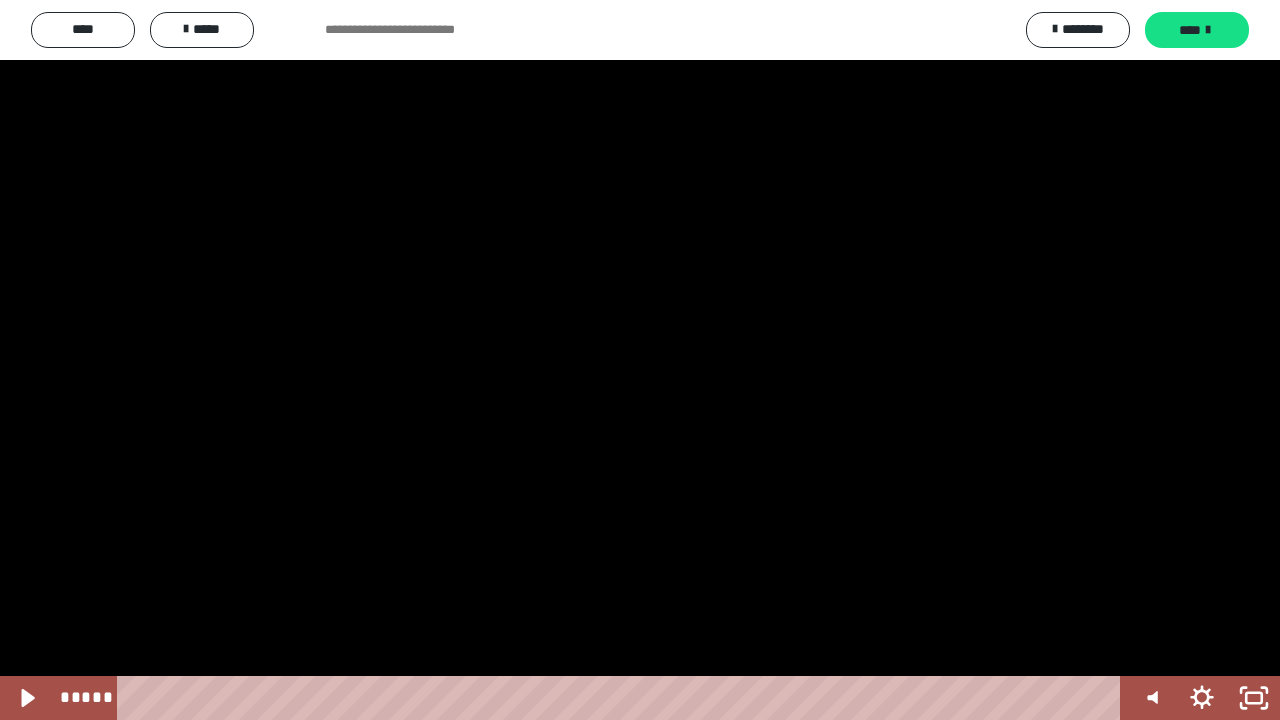 click at bounding box center (640, 360) 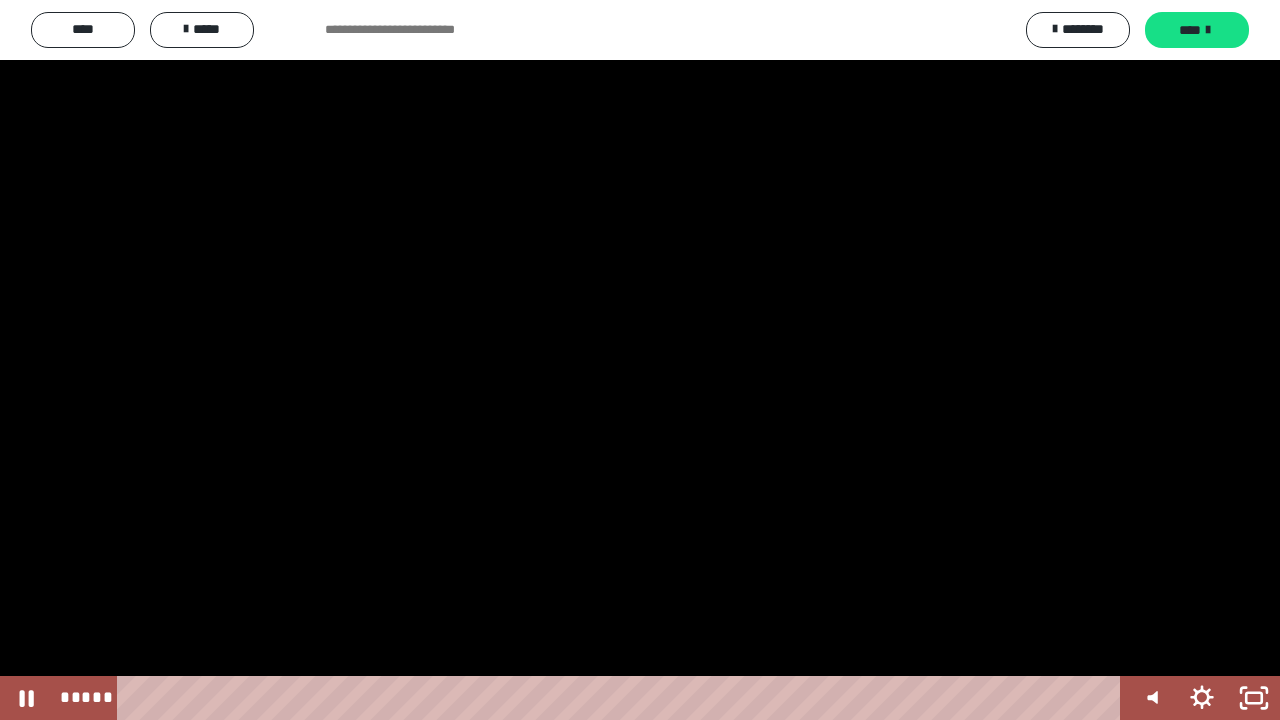 click at bounding box center (640, 360) 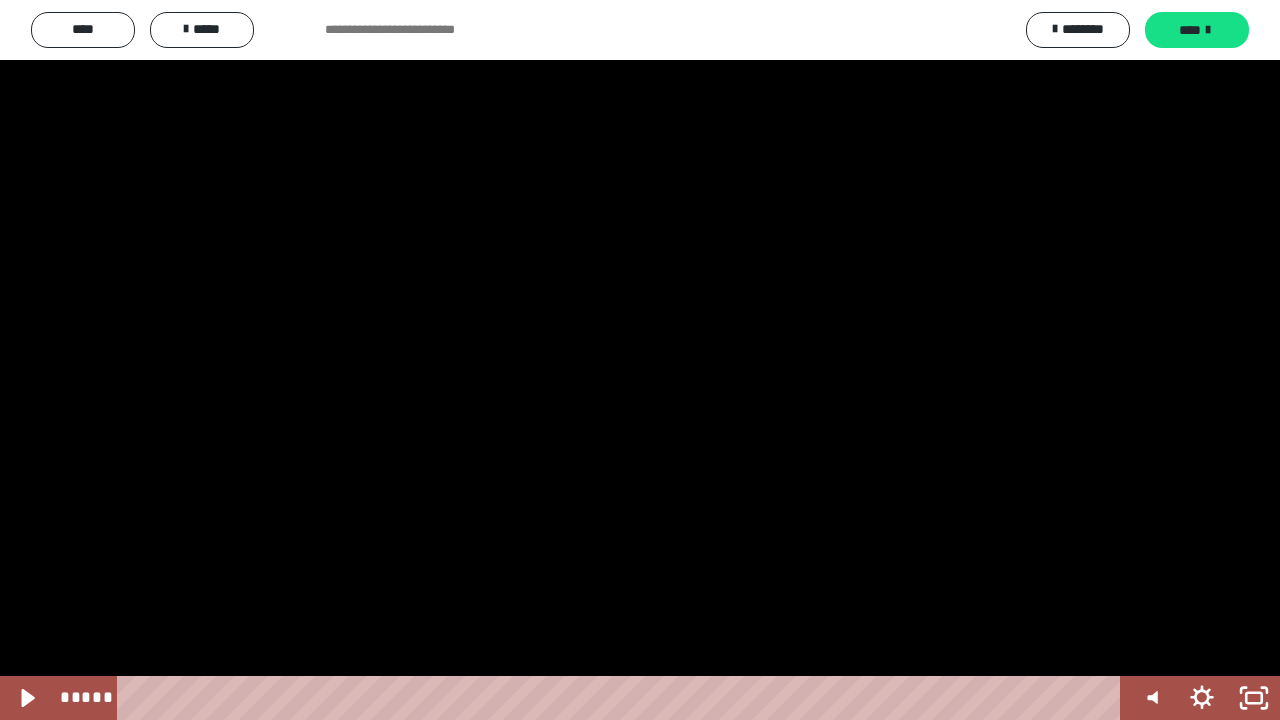 click at bounding box center (640, 360) 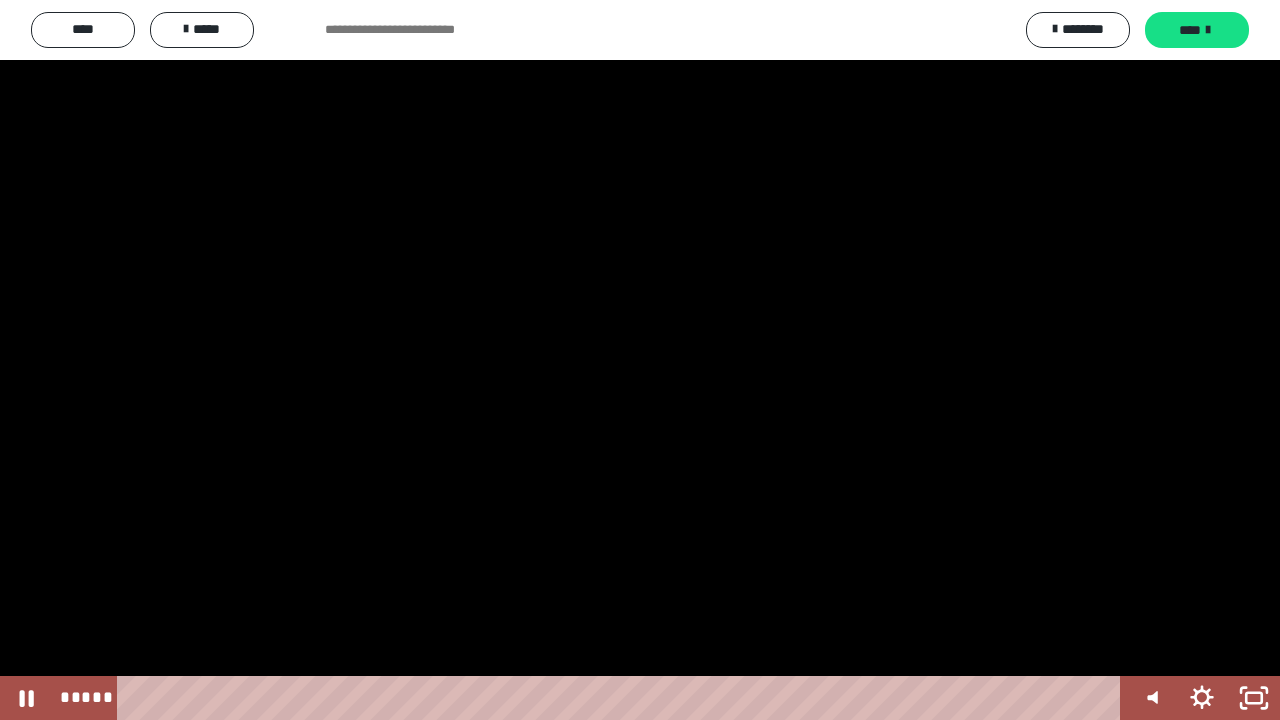 click at bounding box center (640, 360) 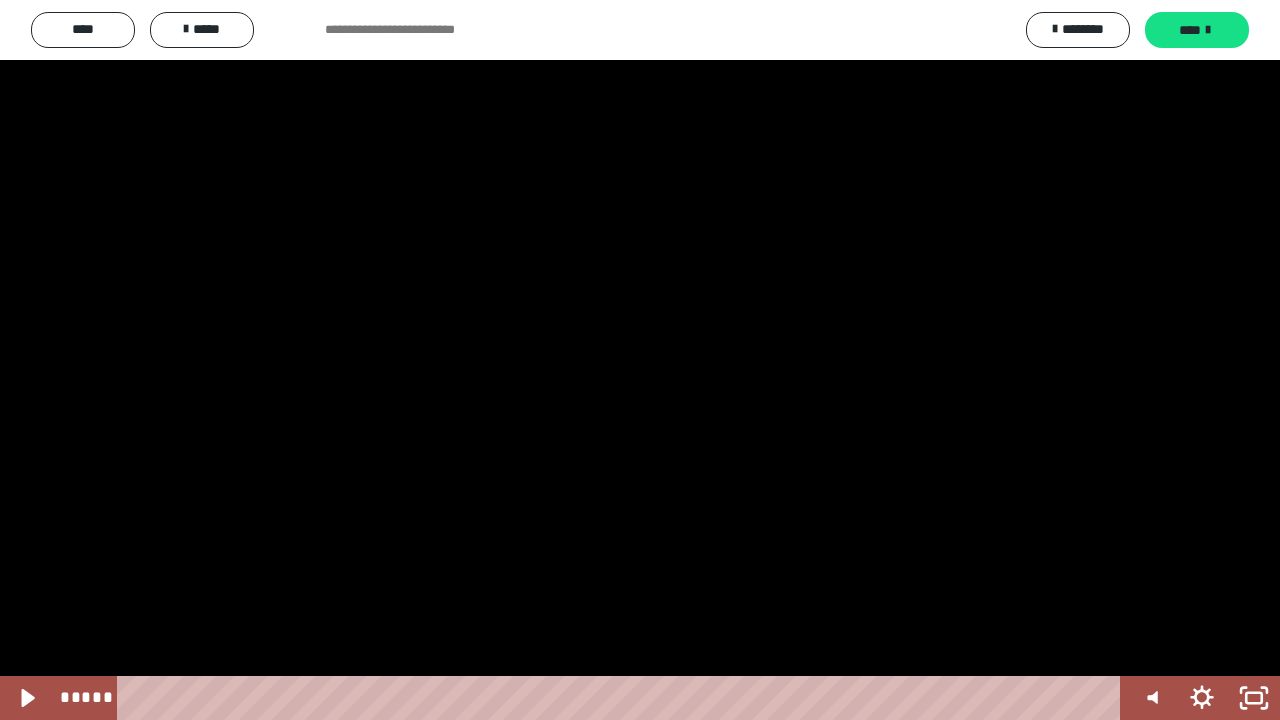 click at bounding box center [640, 360] 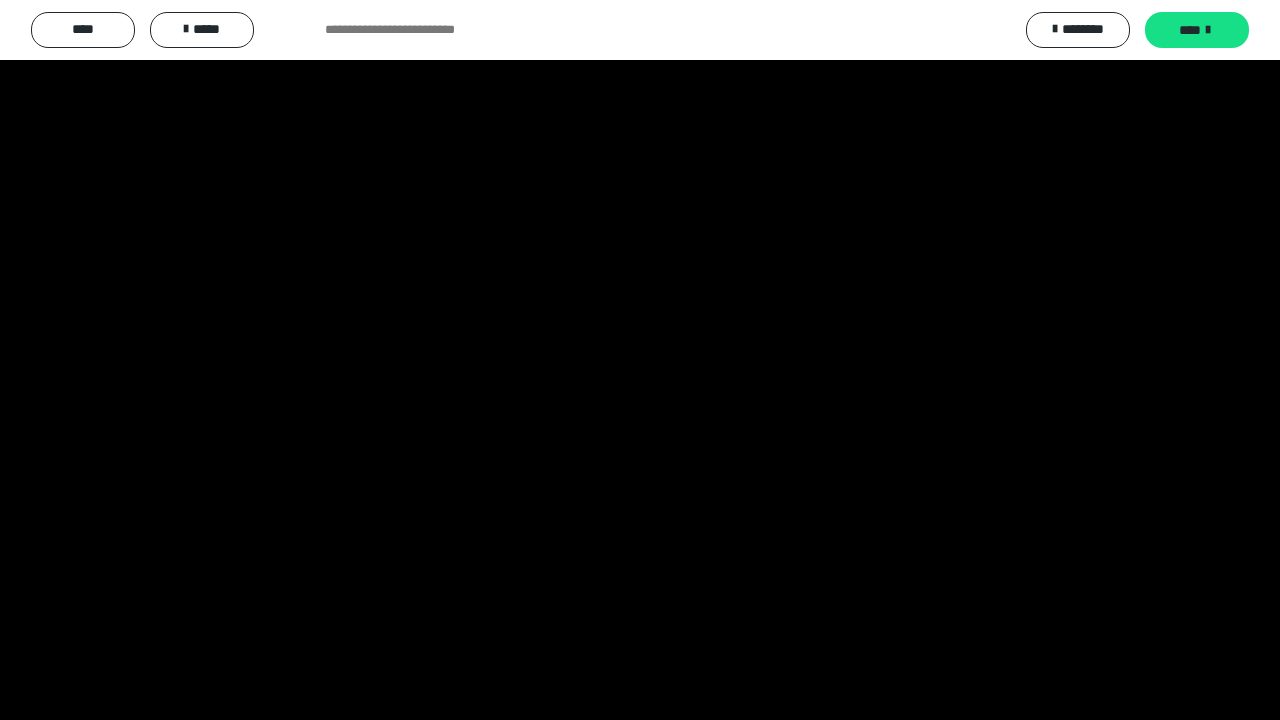 click at bounding box center (640, 360) 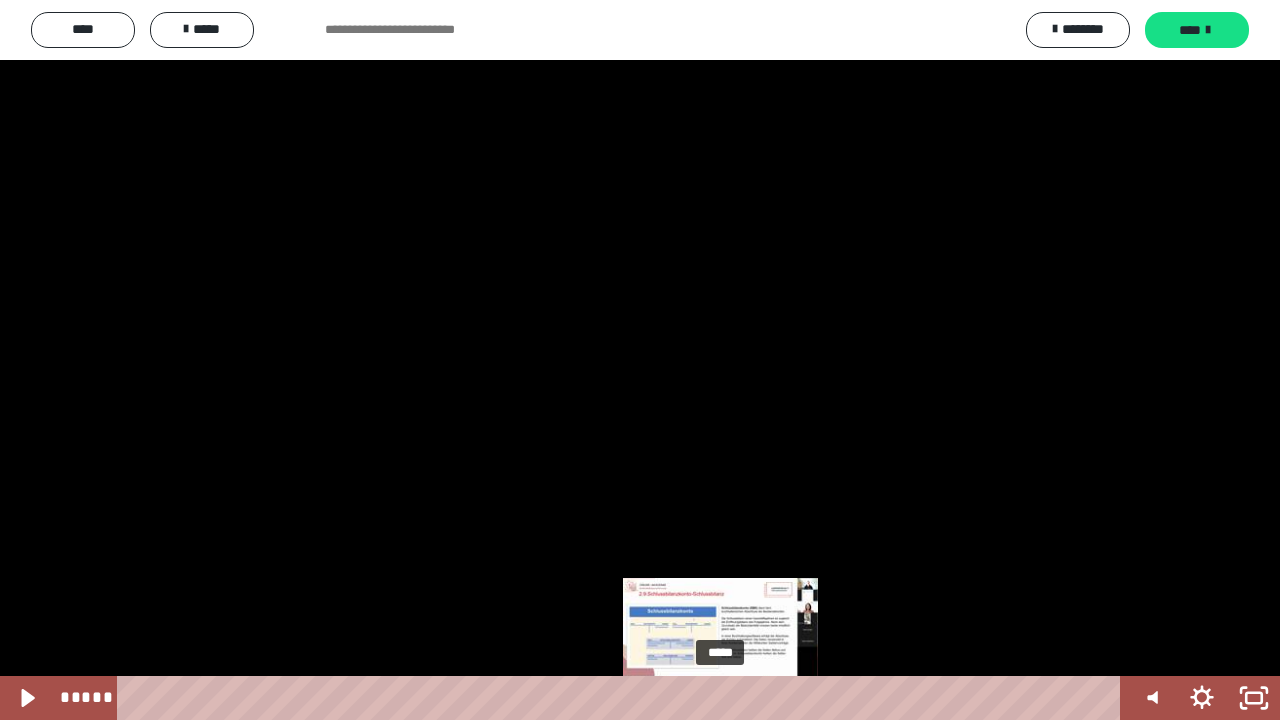 click on "*****" at bounding box center (622, 698) 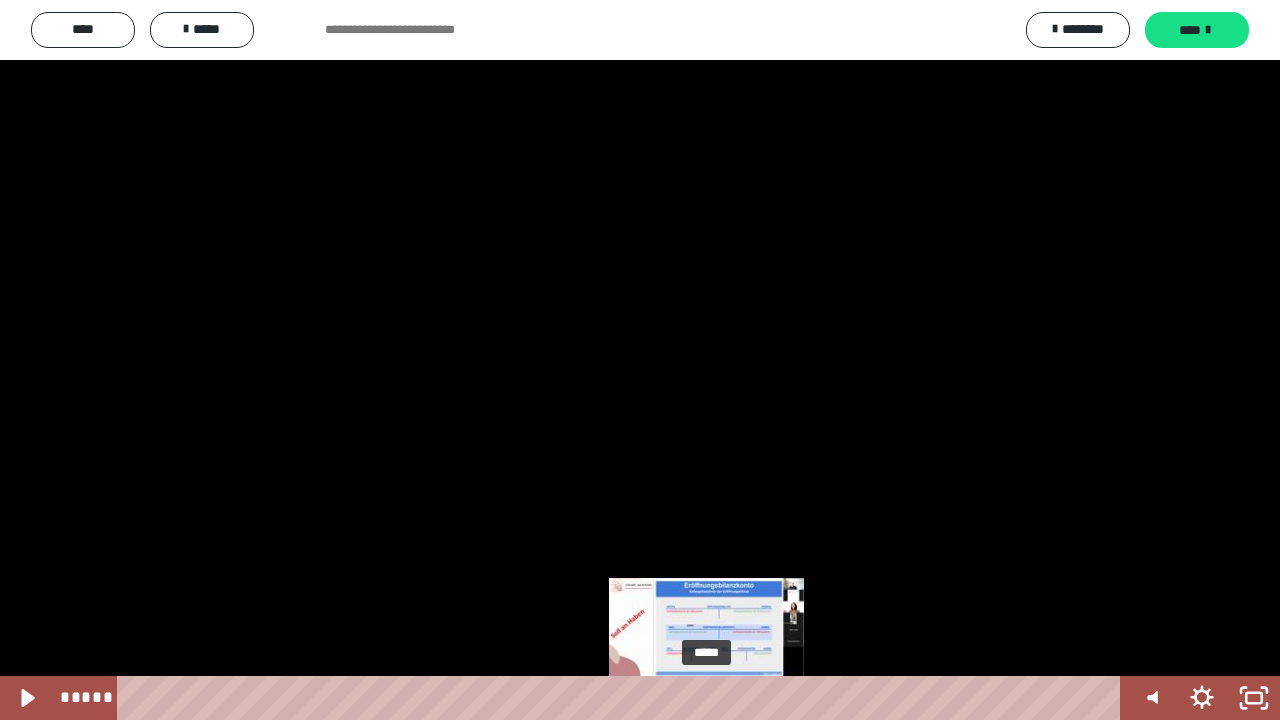 click on "*****" at bounding box center [622, 698] 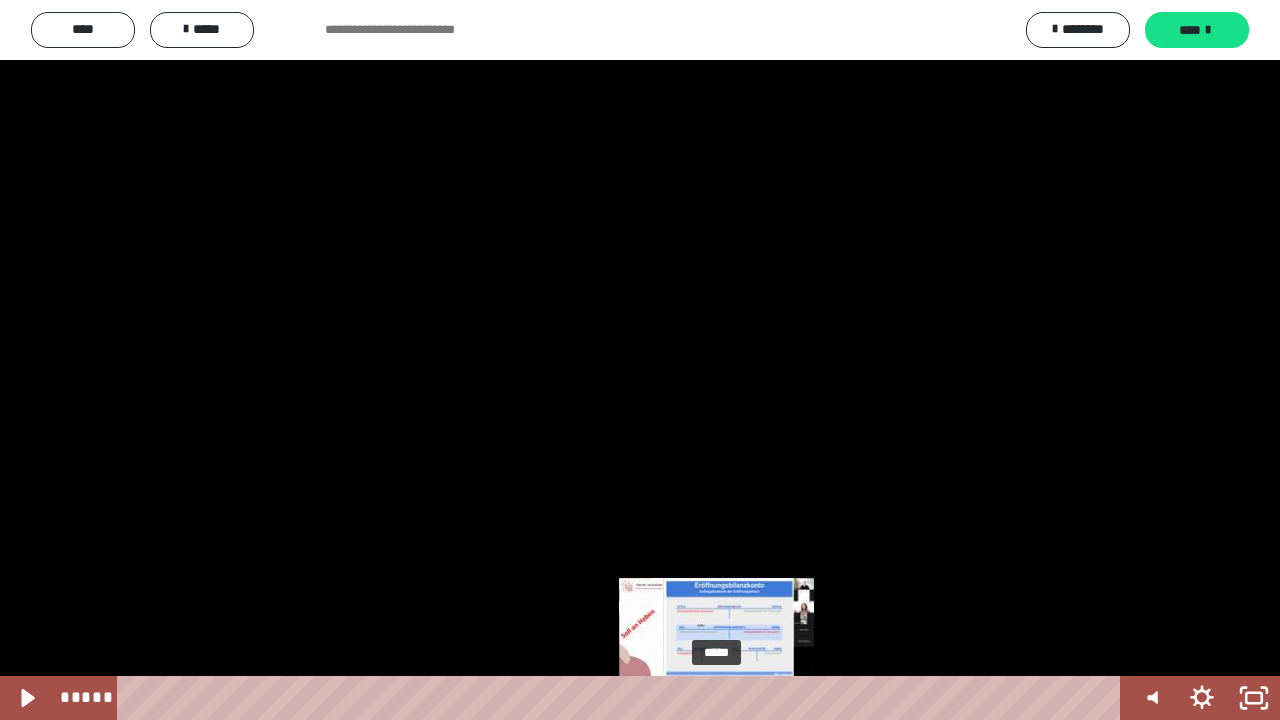 click on "*****" at bounding box center [622, 698] 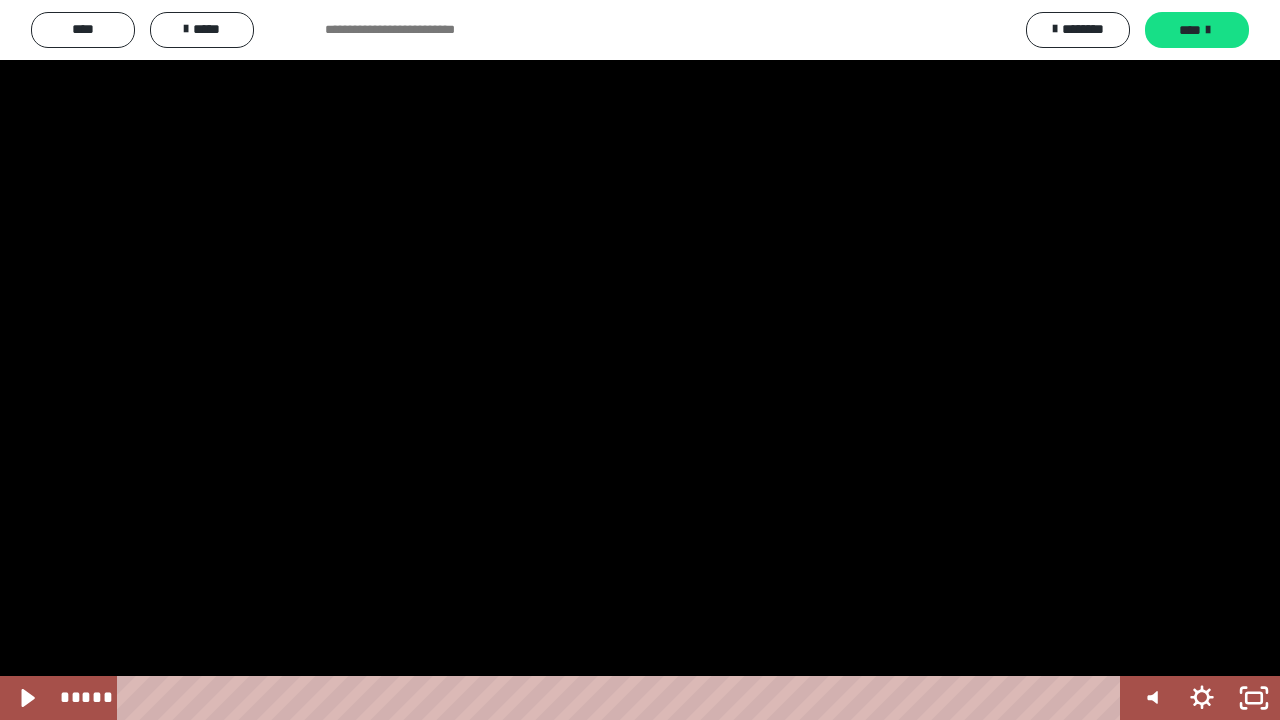 click at bounding box center (640, 360) 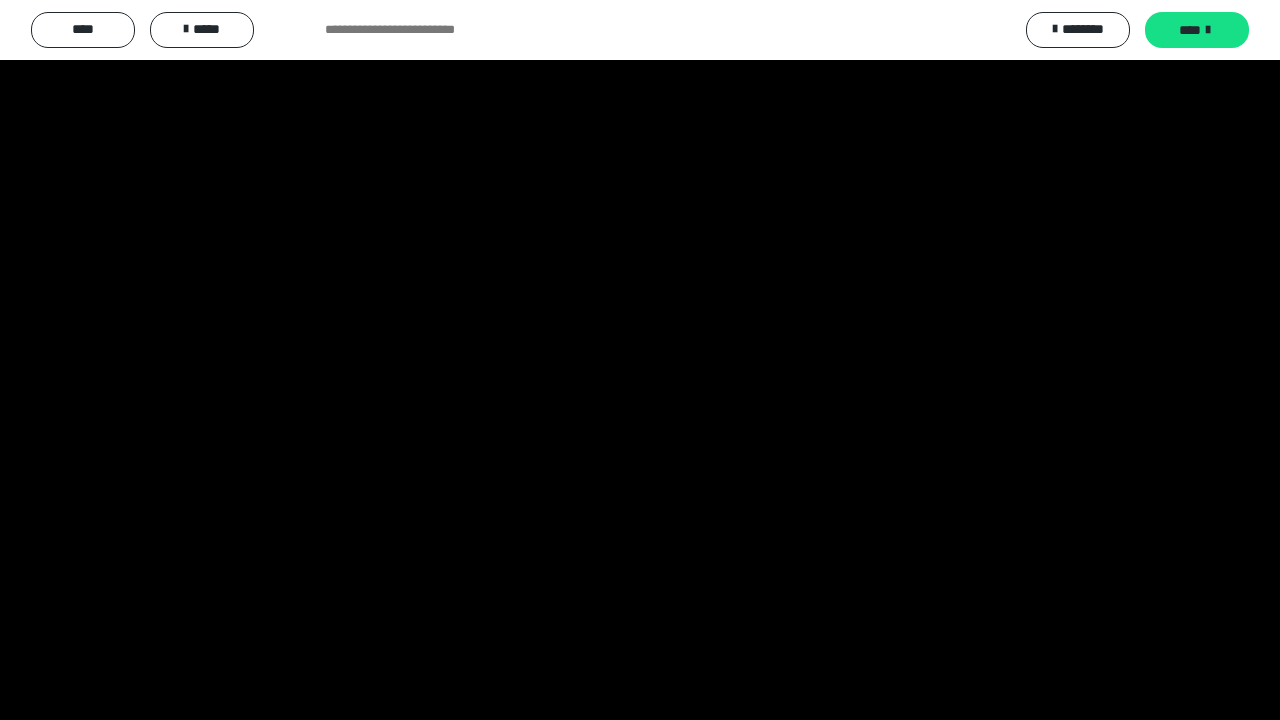 click at bounding box center [640, 360] 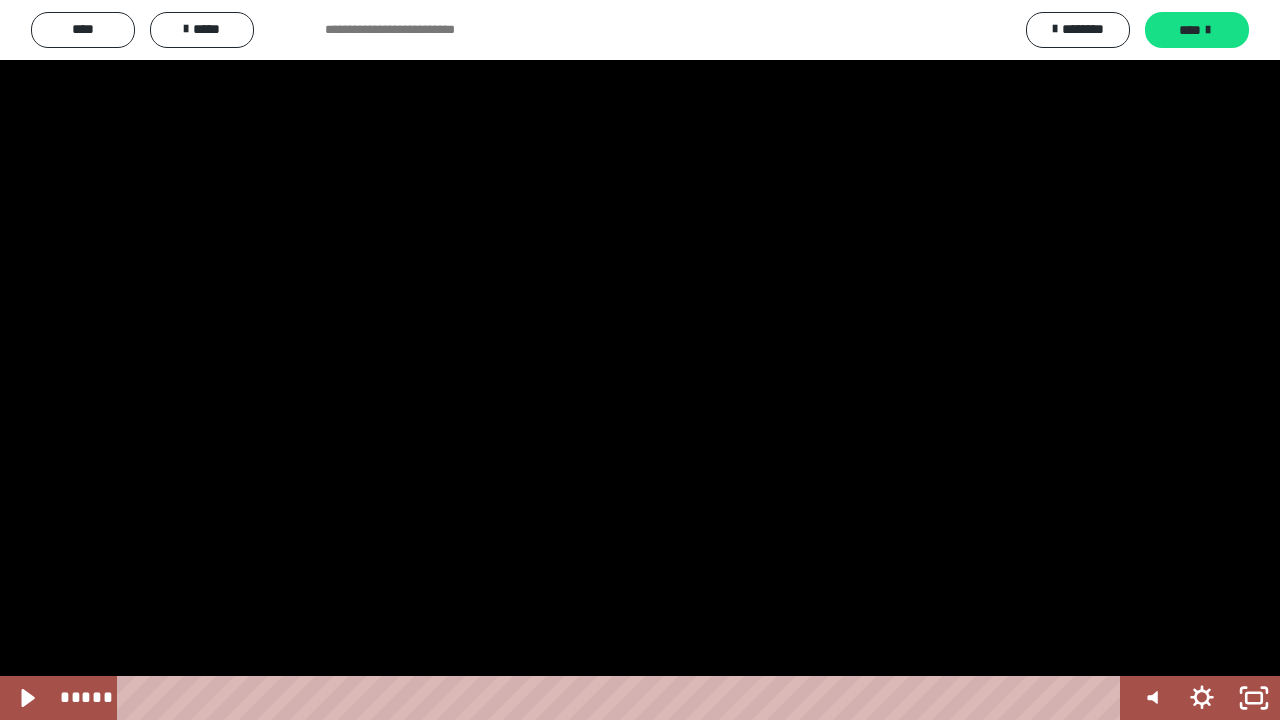 click at bounding box center (640, 360) 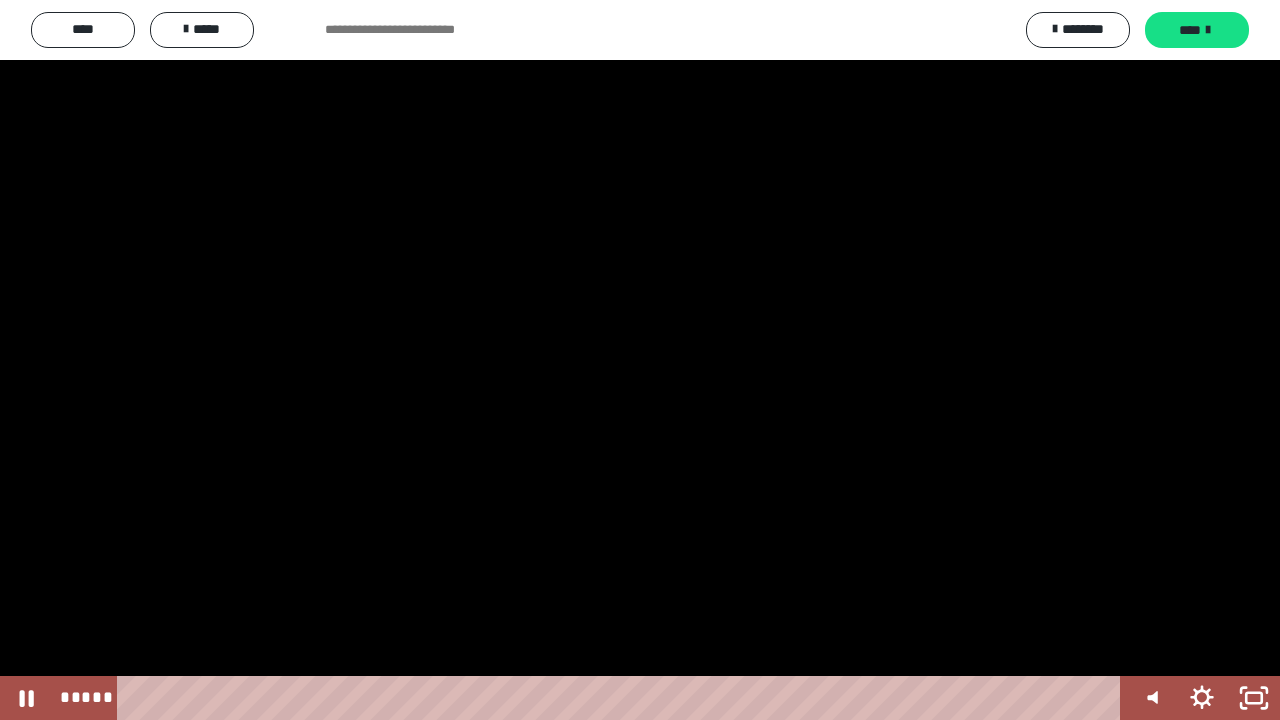 click at bounding box center (640, 360) 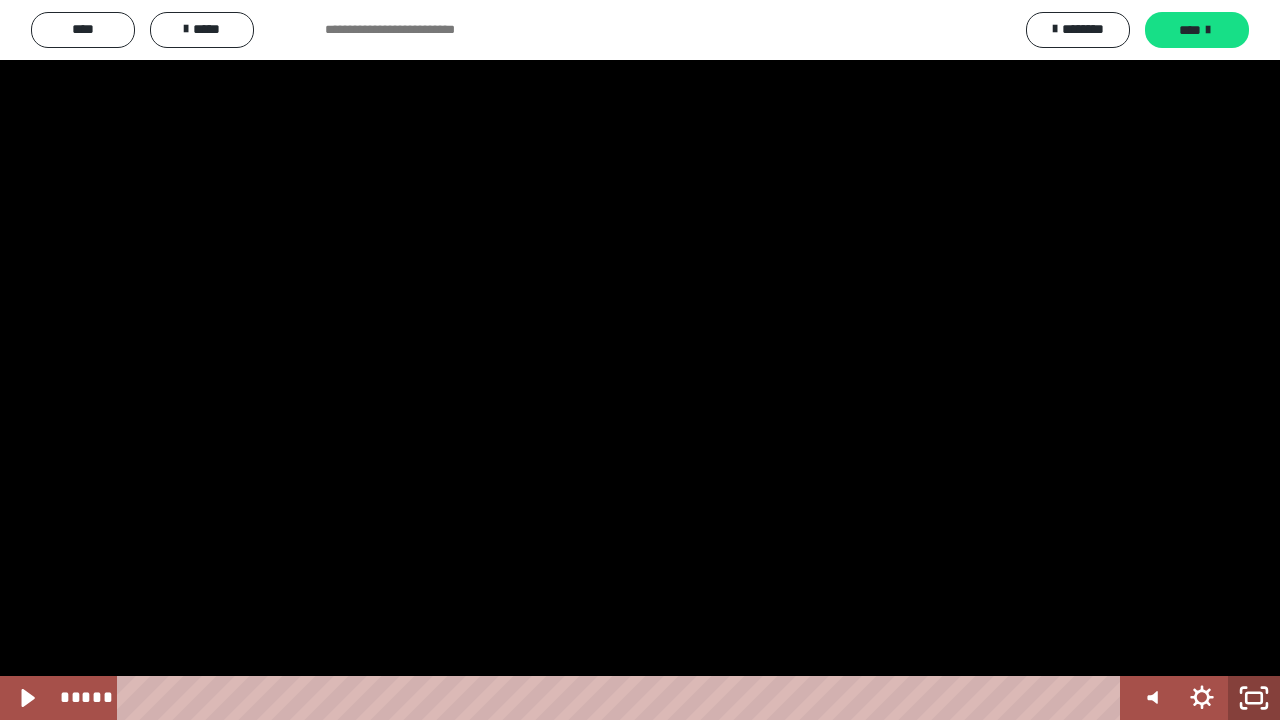 click 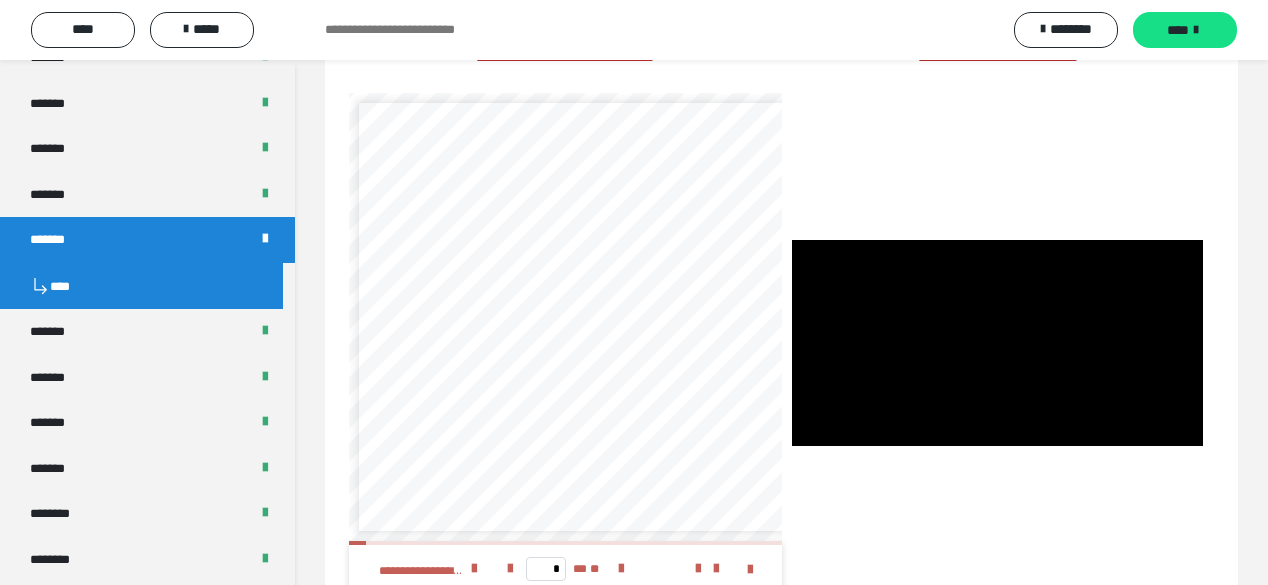 click on "****" at bounding box center (141, 286) 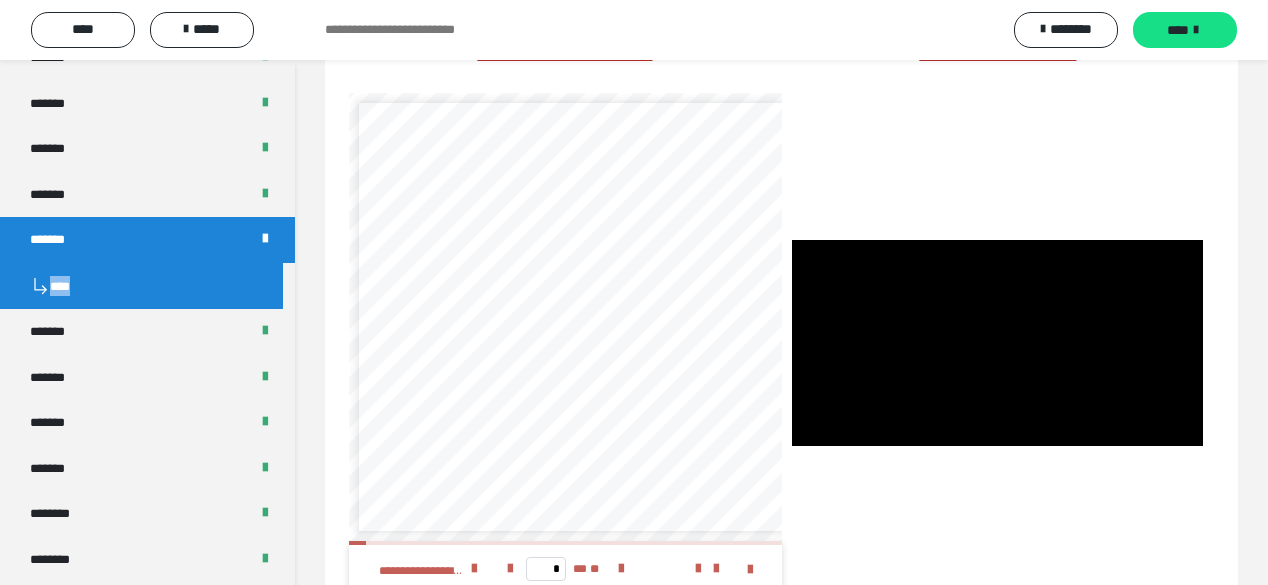click on "****" at bounding box center [141, 286] 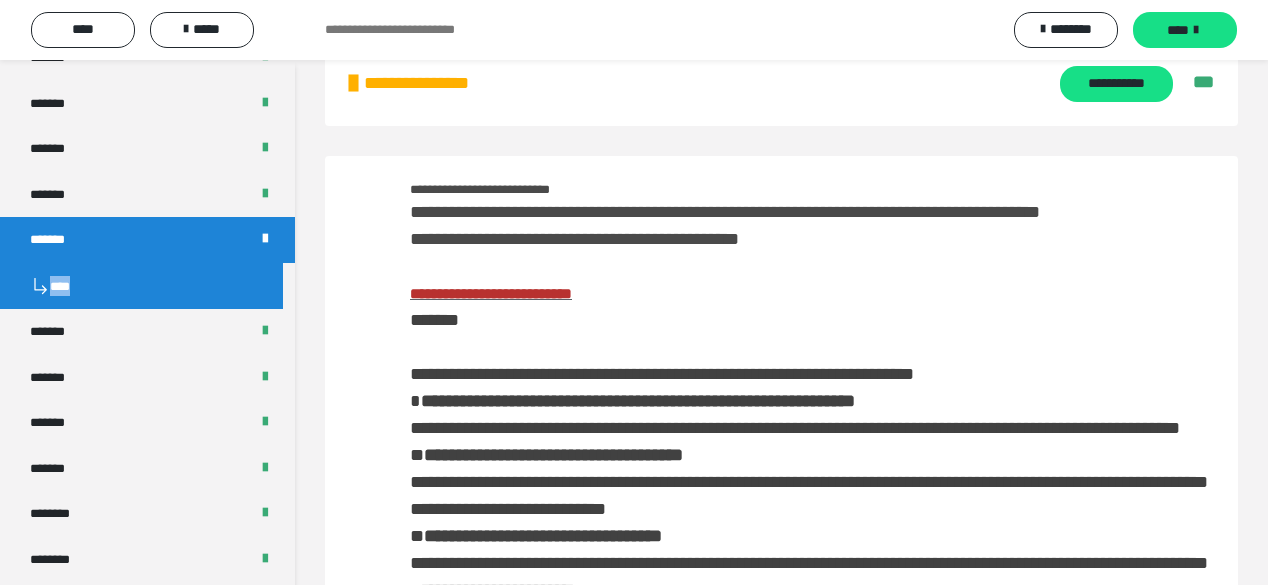scroll, scrollTop: 0, scrollLeft: 0, axis: both 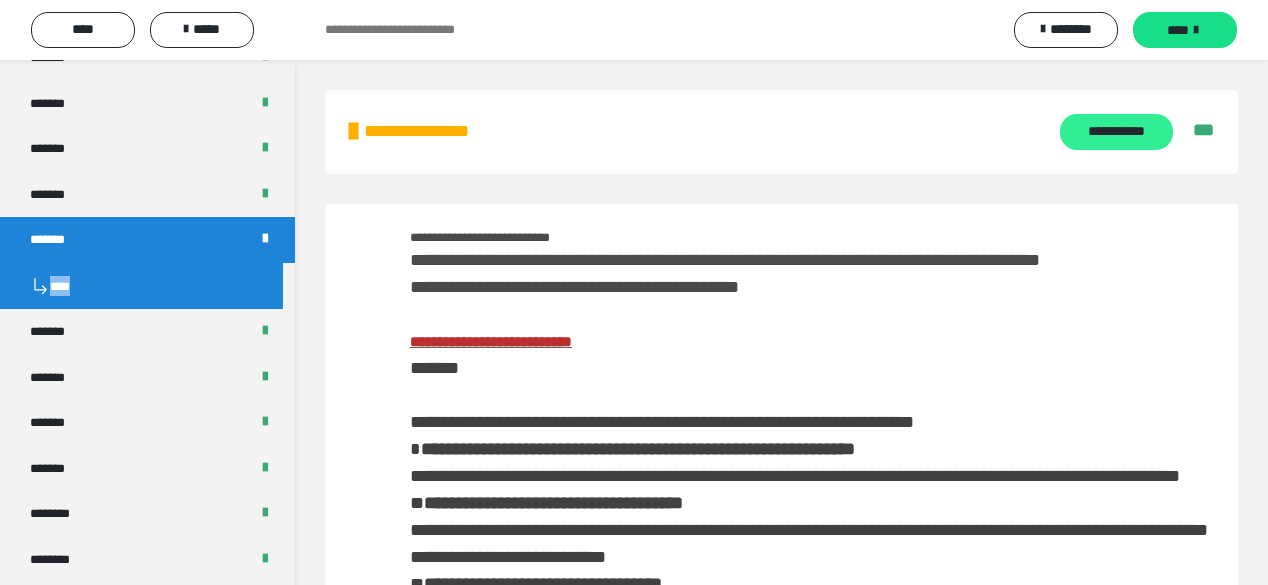 click on "**********" at bounding box center (1116, 132) 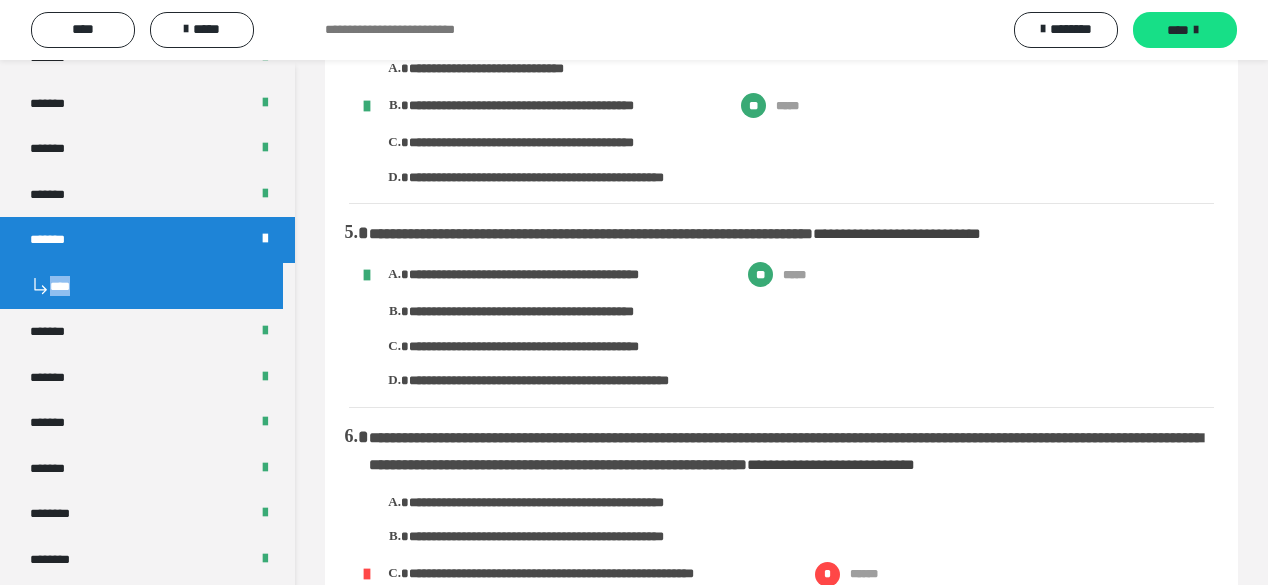 scroll, scrollTop: 1040, scrollLeft: 0, axis: vertical 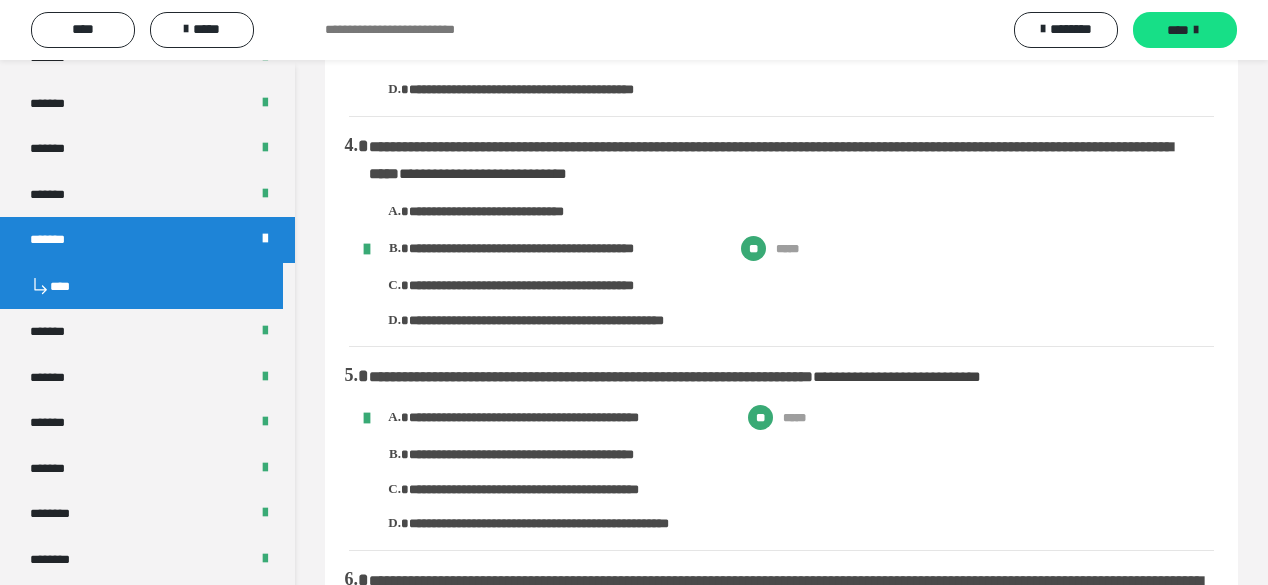 drag, startPoint x: 681, startPoint y: 269, endPoint x: 674, endPoint y: 139, distance: 130.18832 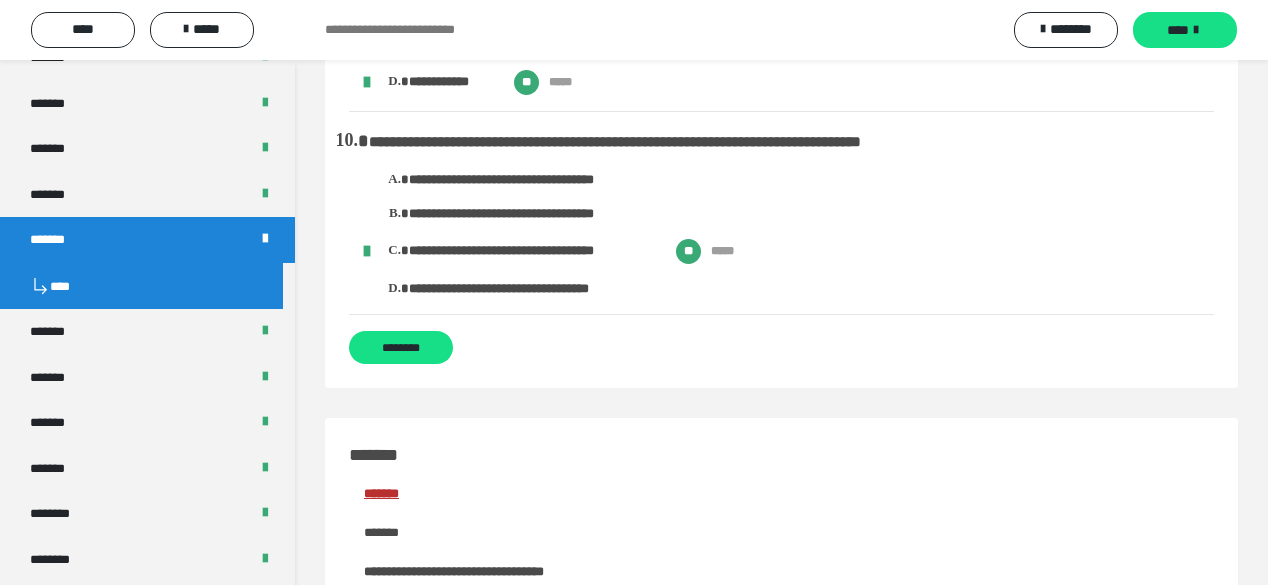 scroll, scrollTop: 2257, scrollLeft: 0, axis: vertical 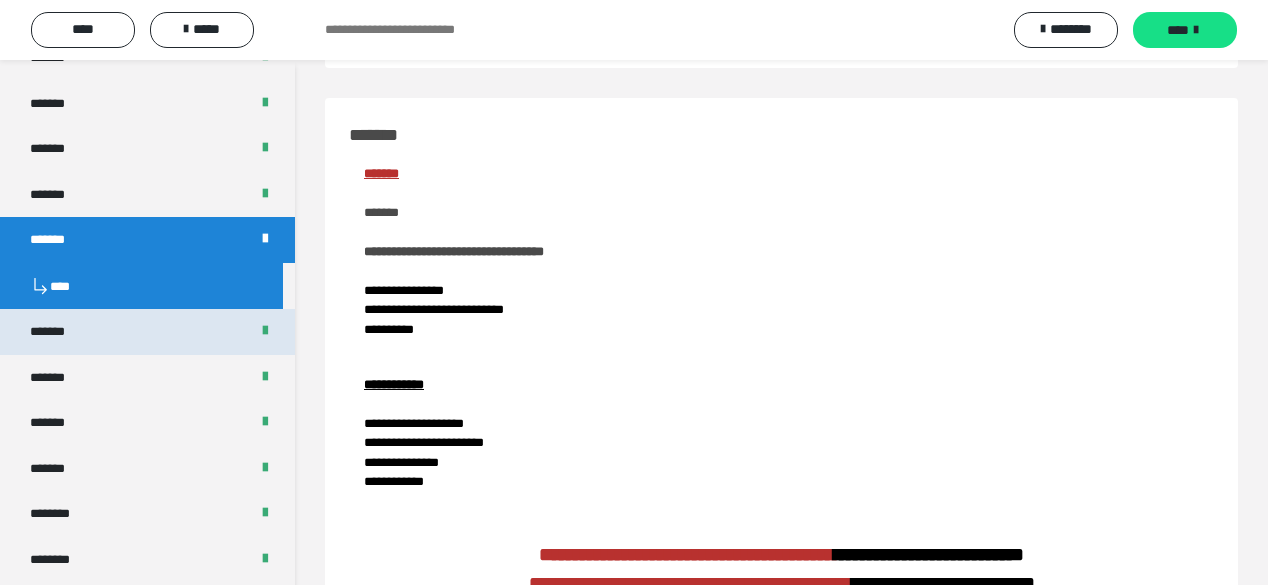 click on "*******" at bounding box center [58, 332] 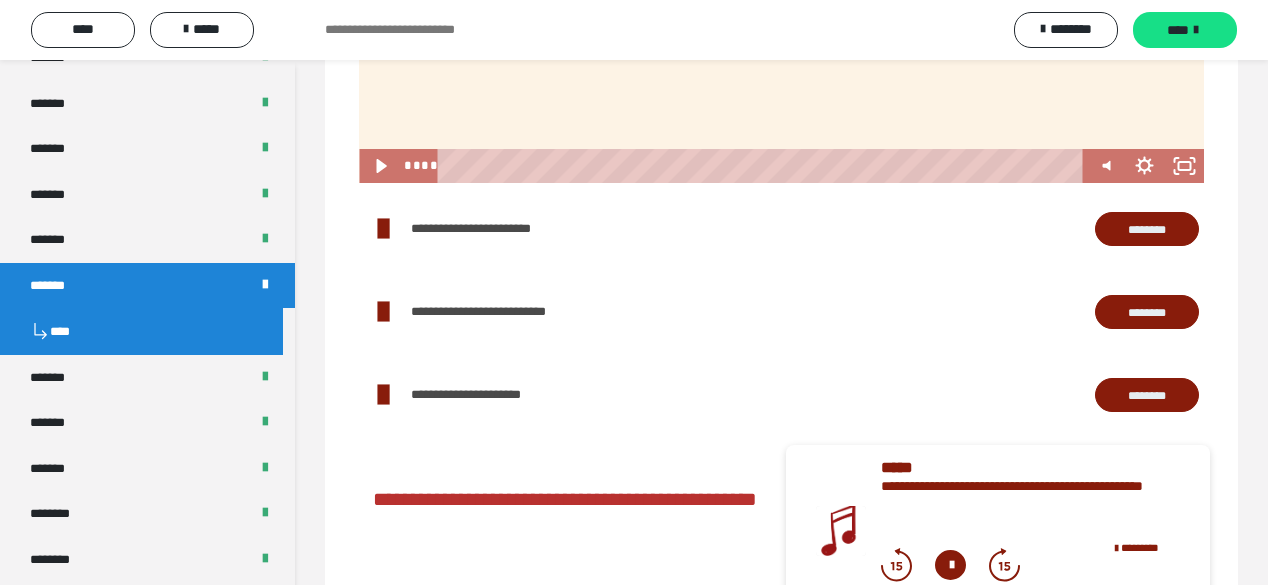 scroll, scrollTop: 559, scrollLeft: 0, axis: vertical 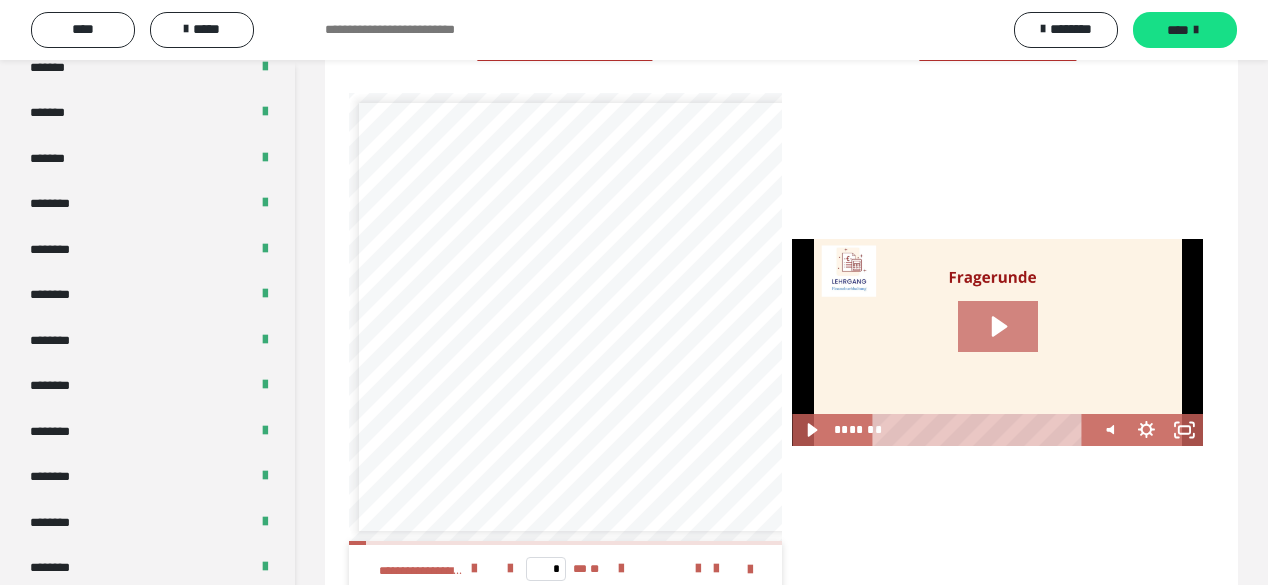 click 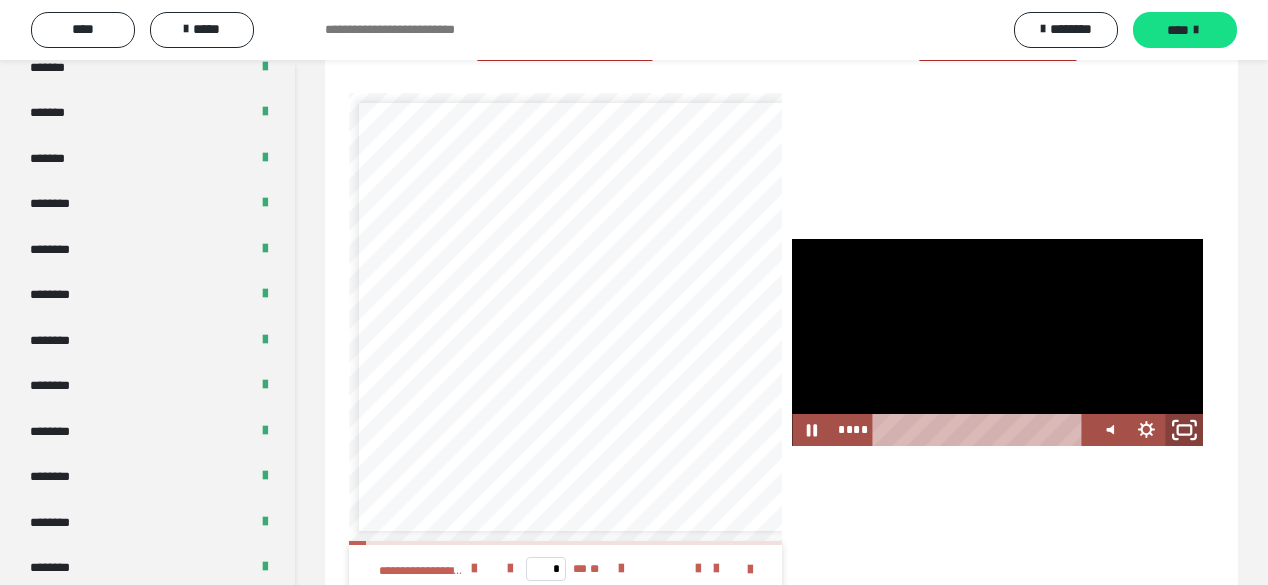 click 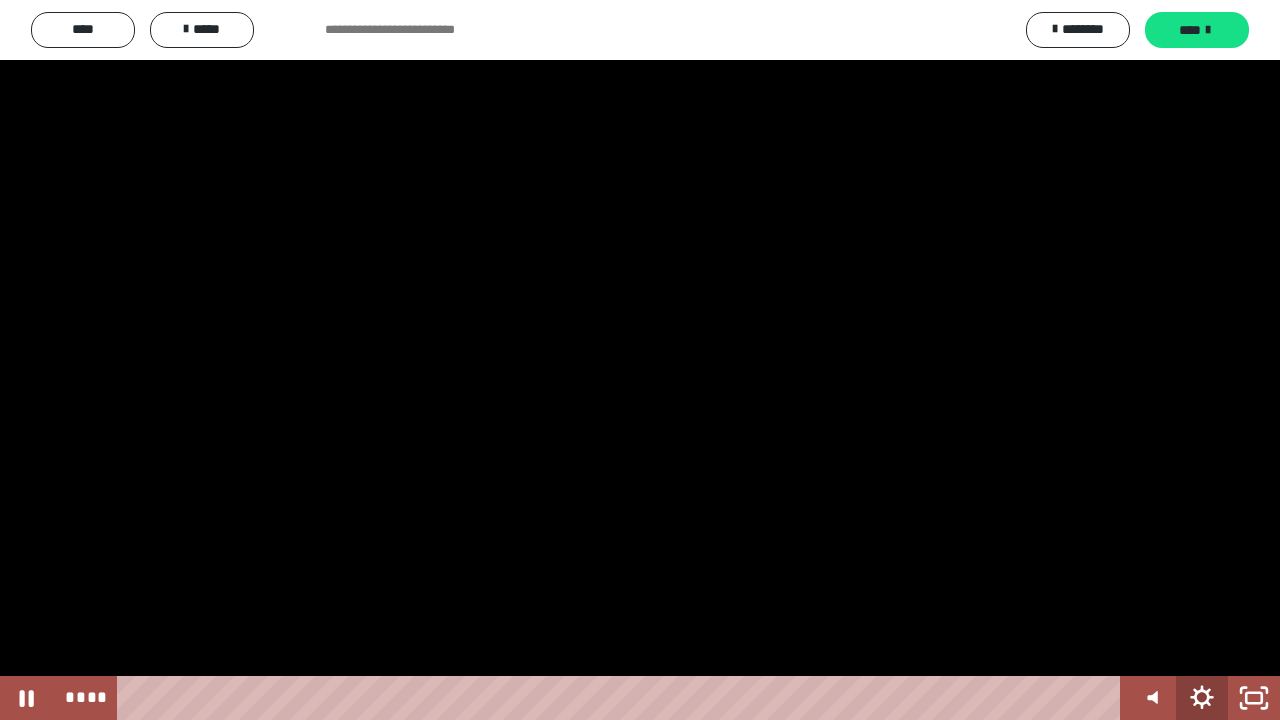 click 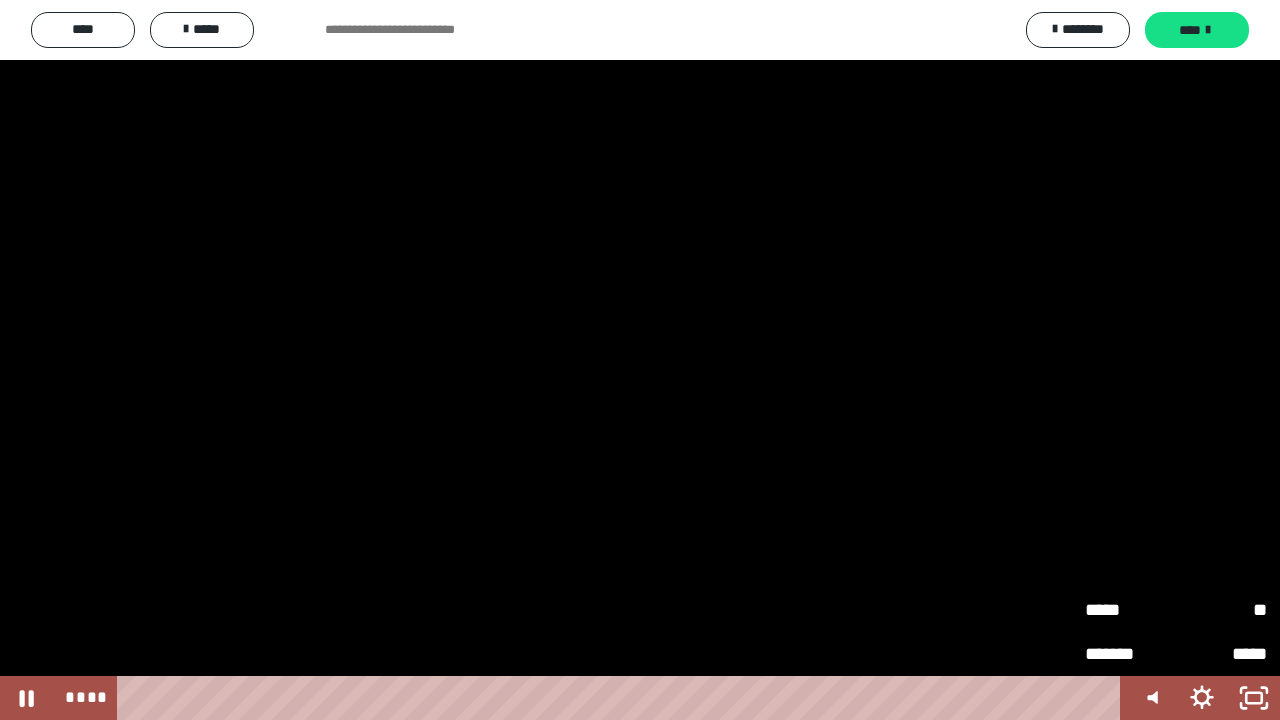 click on "*****" at bounding box center (1130, 610) 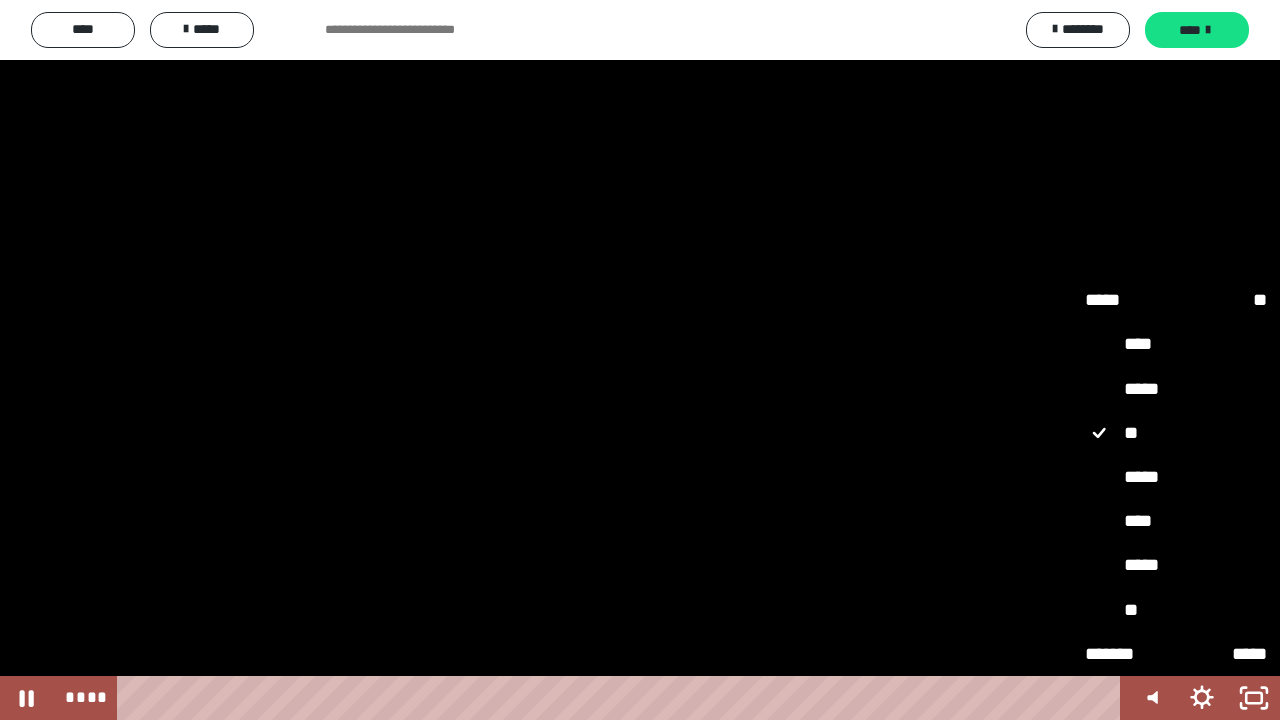 click on "****" at bounding box center (1176, 522) 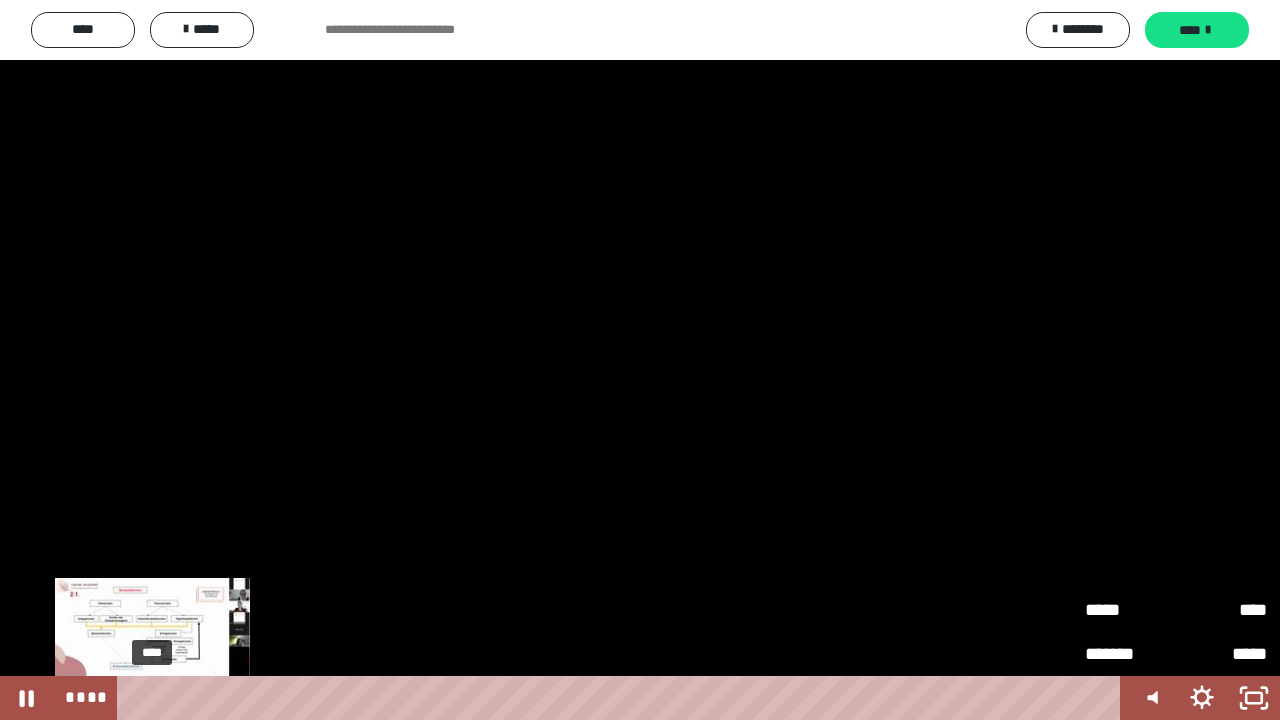 click on "****" at bounding box center [622, 698] 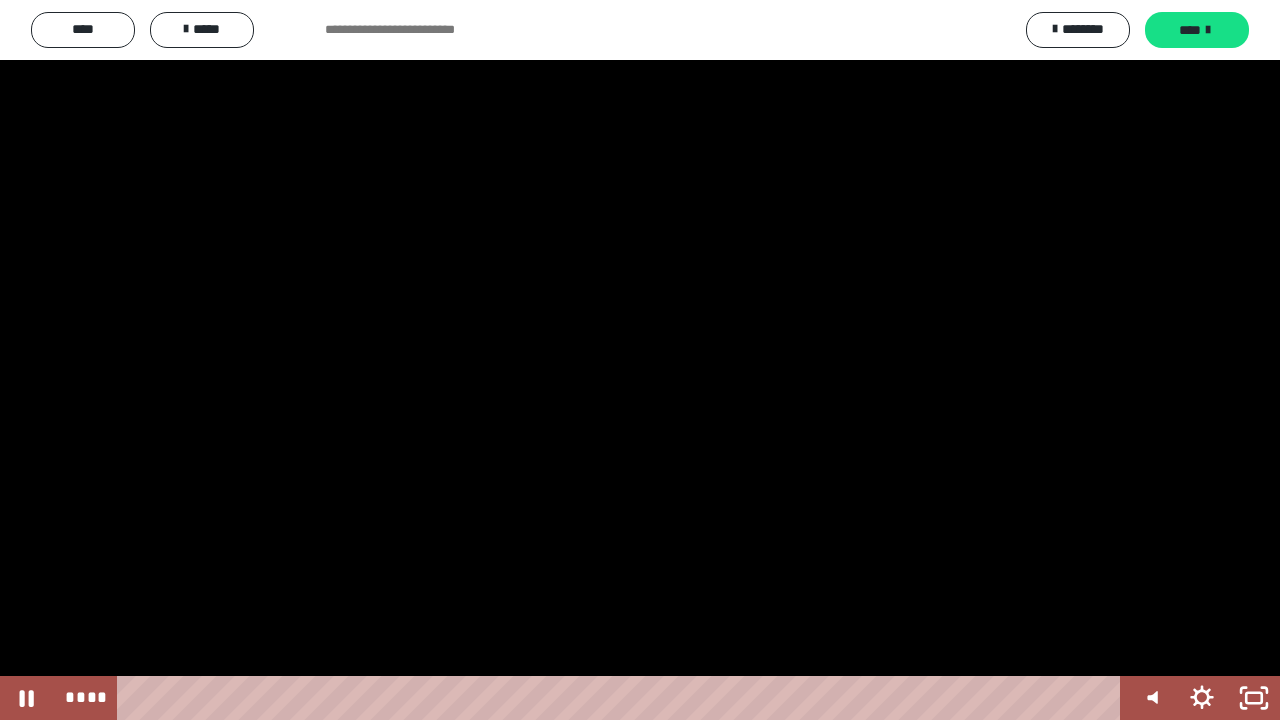 click at bounding box center [640, 360] 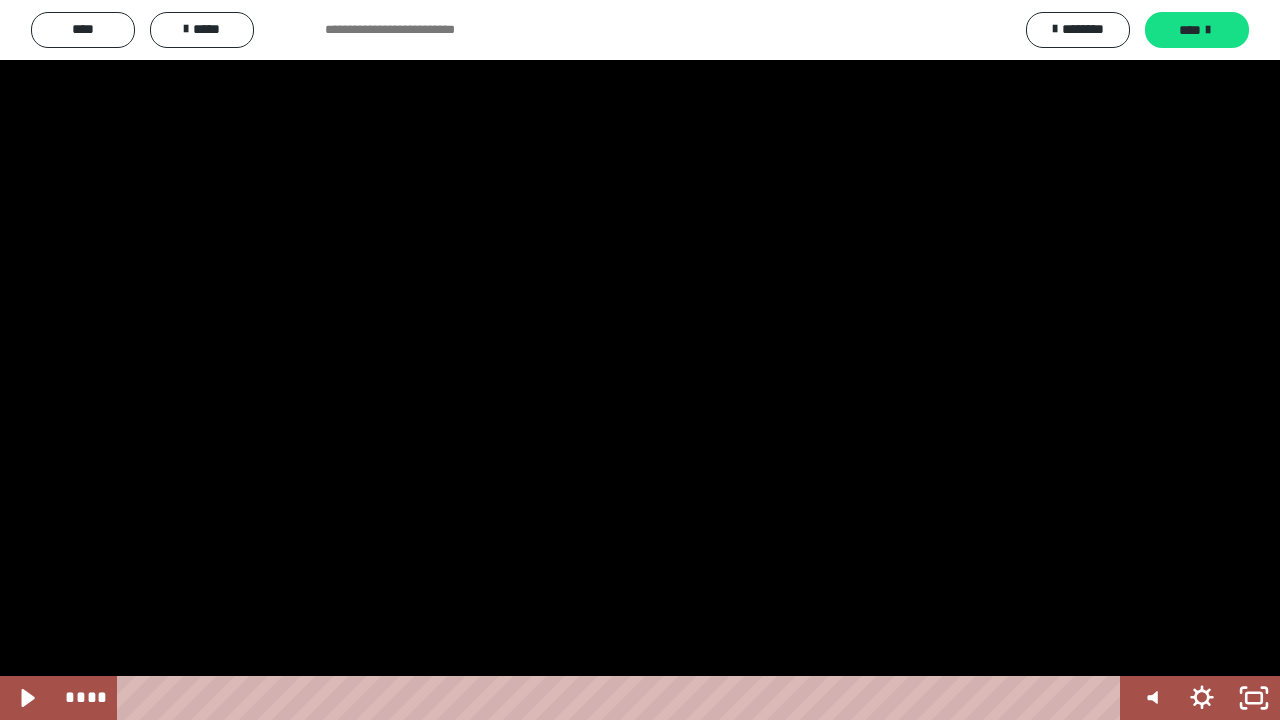click at bounding box center (640, 360) 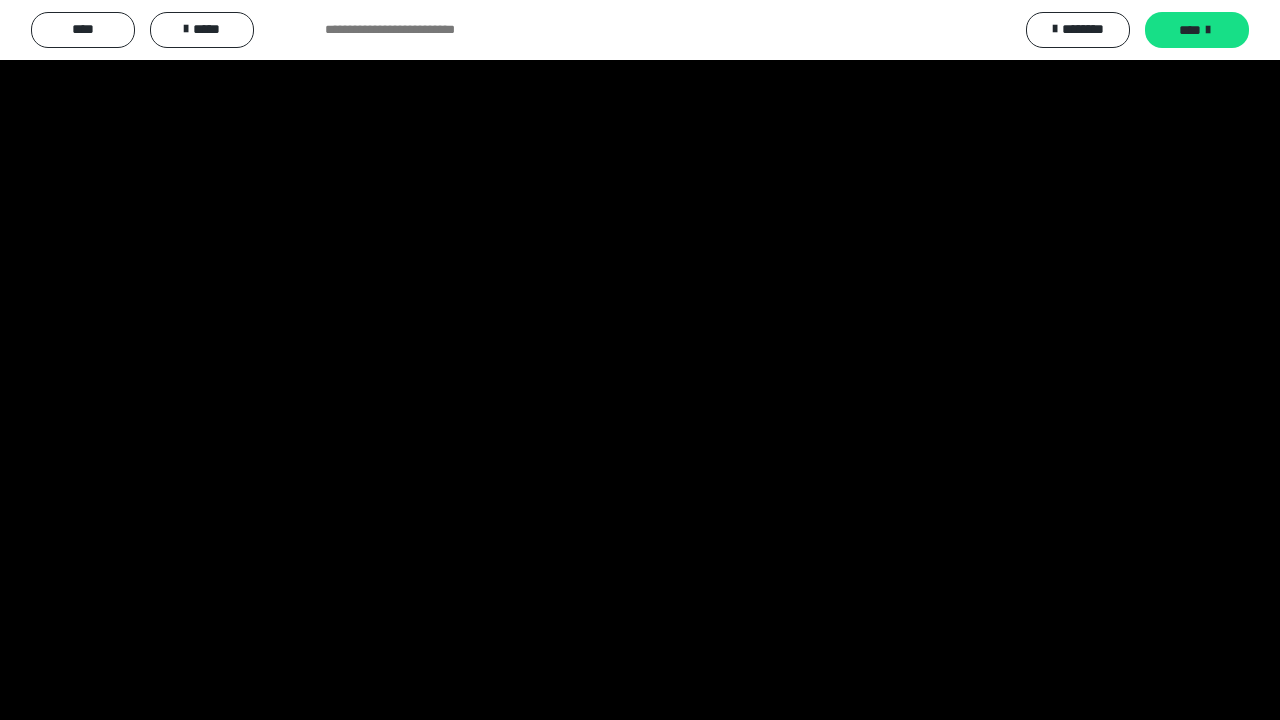 click at bounding box center [640, 360] 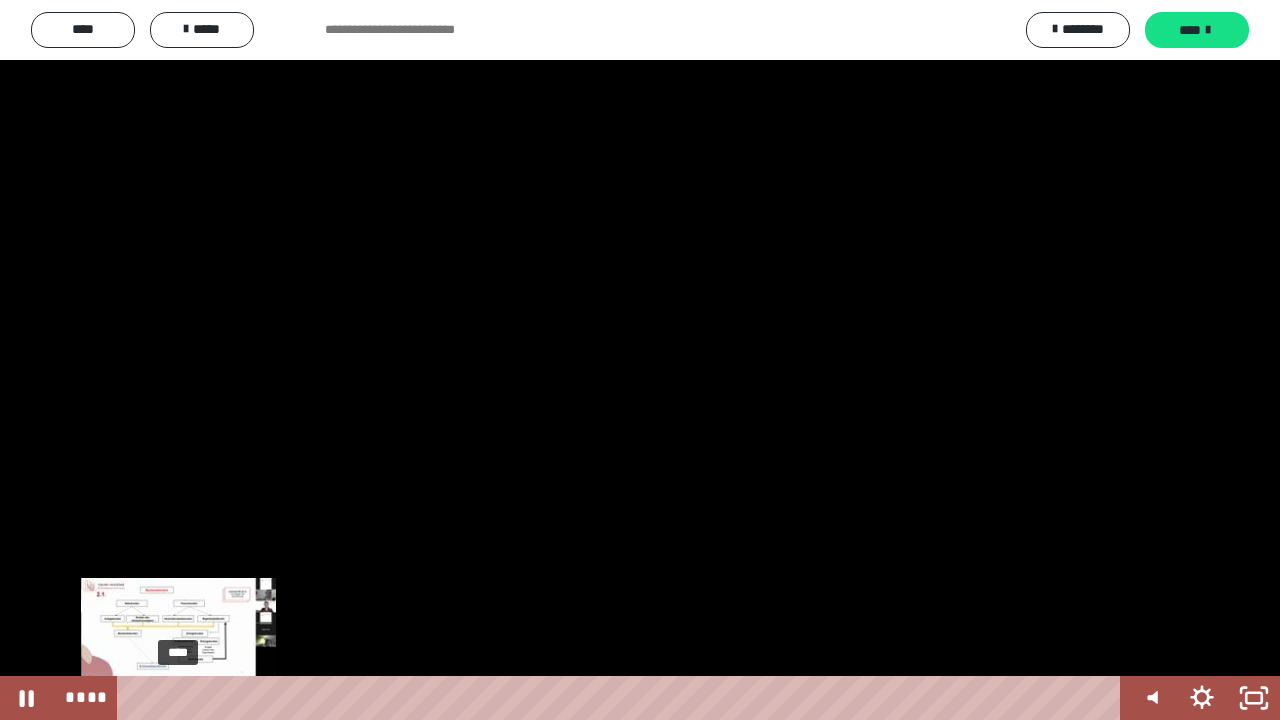 click on "****" at bounding box center [622, 698] 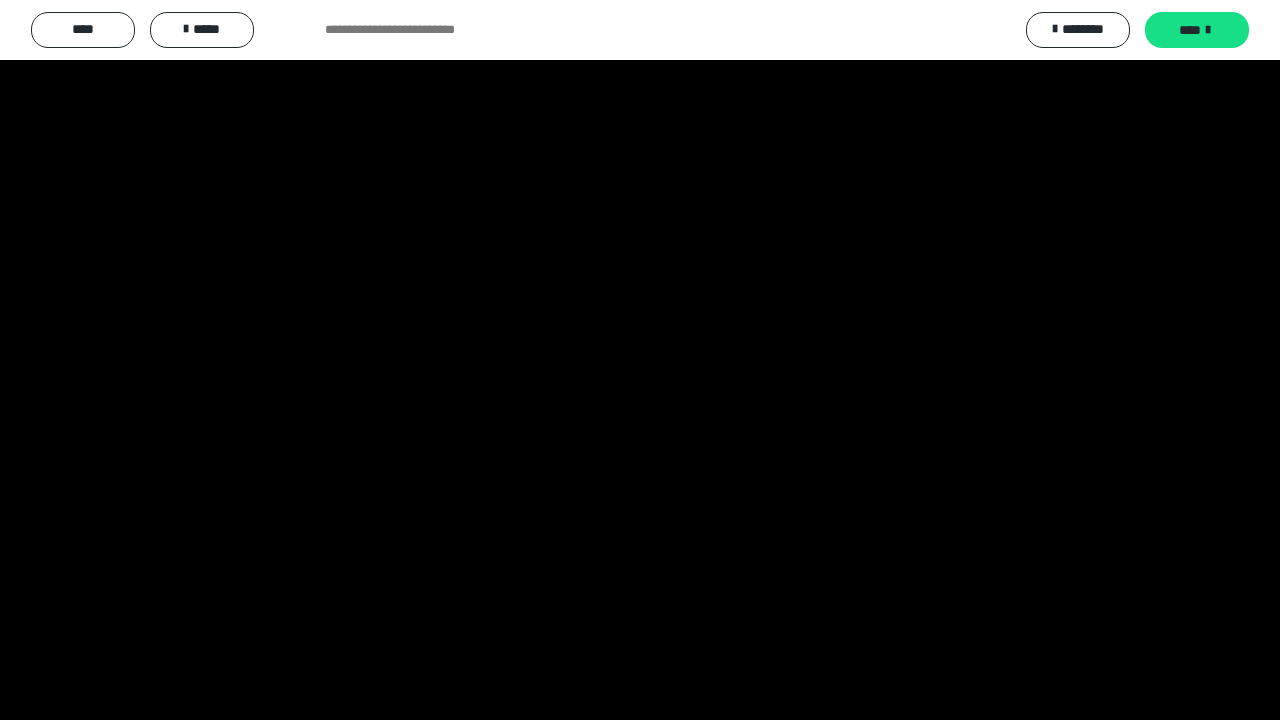 click at bounding box center [640, 360] 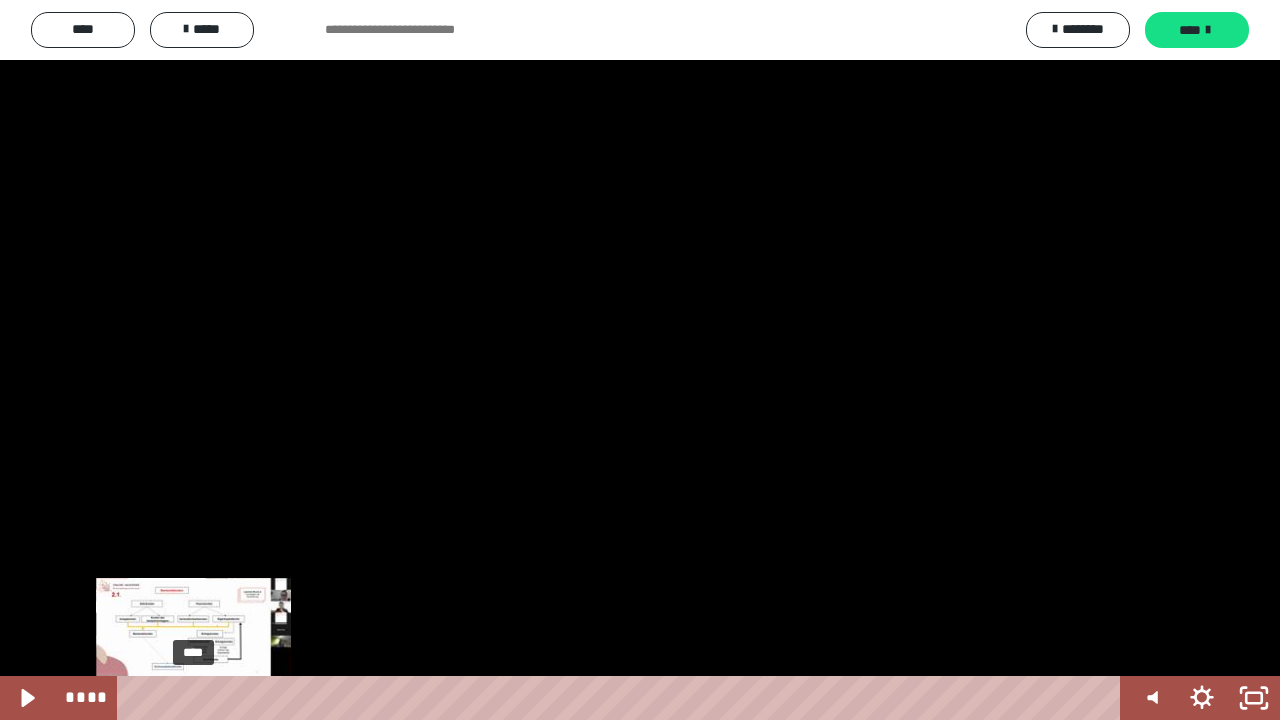 click on "****" at bounding box center [622, 698] 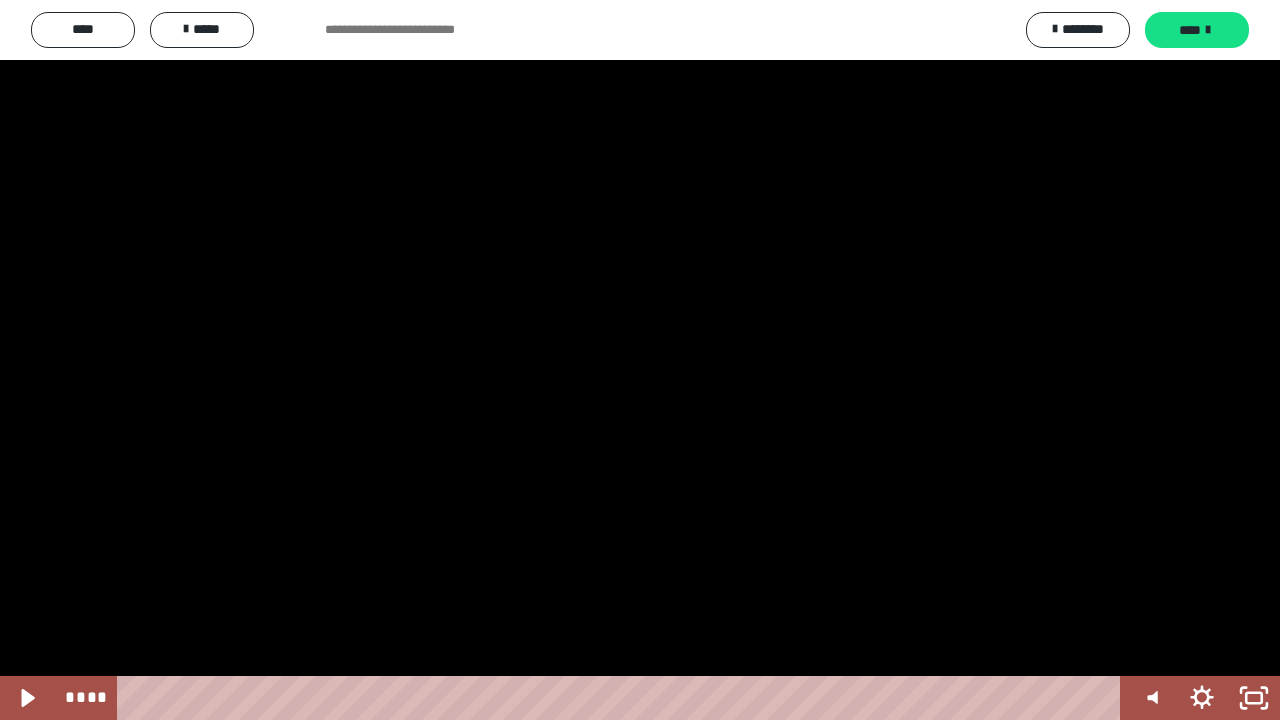 click at bounding box center [640, 360] 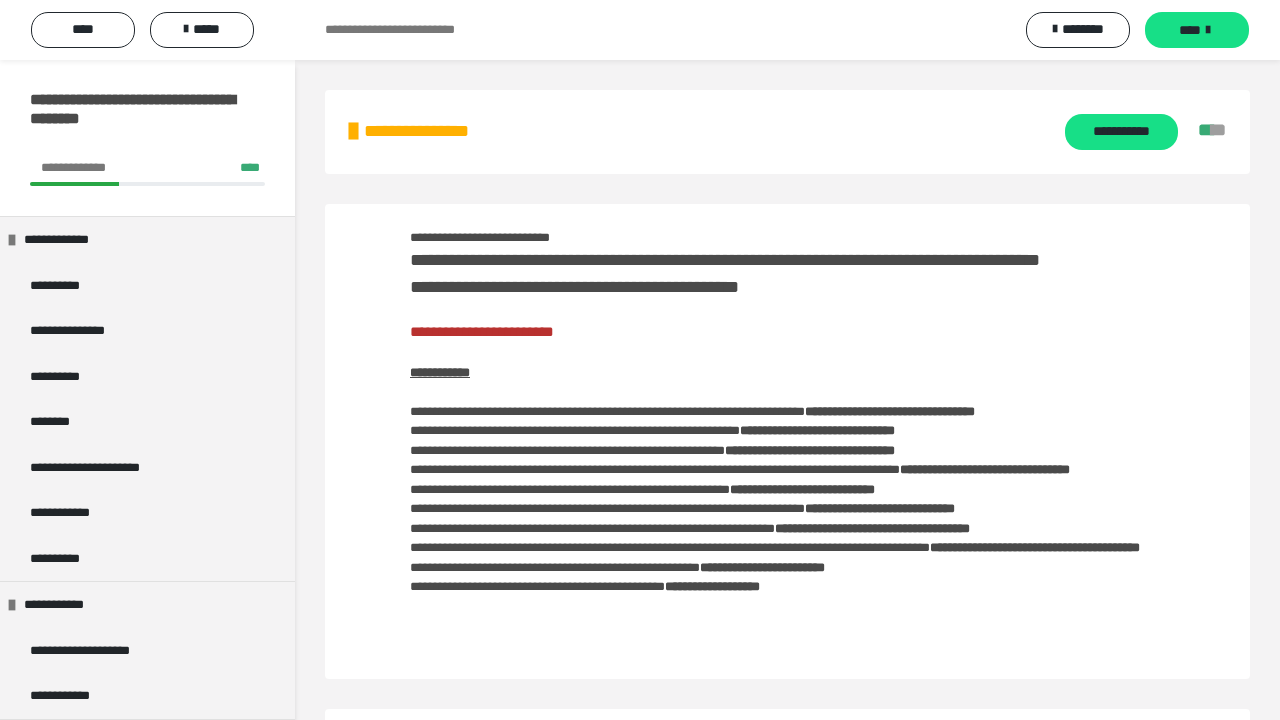 scroll, scrollTop: 3029, scrollLeft: 0, axis: vertical 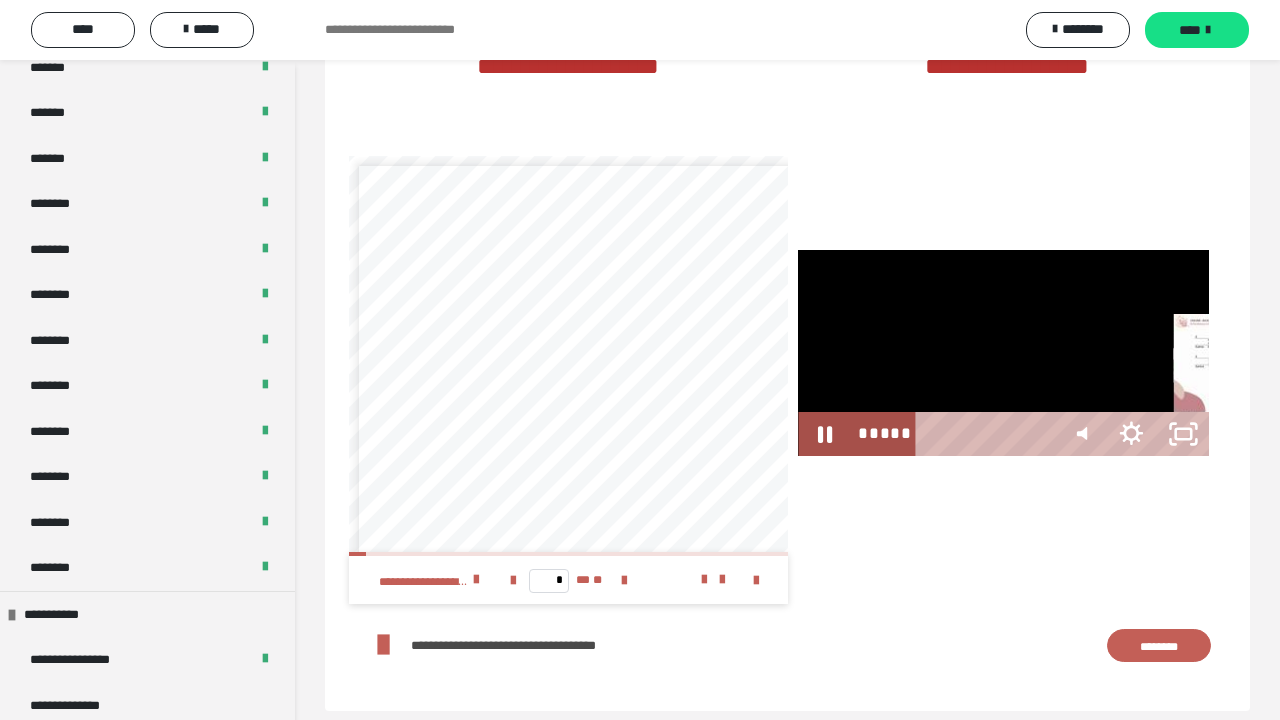 click on "*****" at bounding box center [986, 434] 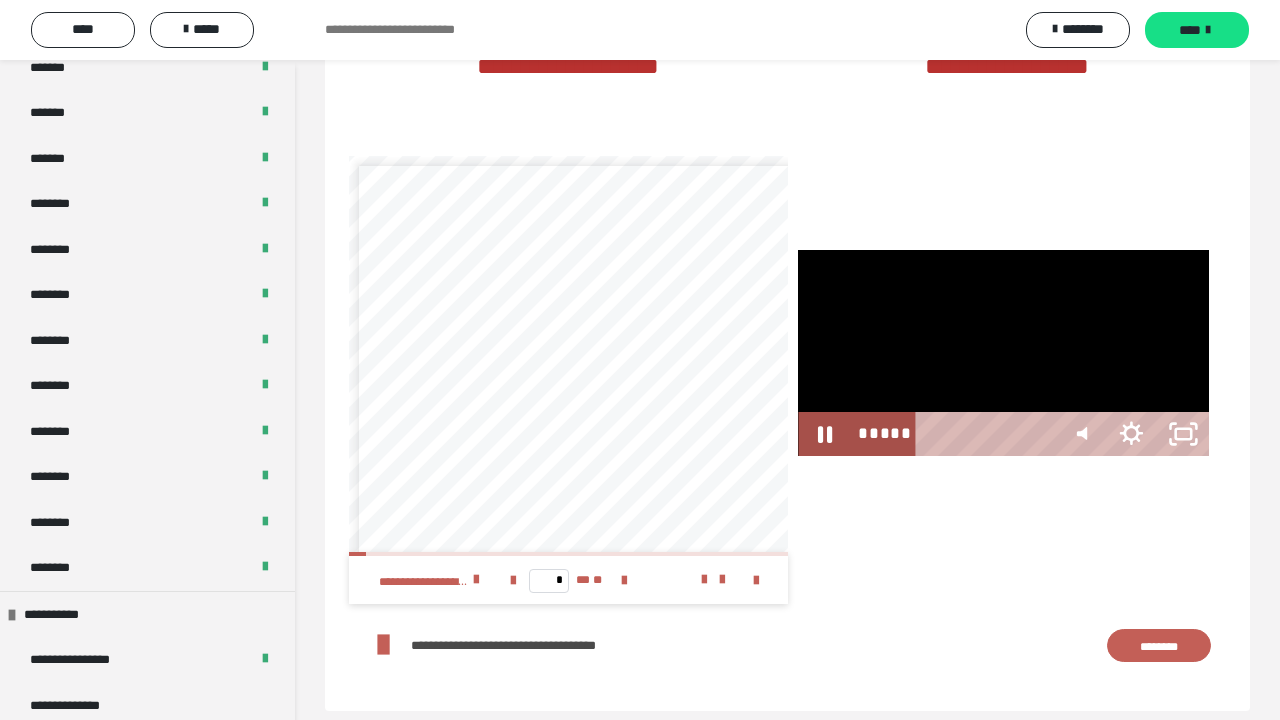 click on "*****" at bounding box center (986, 434) 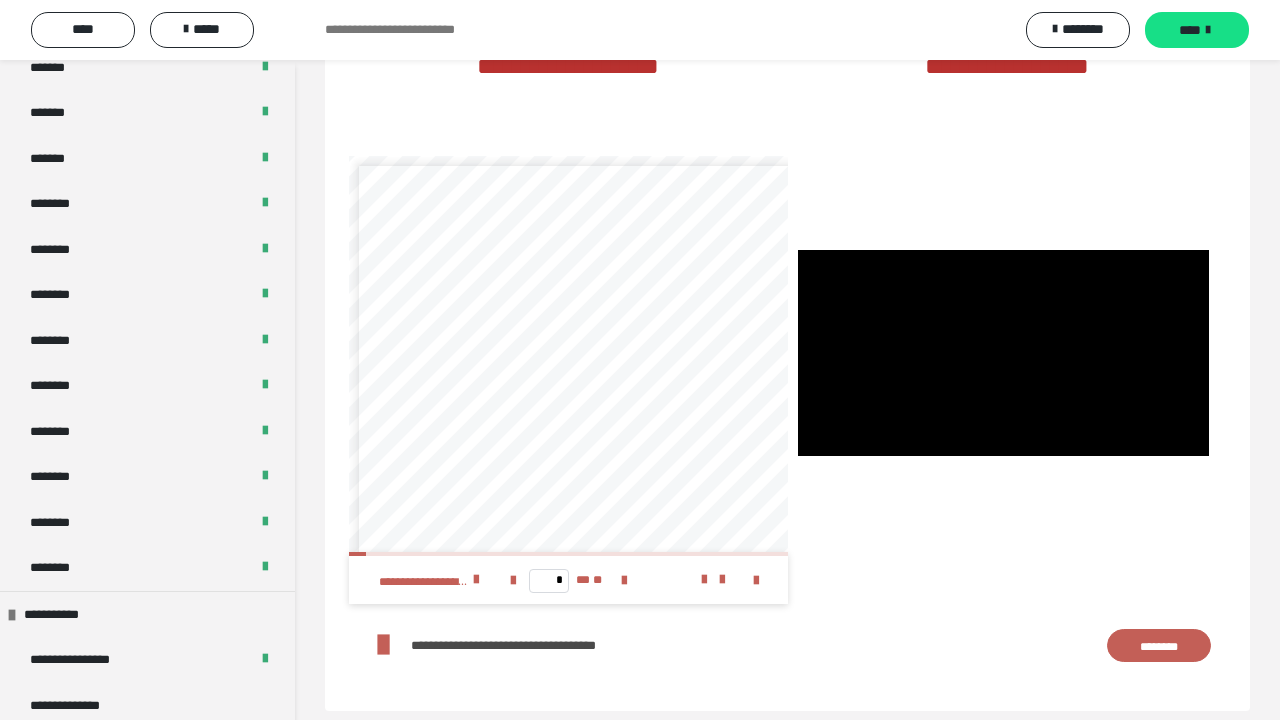 click at bounding box center [1003, 353] 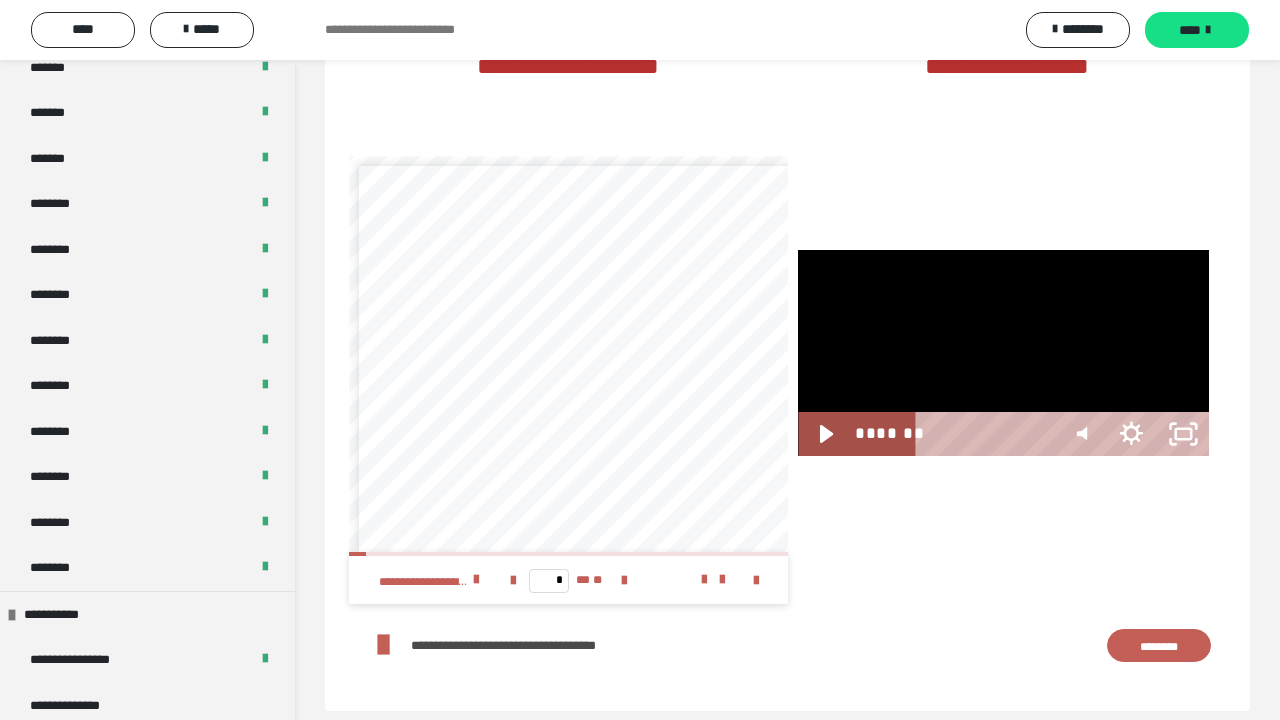 click at bounding box center (1581, 434) 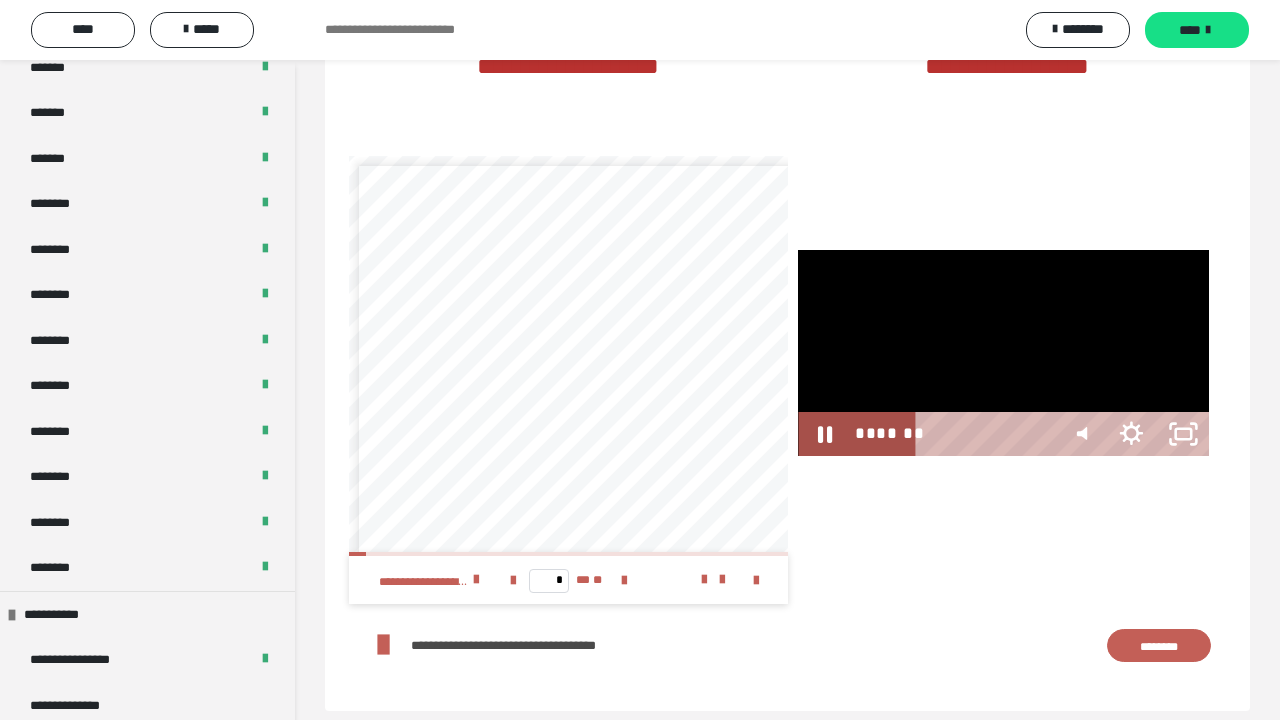 click on "*******" at bounding box center [986, 434] 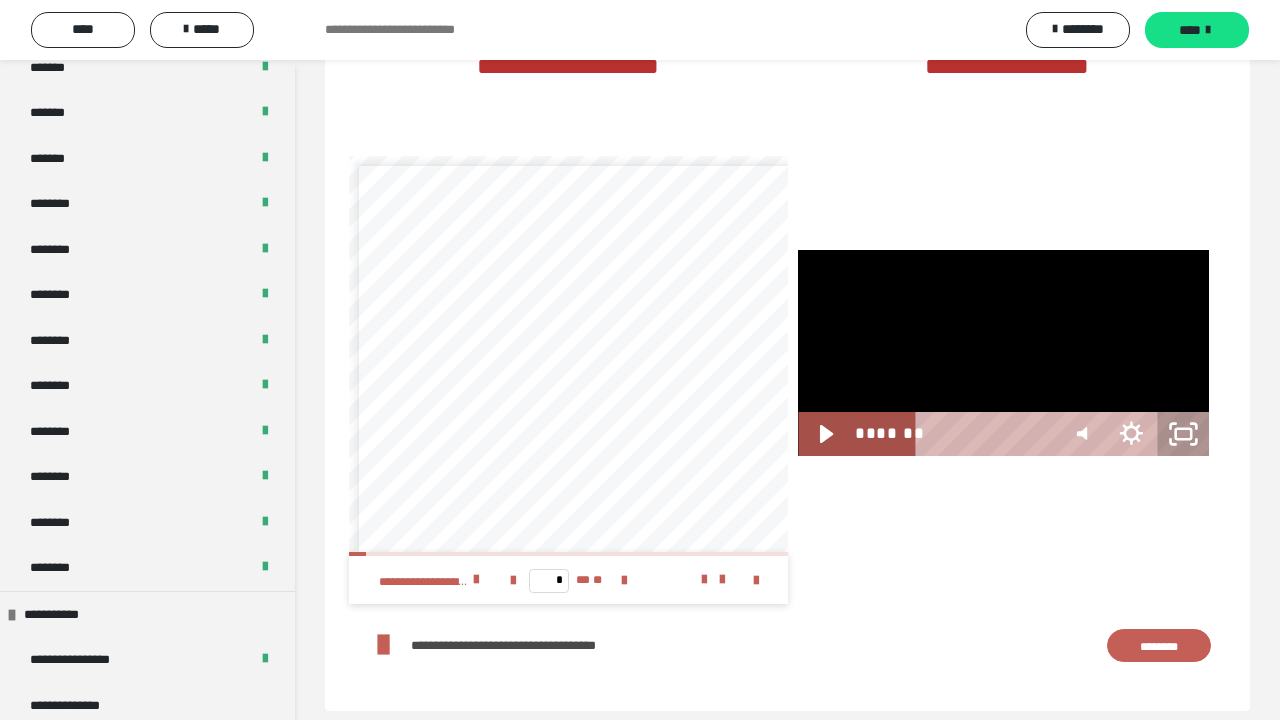 click 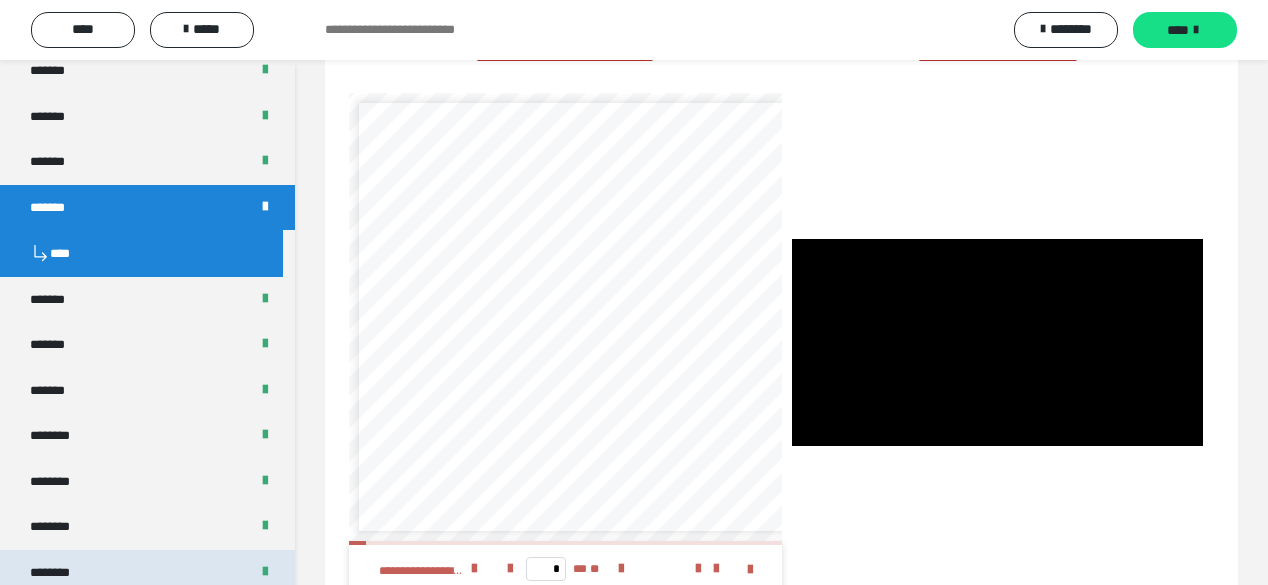 scroll, scrollTop: 800, scrollLeft: 0, axis: vertical 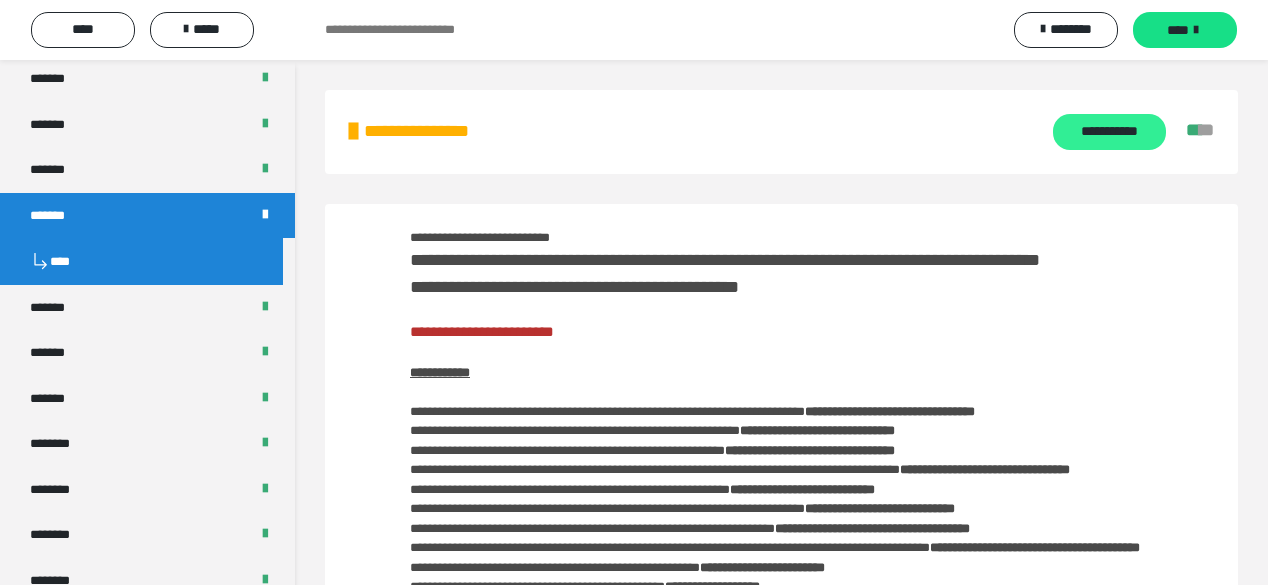 click on "**********" at bounding box center [1109, 132] 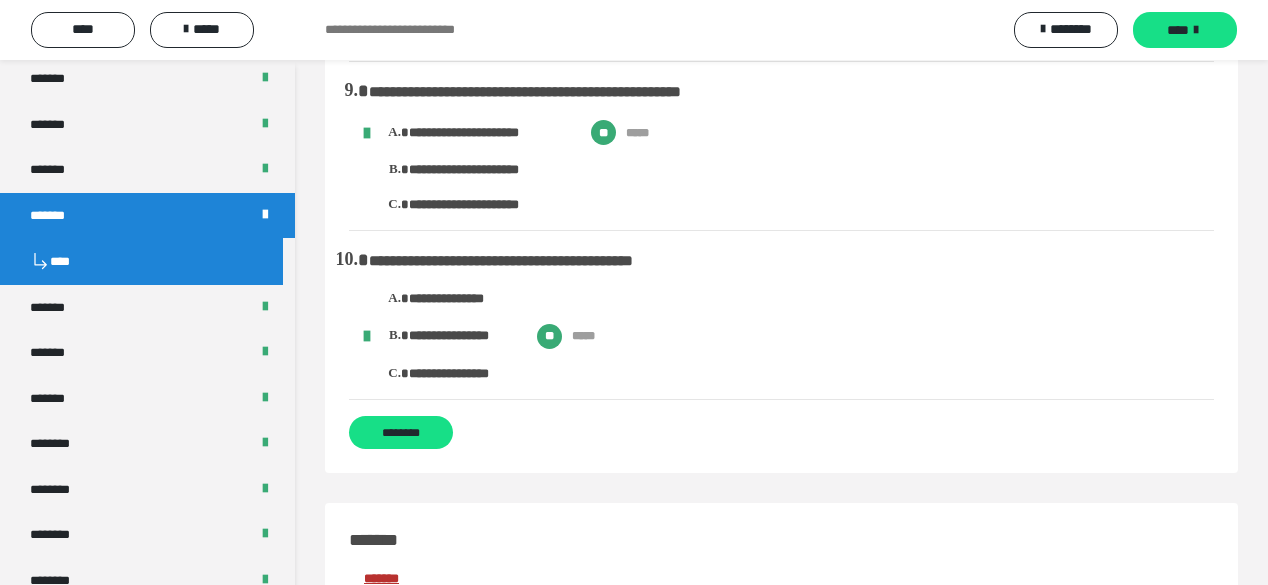 scroll, scrollTop: 1520, scrollLeft: 0, axis: vertical 